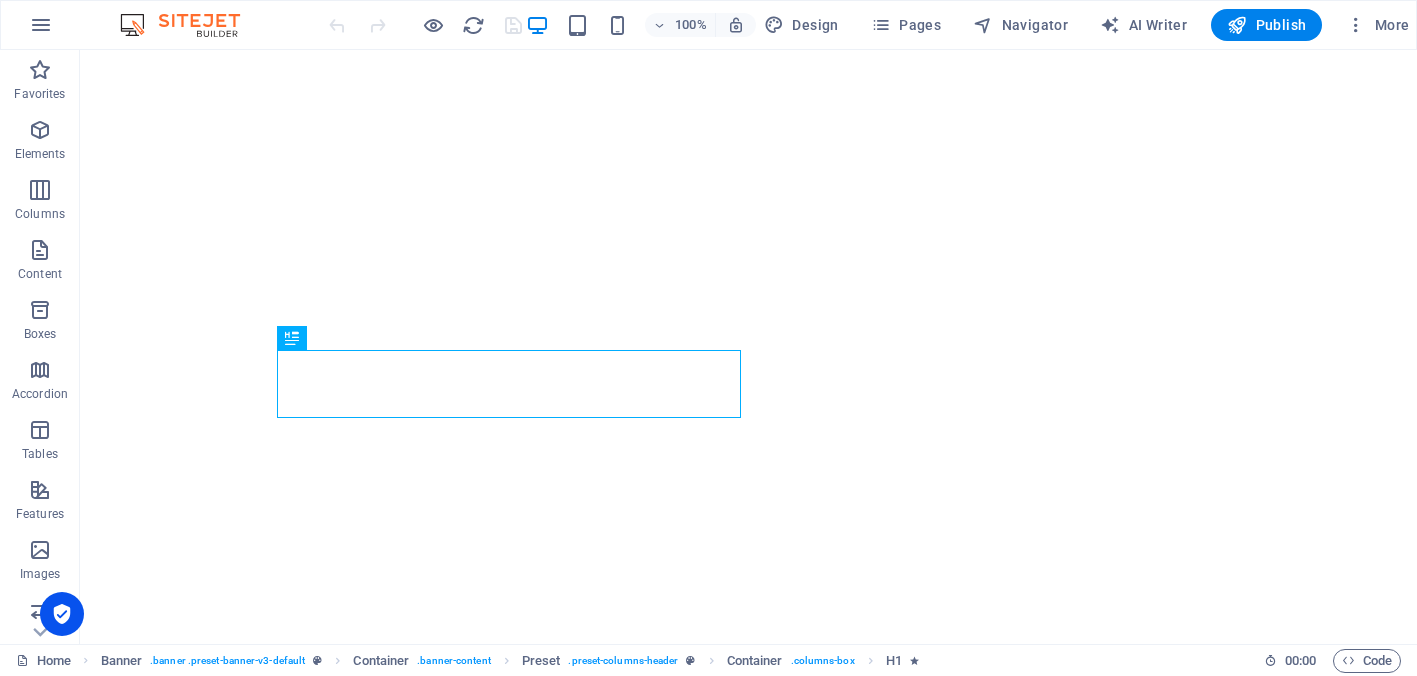 scroll, scrollTop: 0, scrollLeft: 0, axis: both 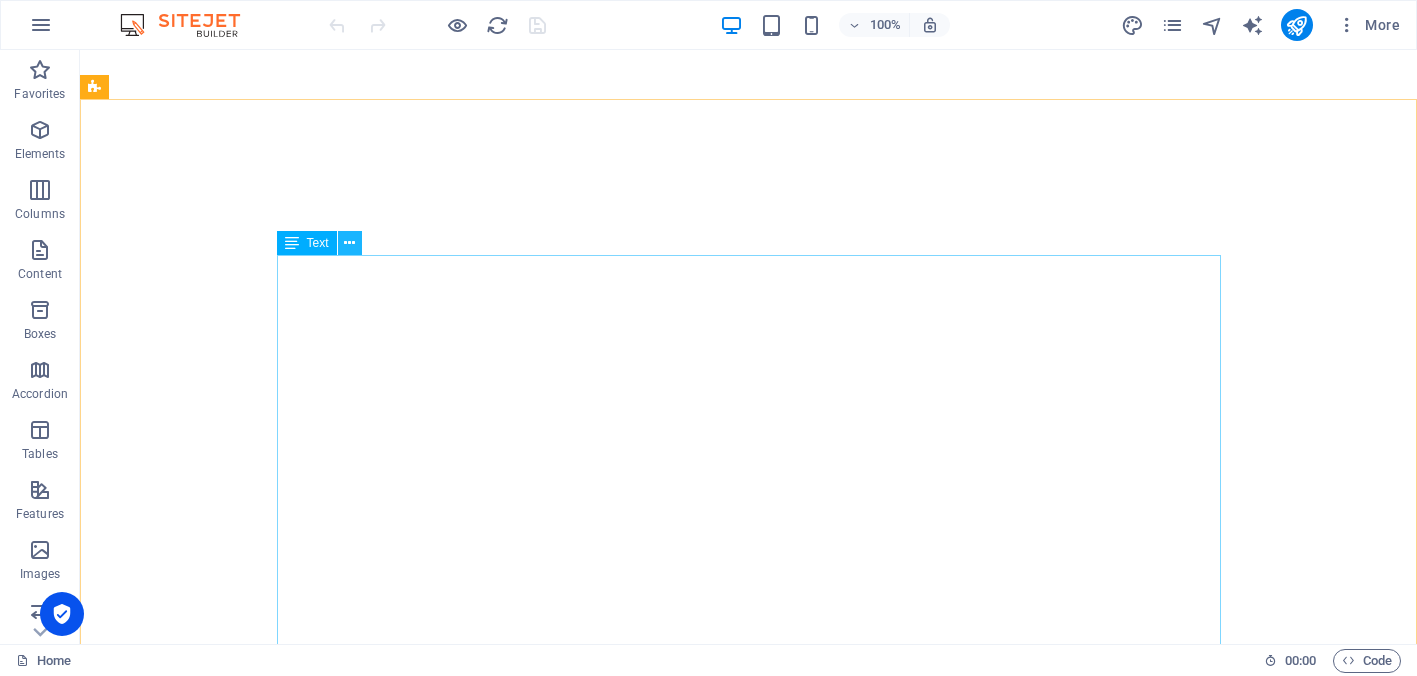 click at bounding box center (349, 243) 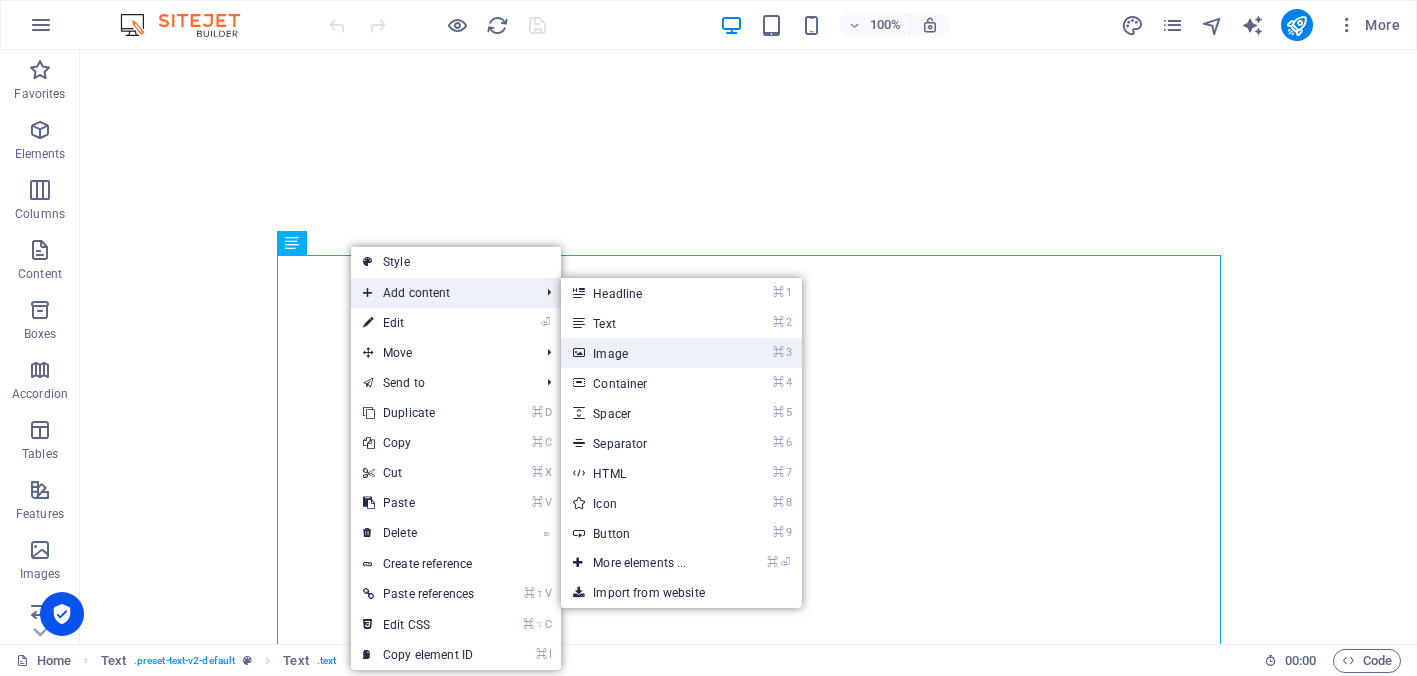 click on "⌘ 3  Image" at bounding box center [643, 353] 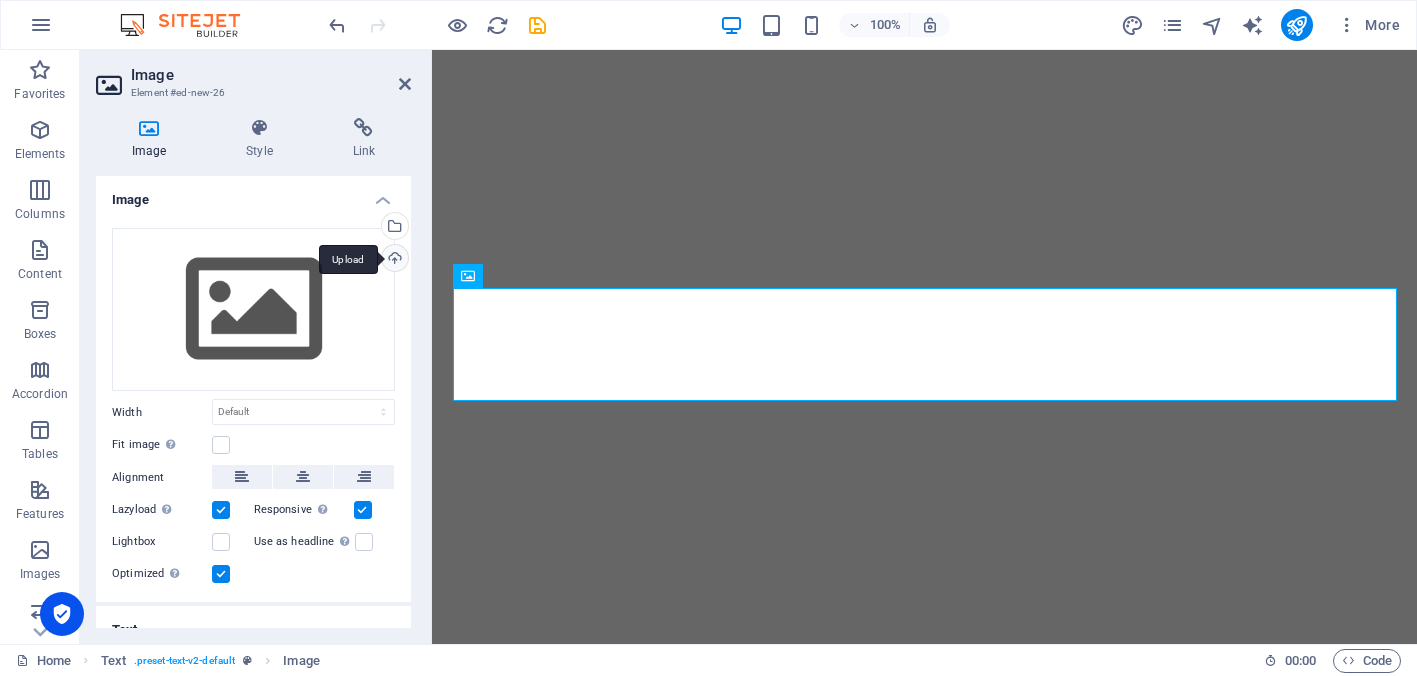 click on "Upload" at bounding box center (393, 260) 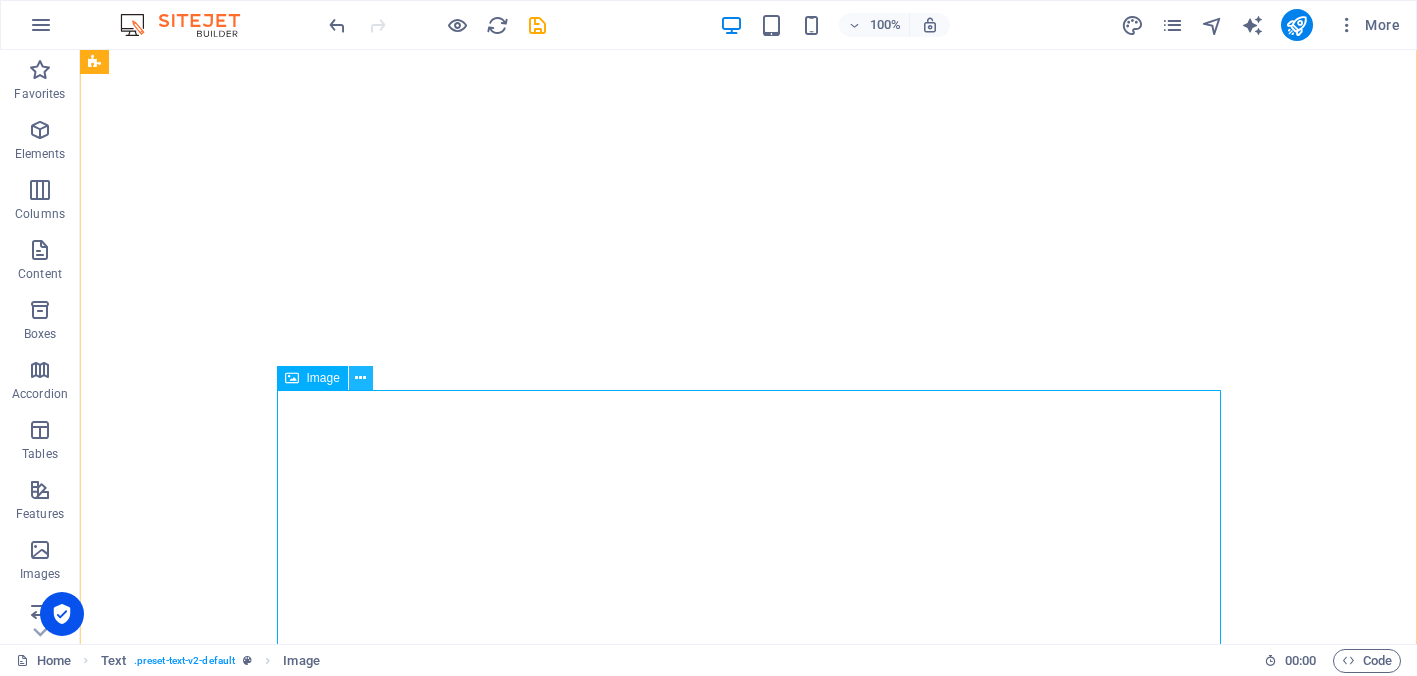 click at bounding box center (360, 378) 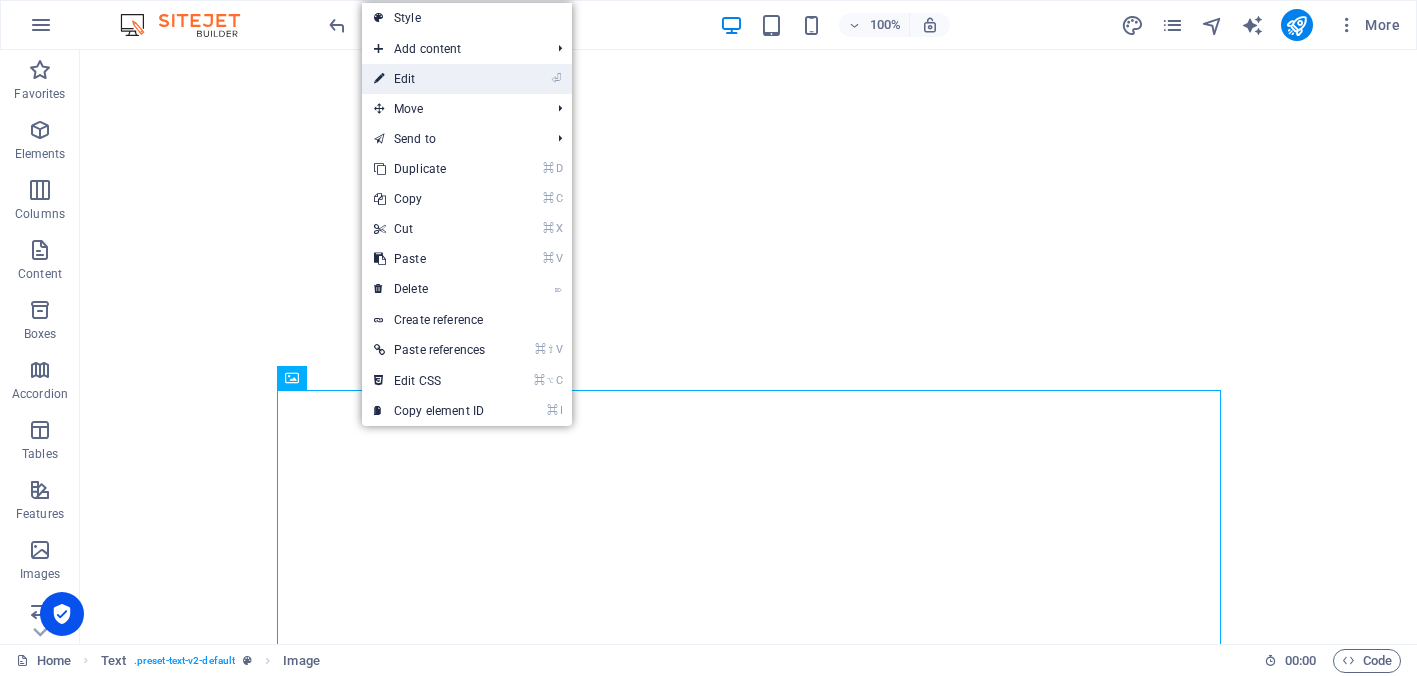 click on "⏎  Edit" at bounding box center (429, 79) 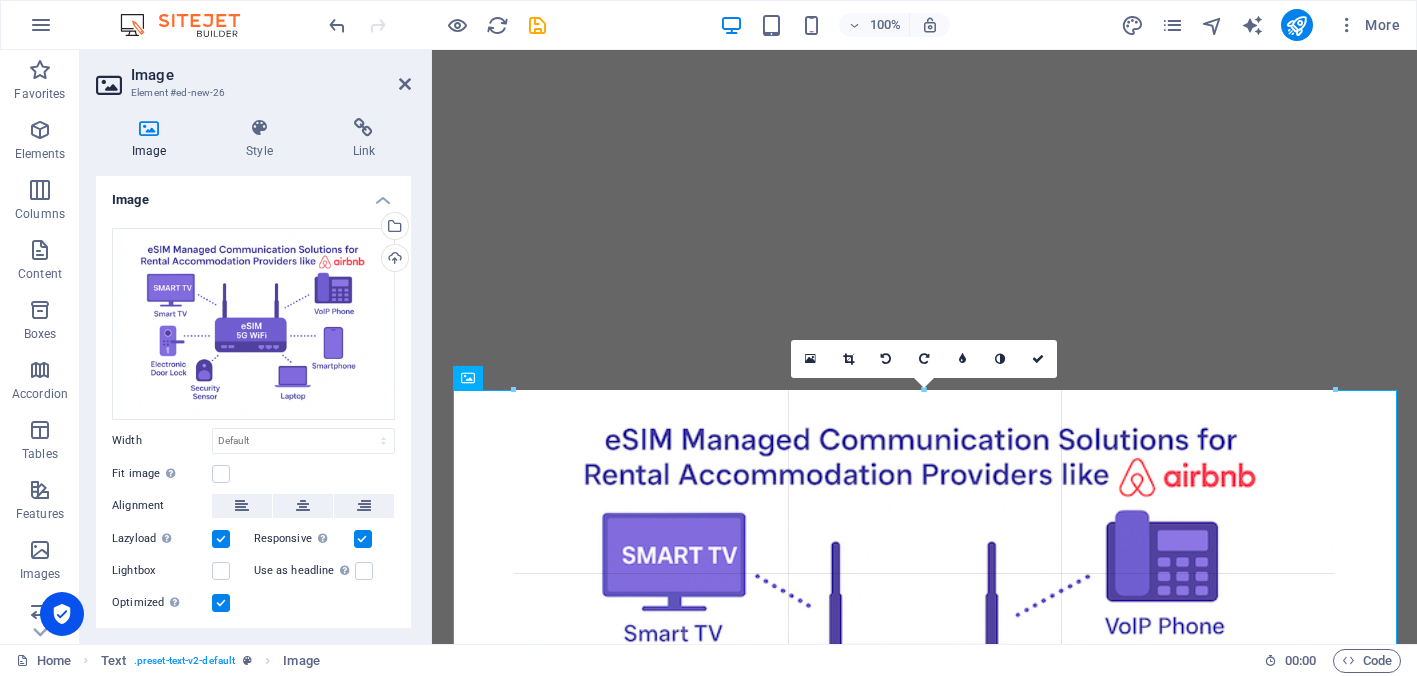 drag, startPoint x: 1399, startPoint y: 390, endPoint x: 907, endPoint y: 470, distance: 498.46164 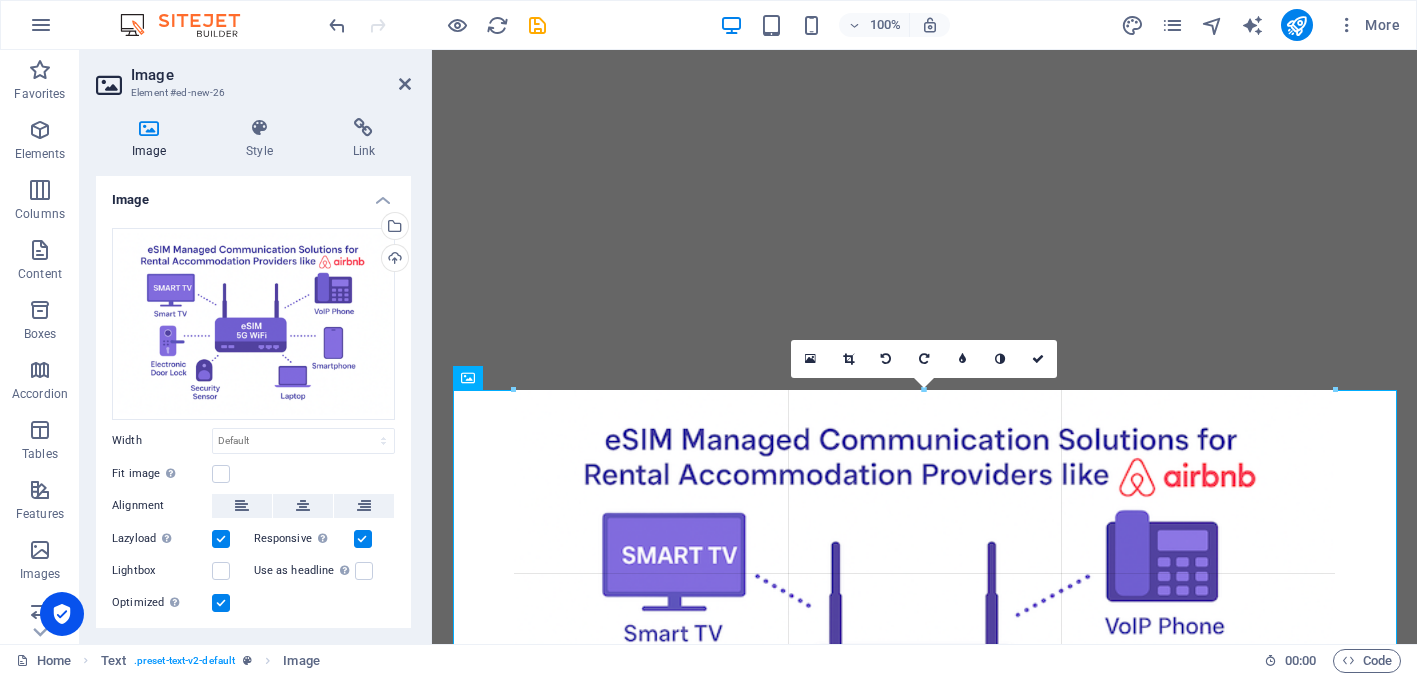 type on "820" 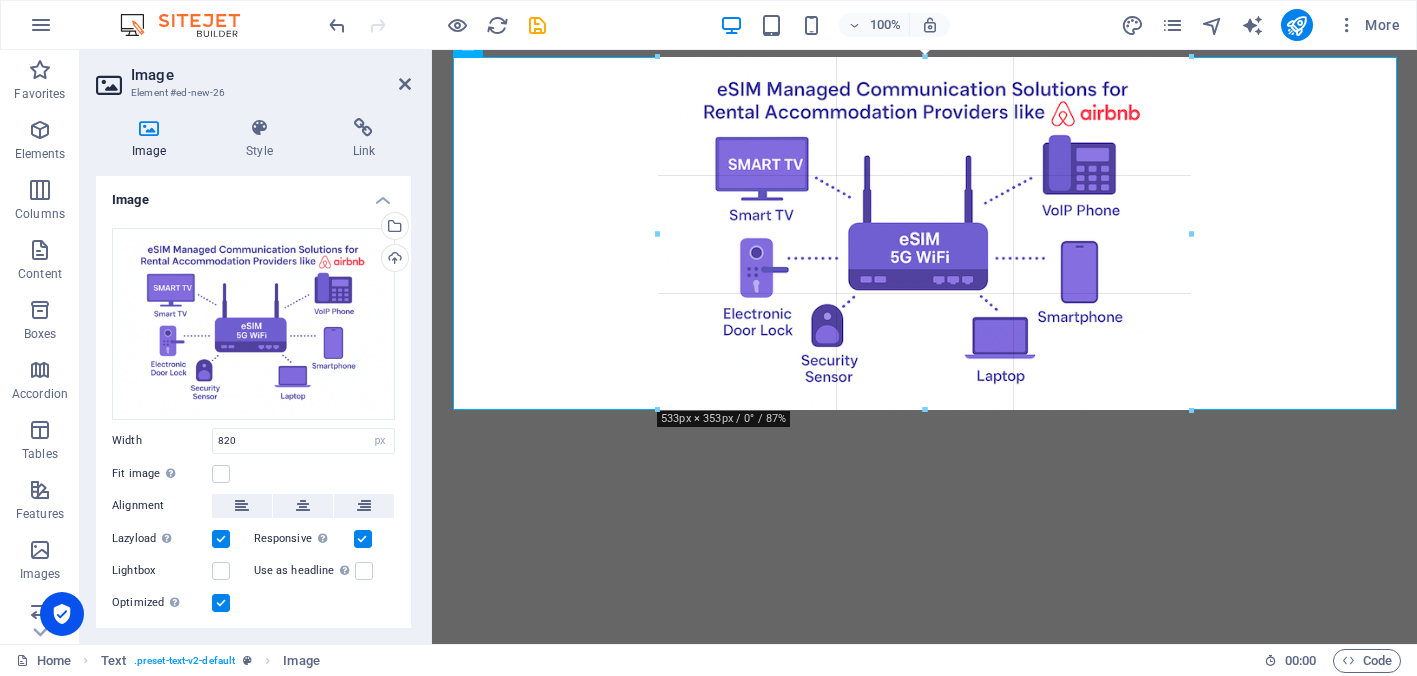 drag, startPoint x: 1331, startPoint y: 604, endPoint x: 1044, endPoint y: 312, distance: 409.43008 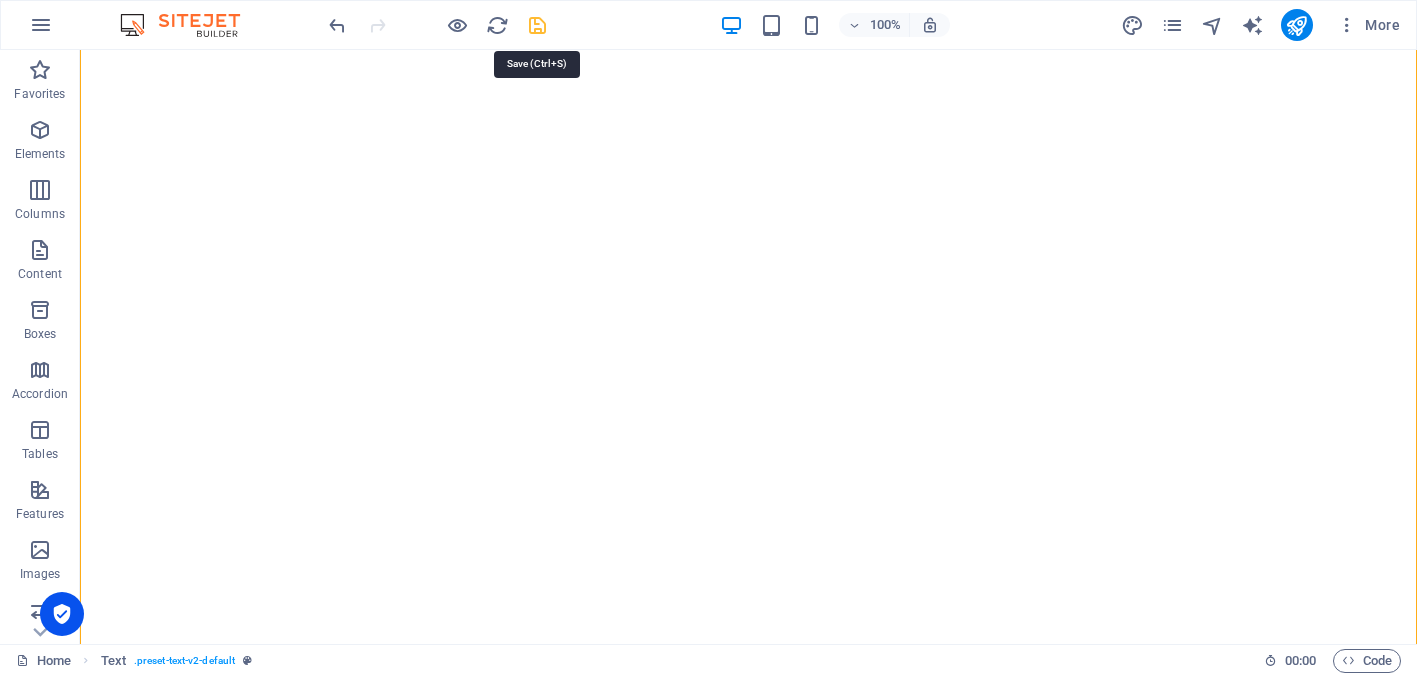 click at bounding box center [537, 25] 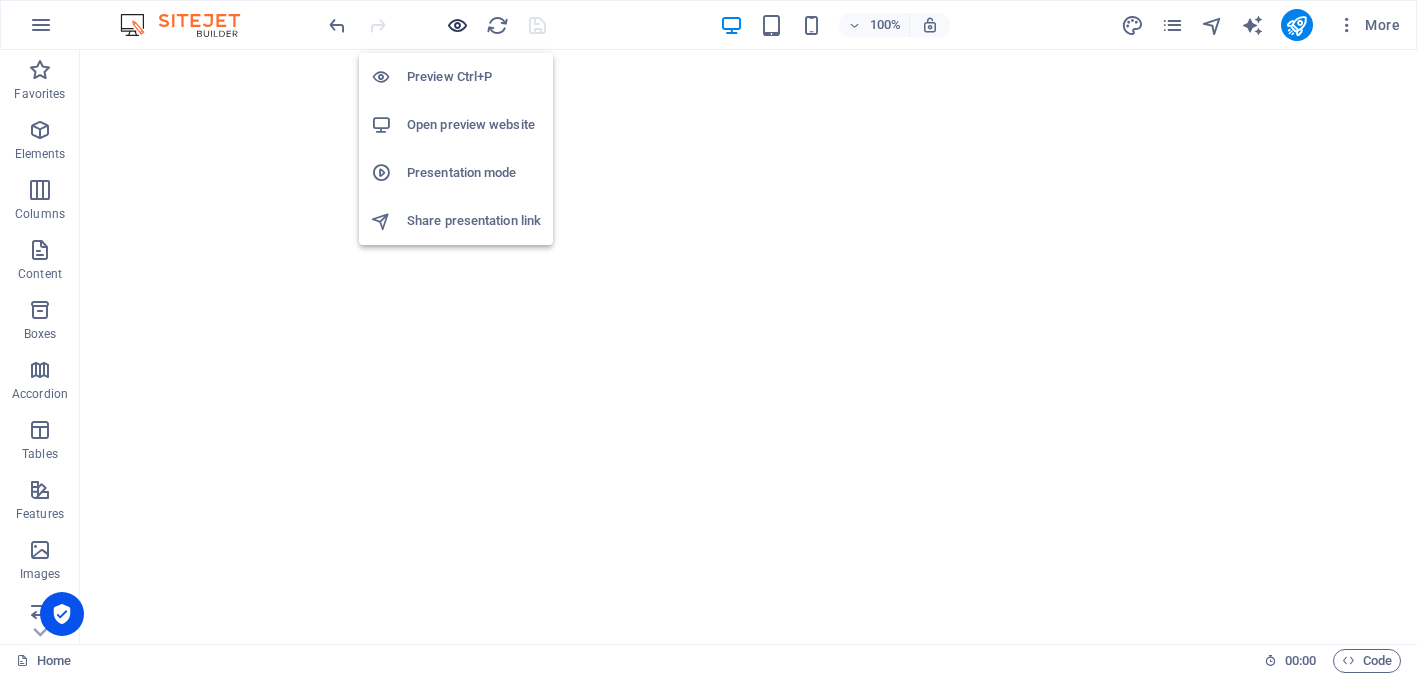 click at bounding box center [457, 25] 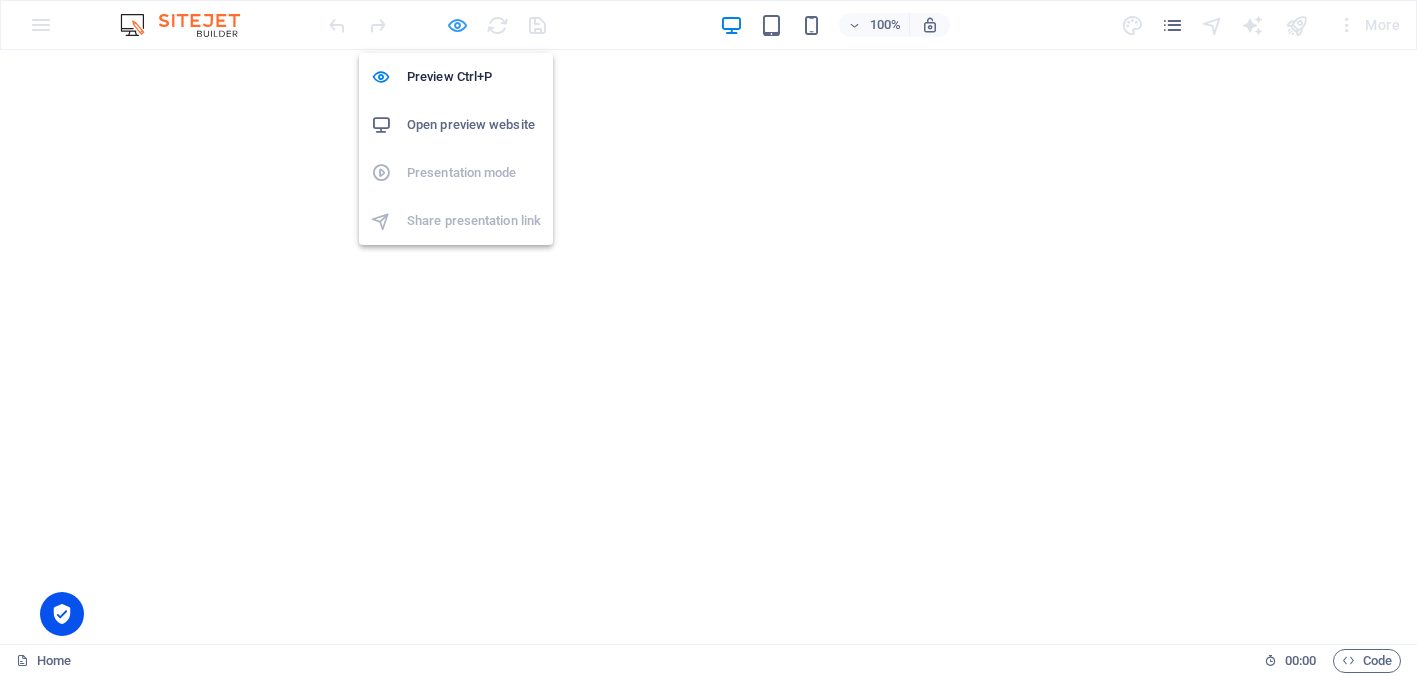 click at bounding box center [457, 25] 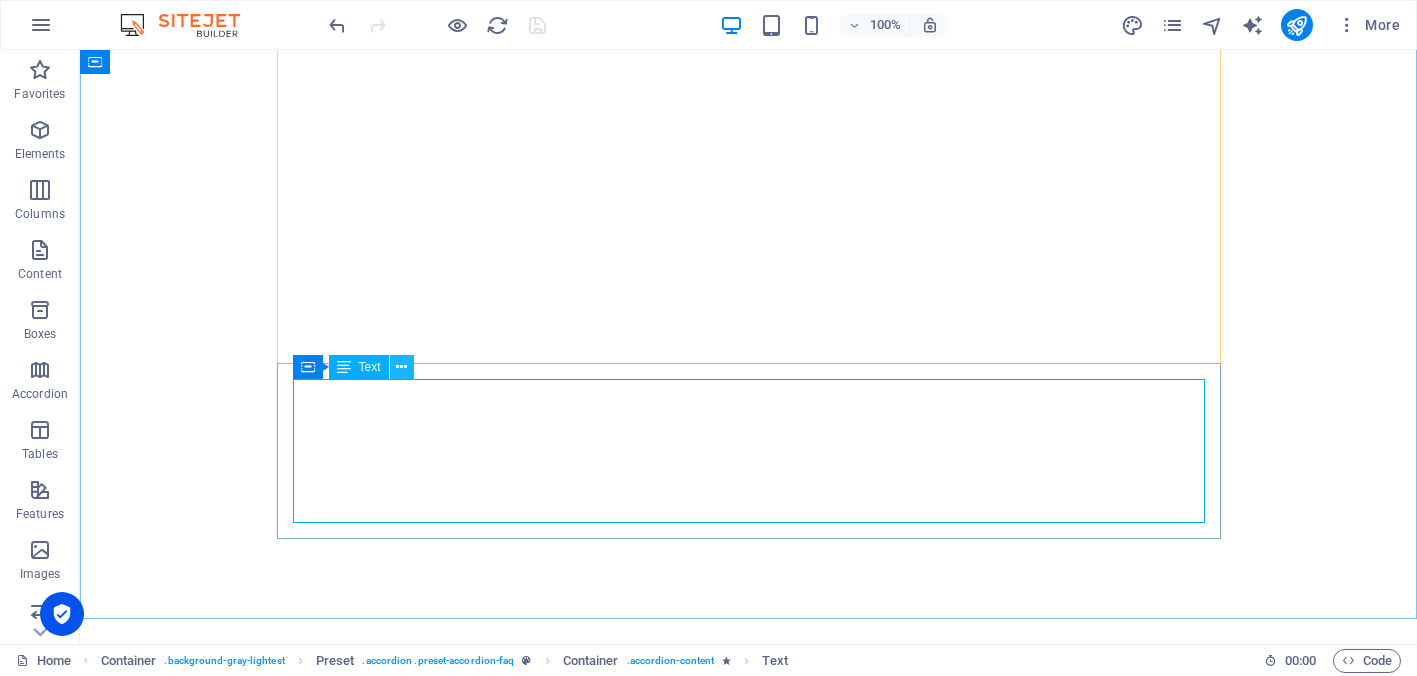 click at bounding box center (401, 367) 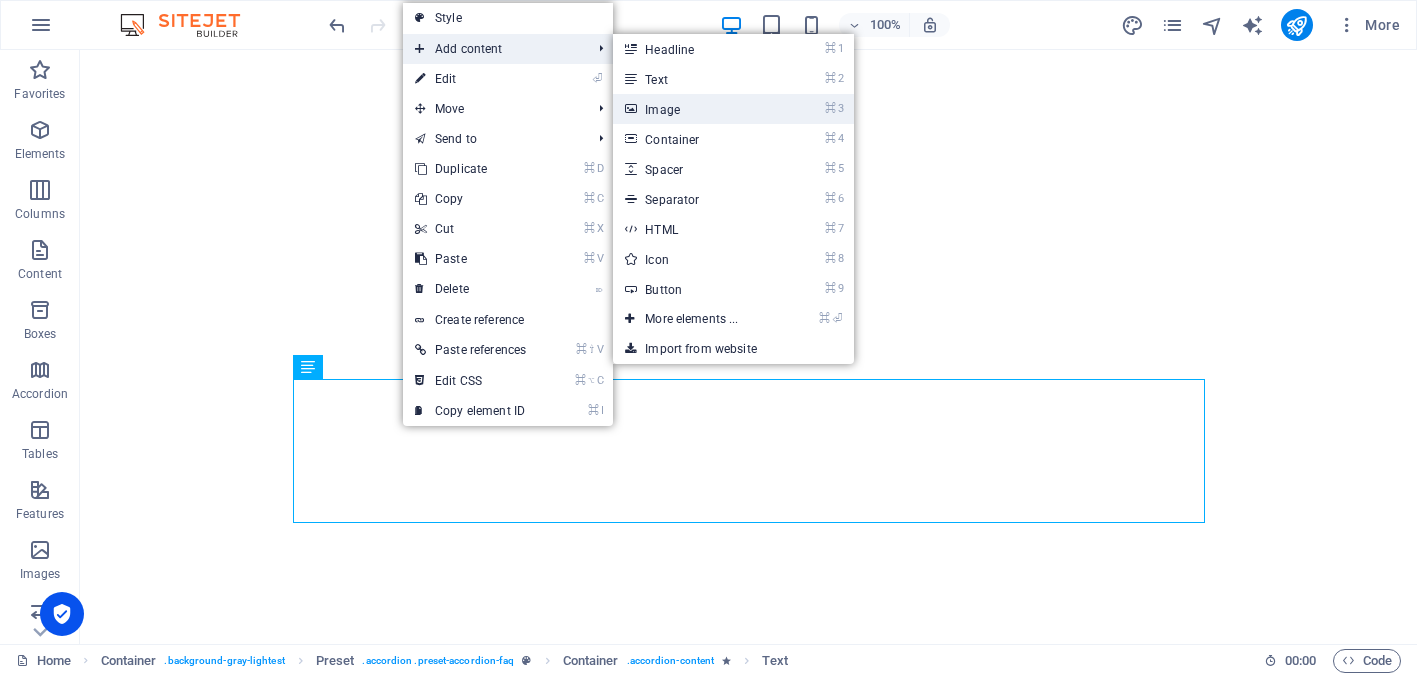 click on "⌘ 3  Image" at bounding box center (695, 109) 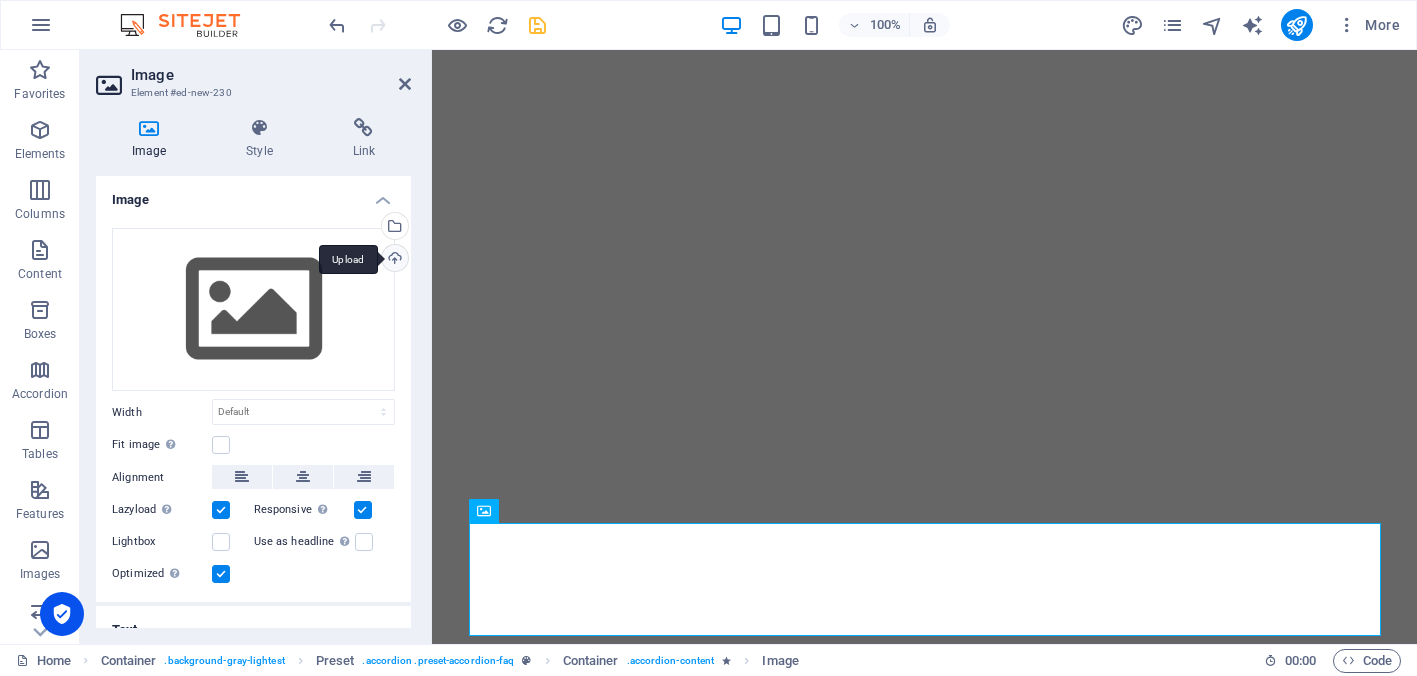 click on "Upload" at bounding box center (393, 260) 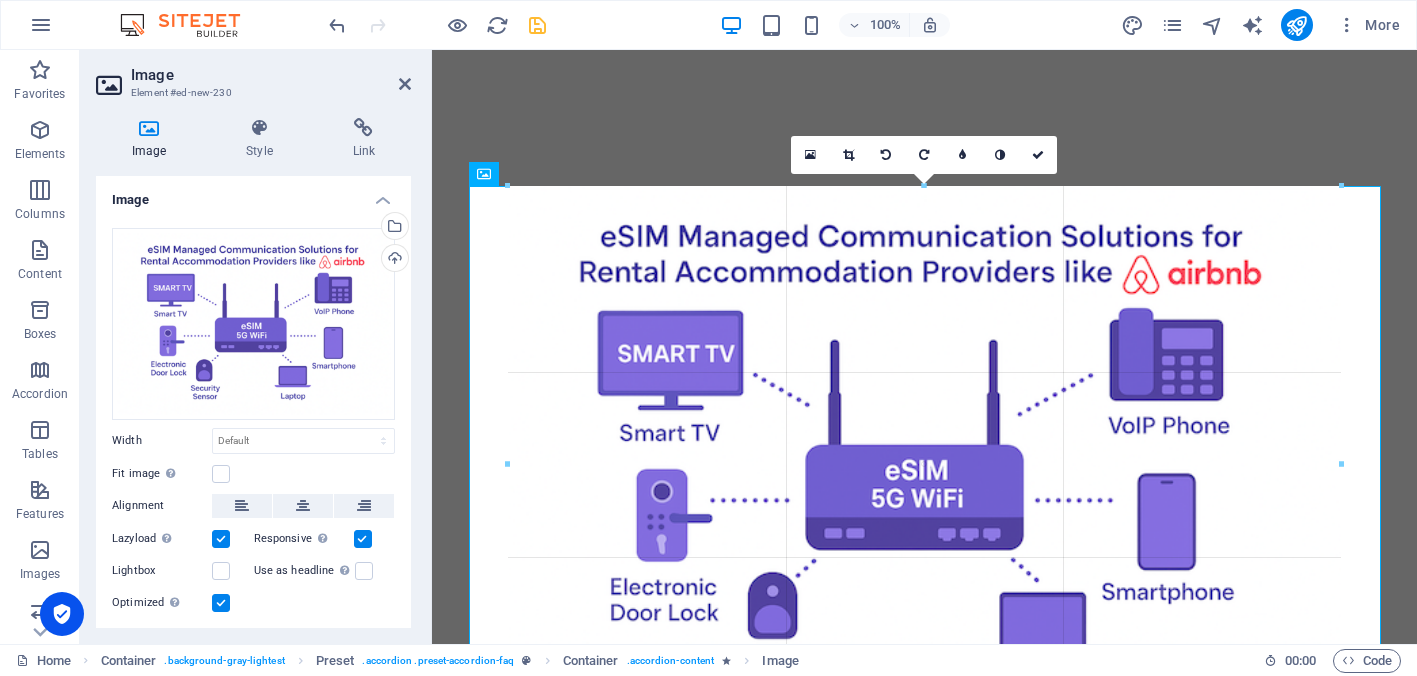 drag, startPoint x: 1380, startPoint y: 188, endPoint x: 997, endPoint y: 236, distance: 385.99612 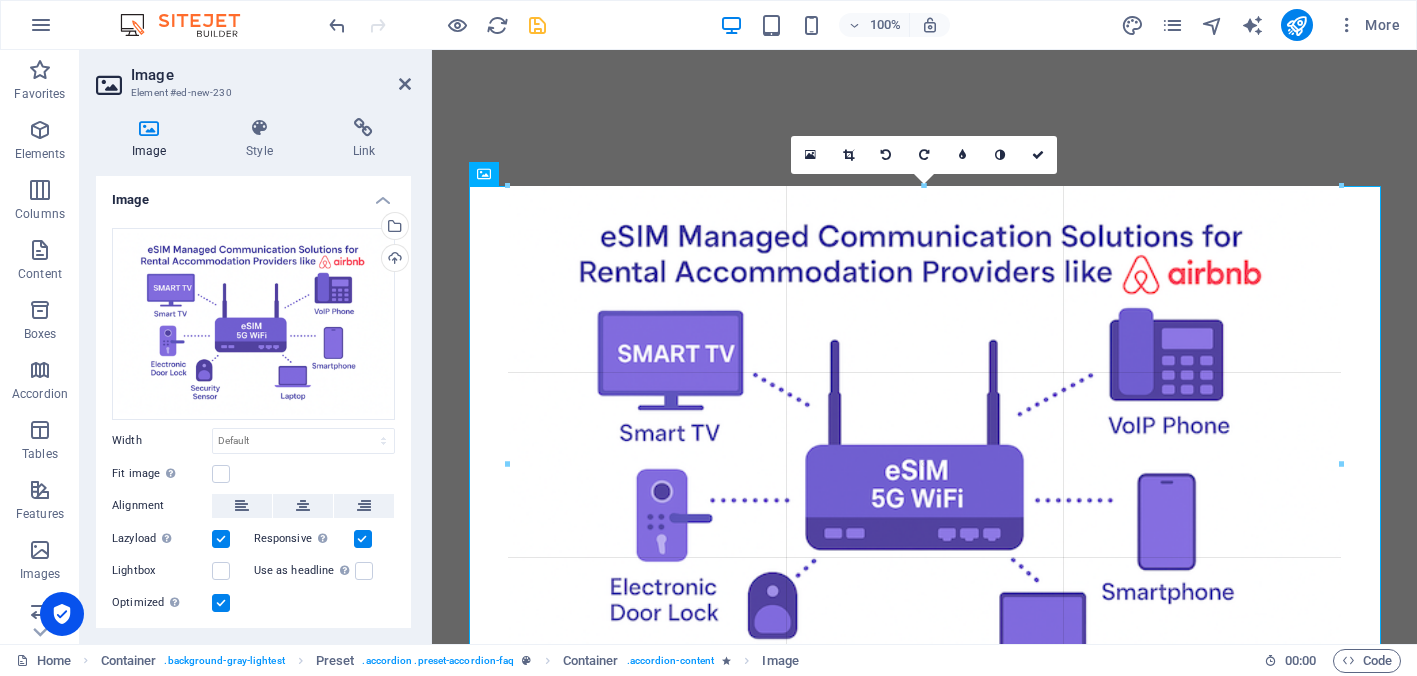 type on "833" 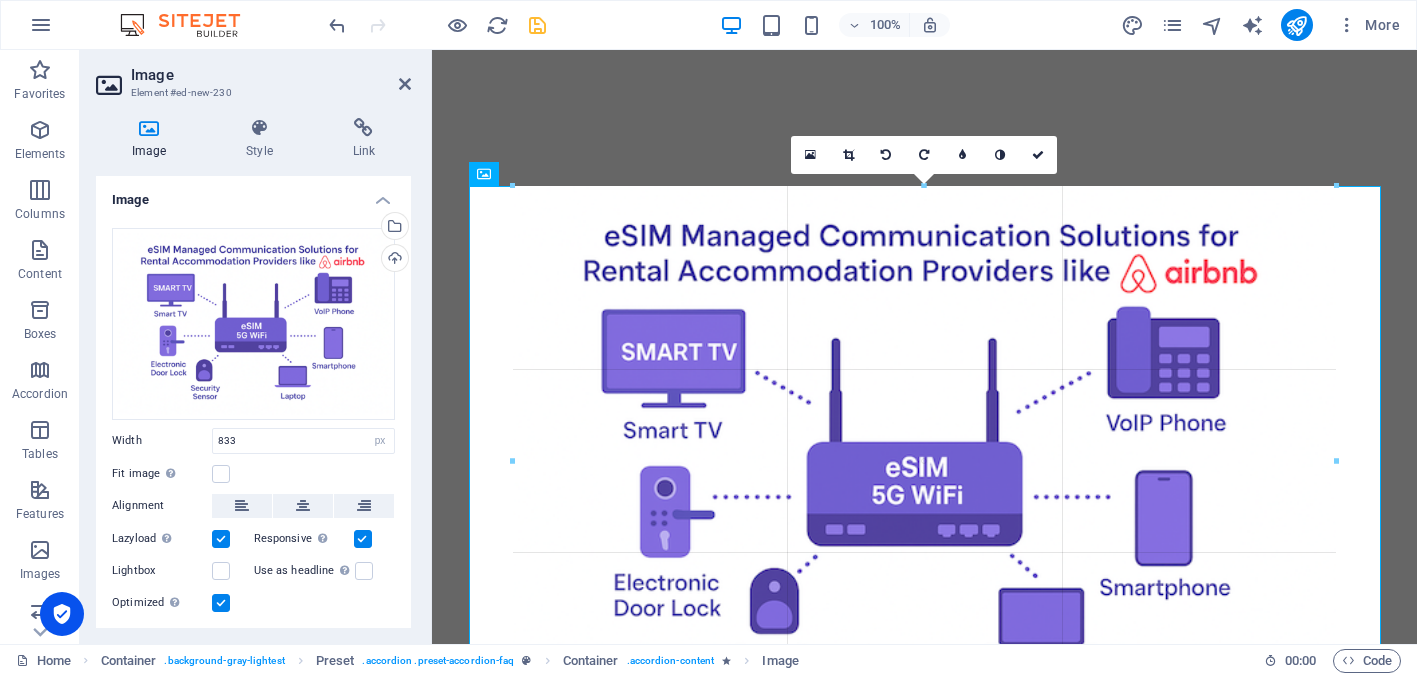 drag, startPoint x: 1339, startPoint y: 186, endPoint x: 953, endPoint y: 200, distance: 386.2538 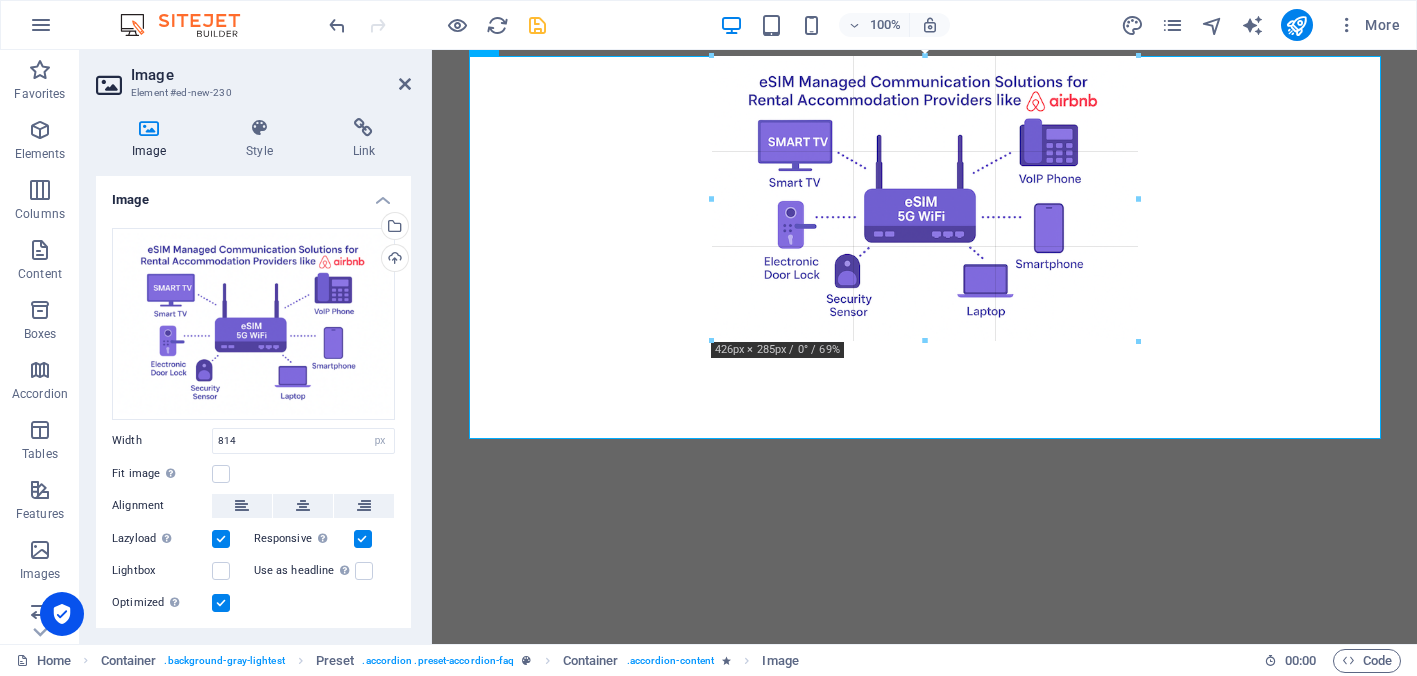 drag, startPoint x: 1331, startPoint y: 601, endPoint x: 943, endPoint y: 271, distance: 509.35645 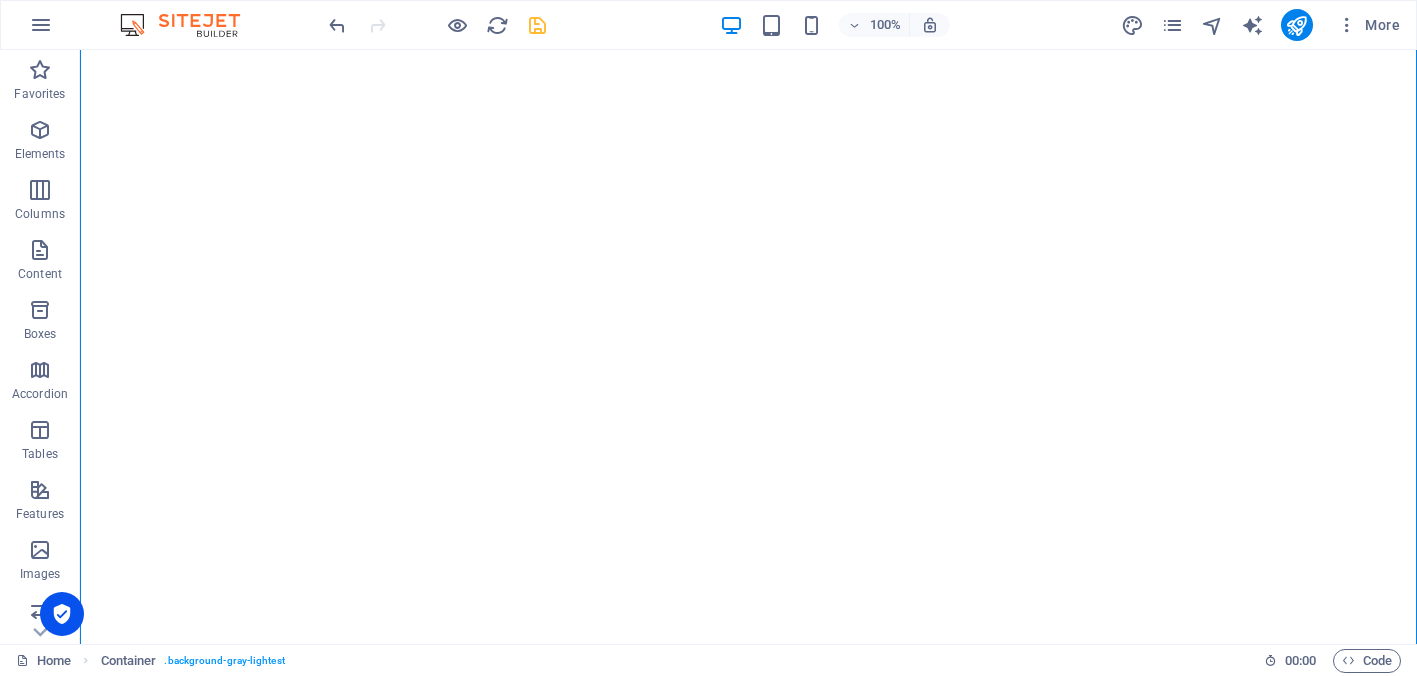 click at bounding box center (437, 25) 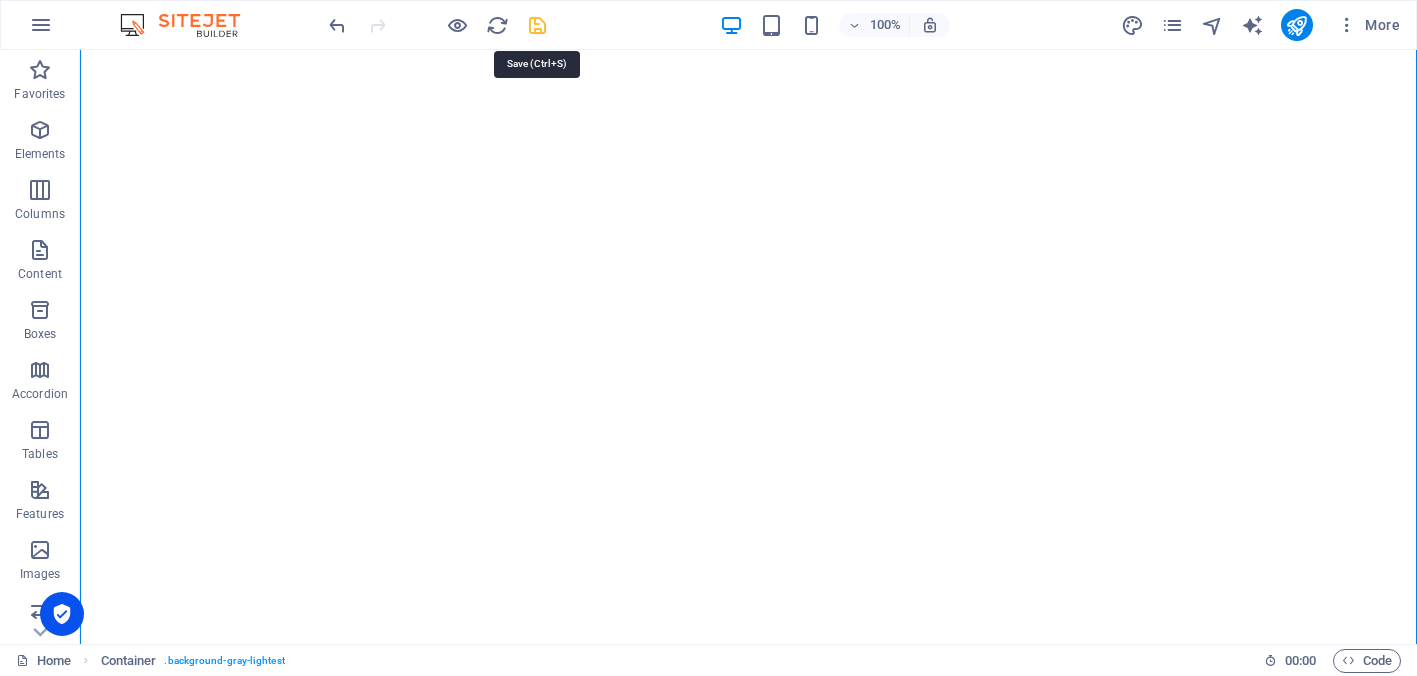 click at bounding box center [537, 25] 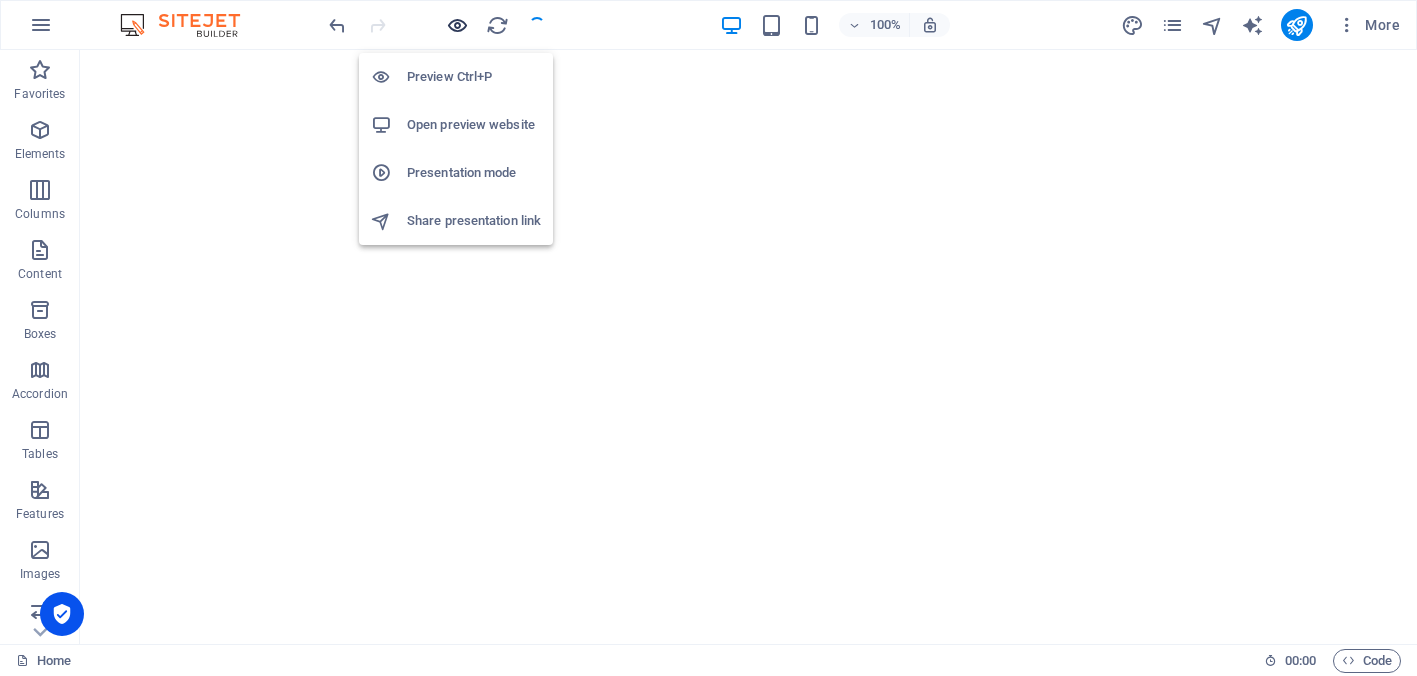 click at bounding box center (457, 25) 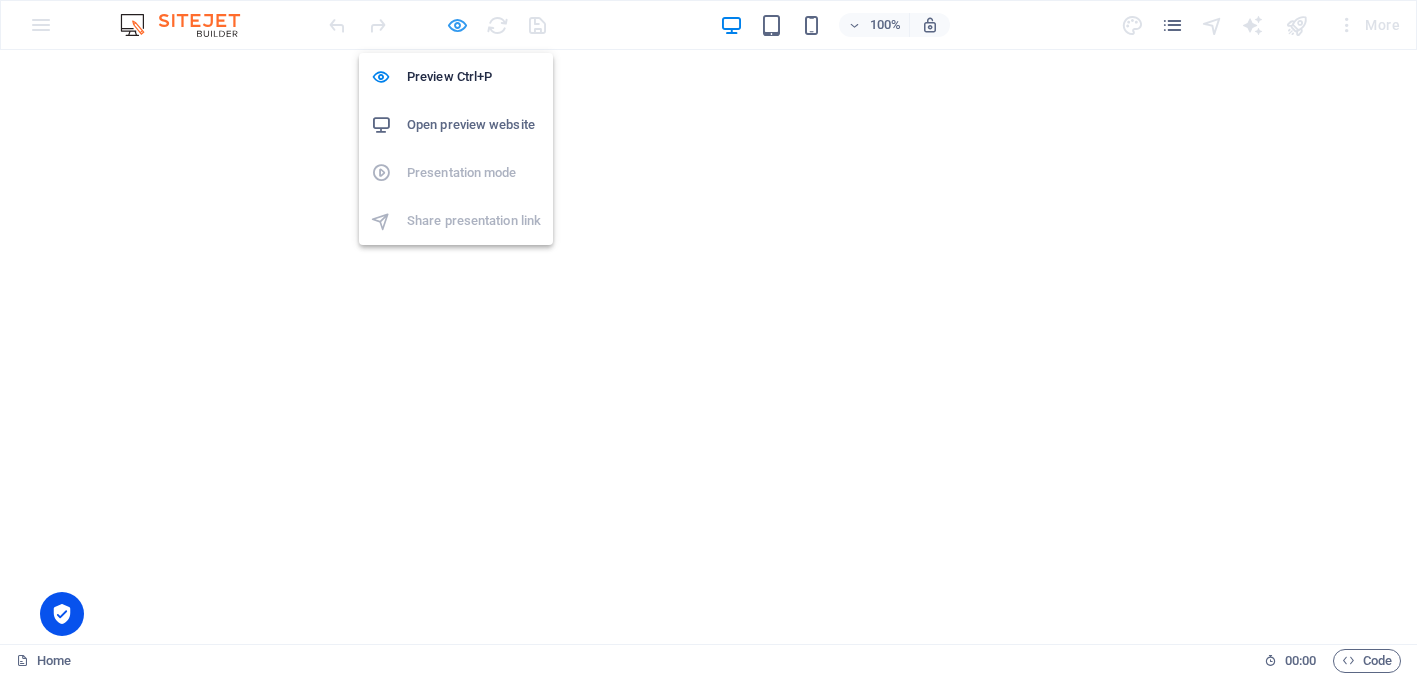 click at bounding box center [457, 25] 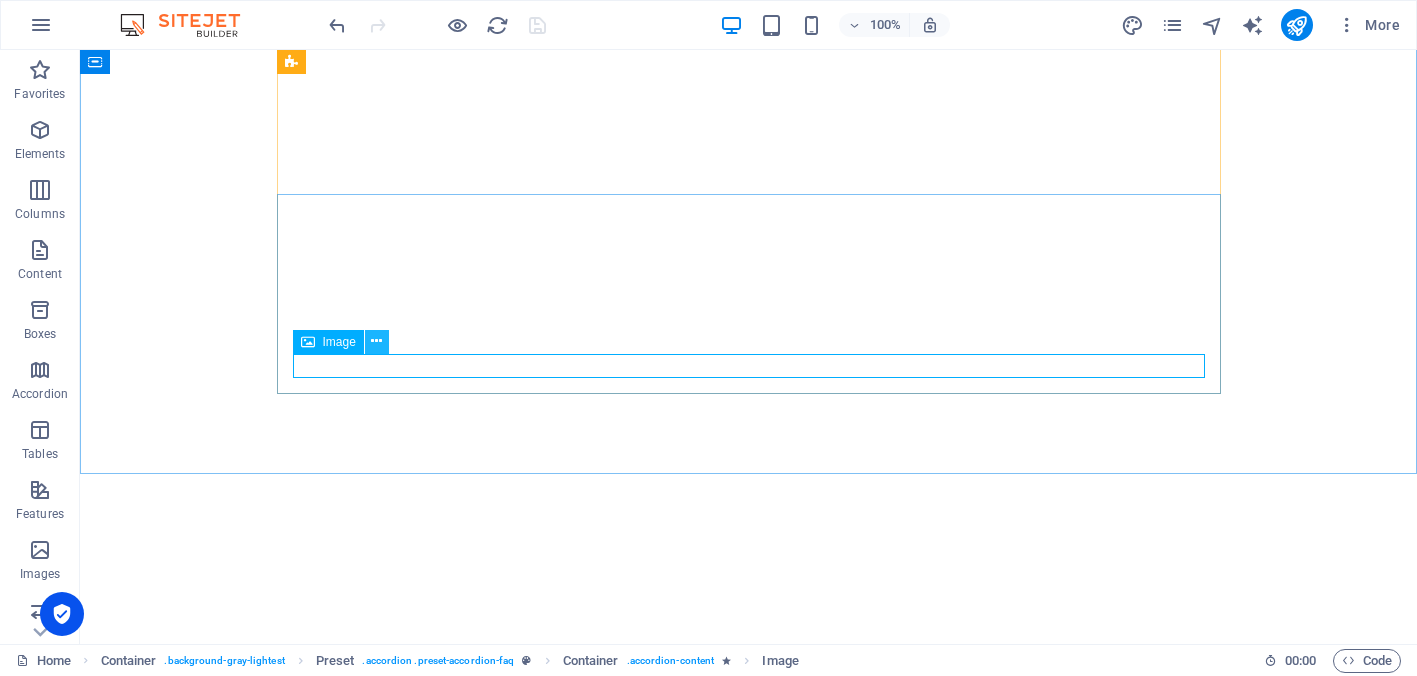 click at bounding box center [376, 341] 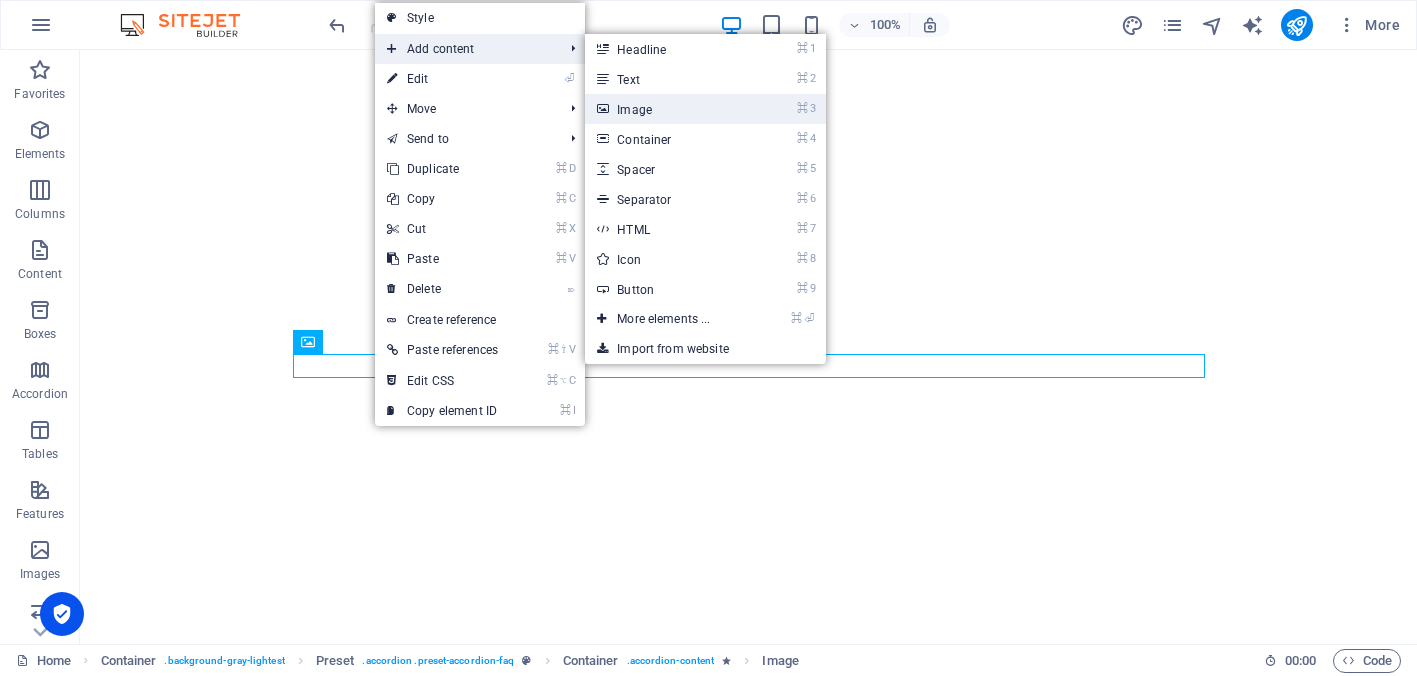 click on "⌘ 3  Image" at bounding box center (667, 109) 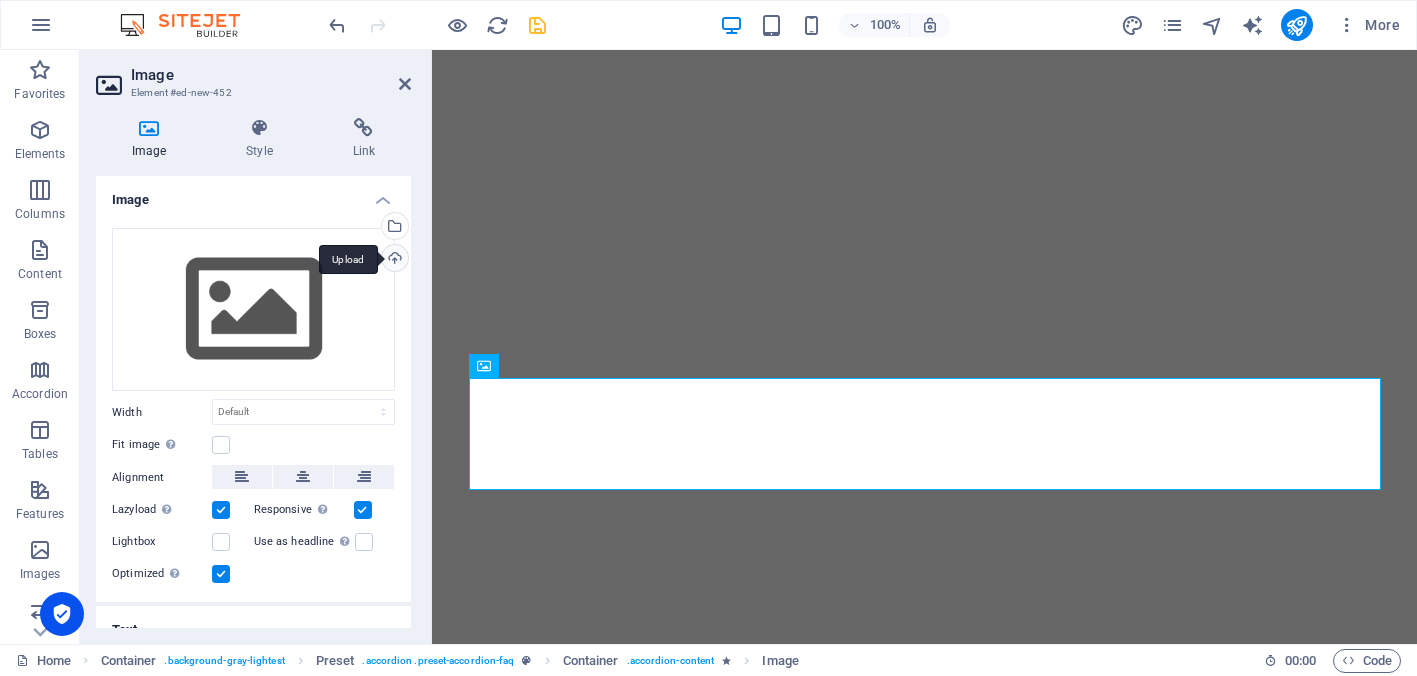 click on "Upload" at bounding box center [393, 260] 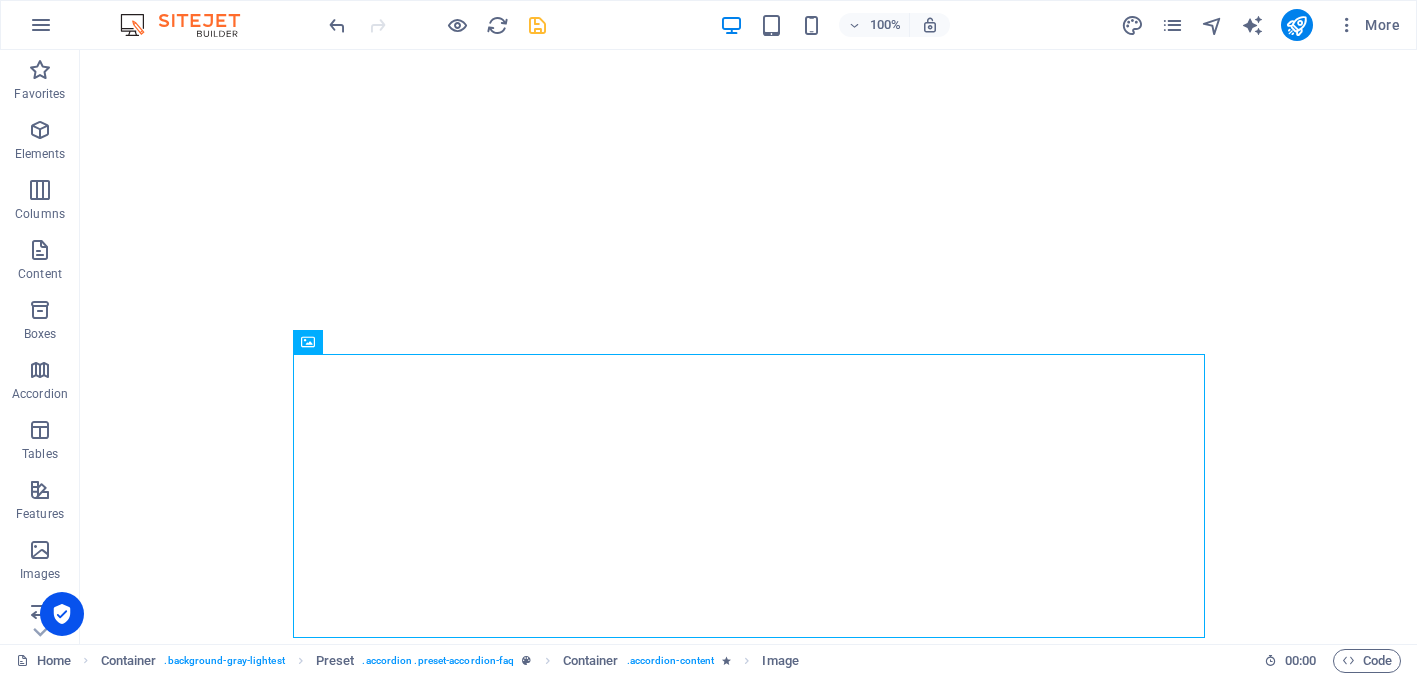 click at bounding box center [537, 25] 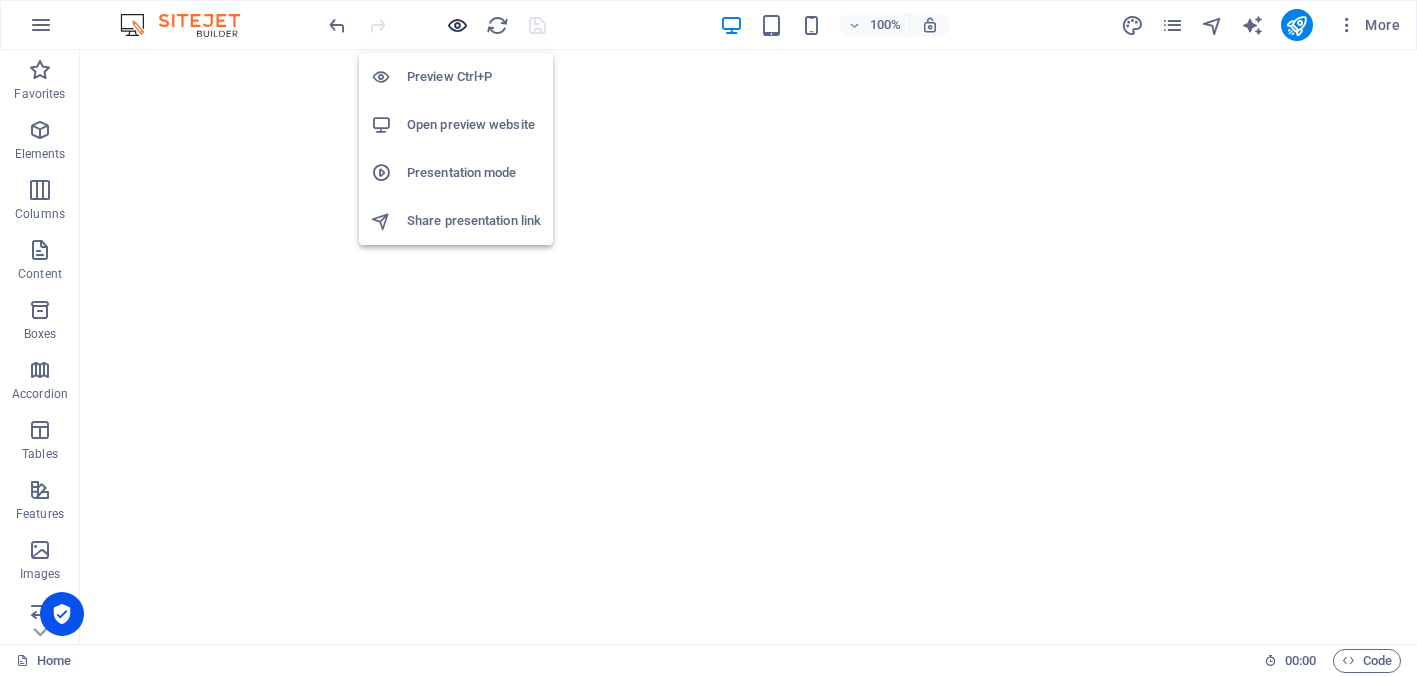 click at bounding box center (457, 25) 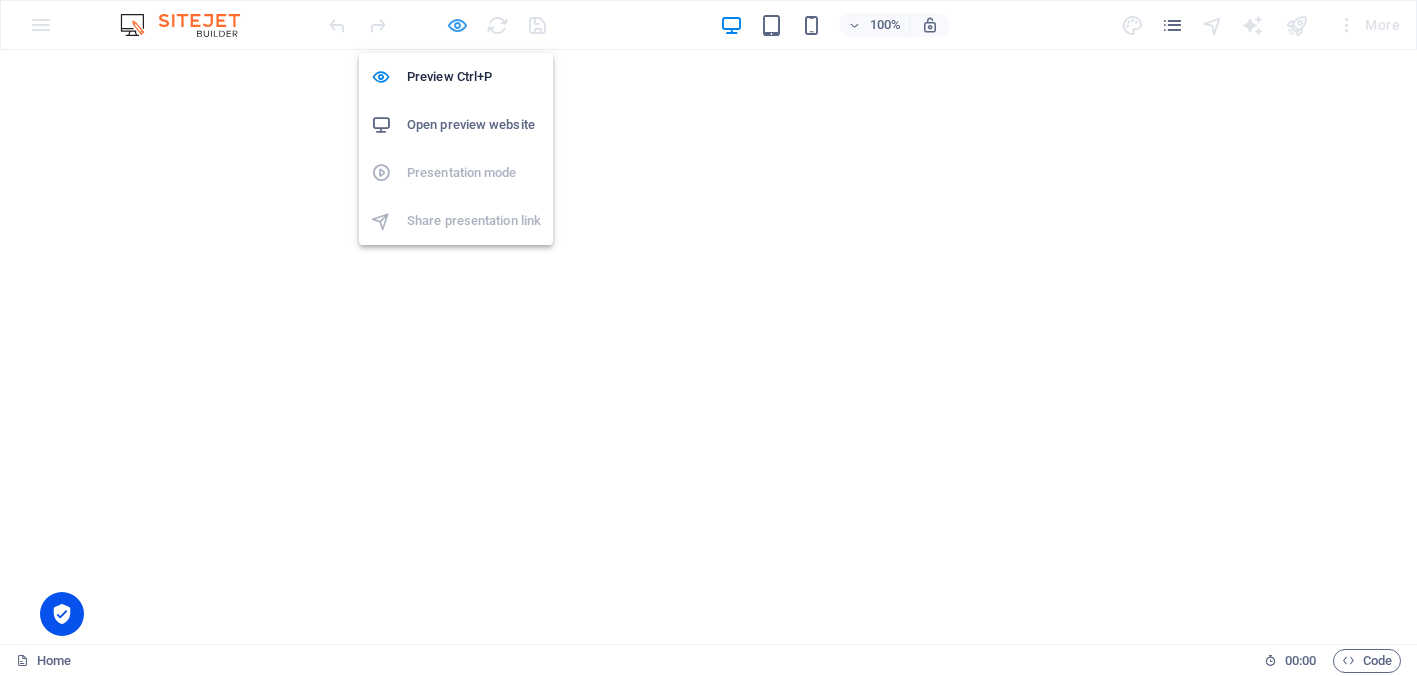 click at bounding box center [457, 25] 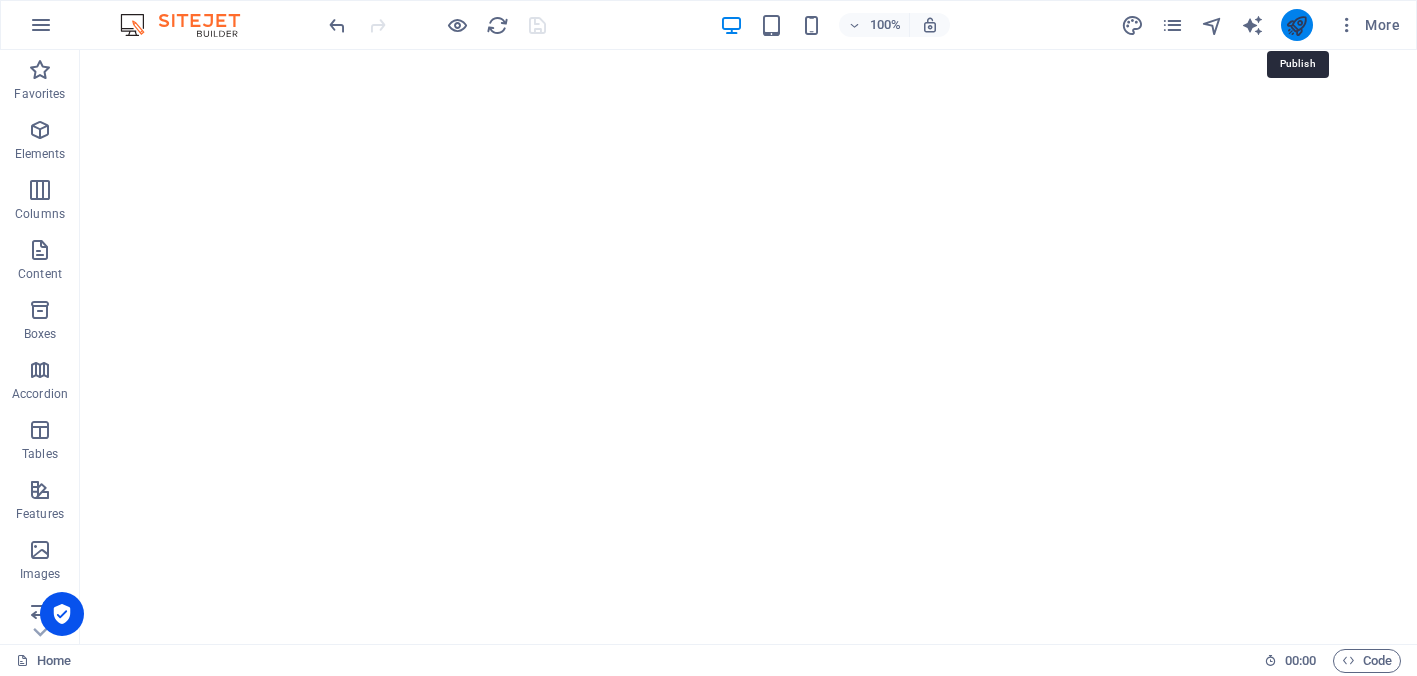 click at bounding box center [1296, 25] 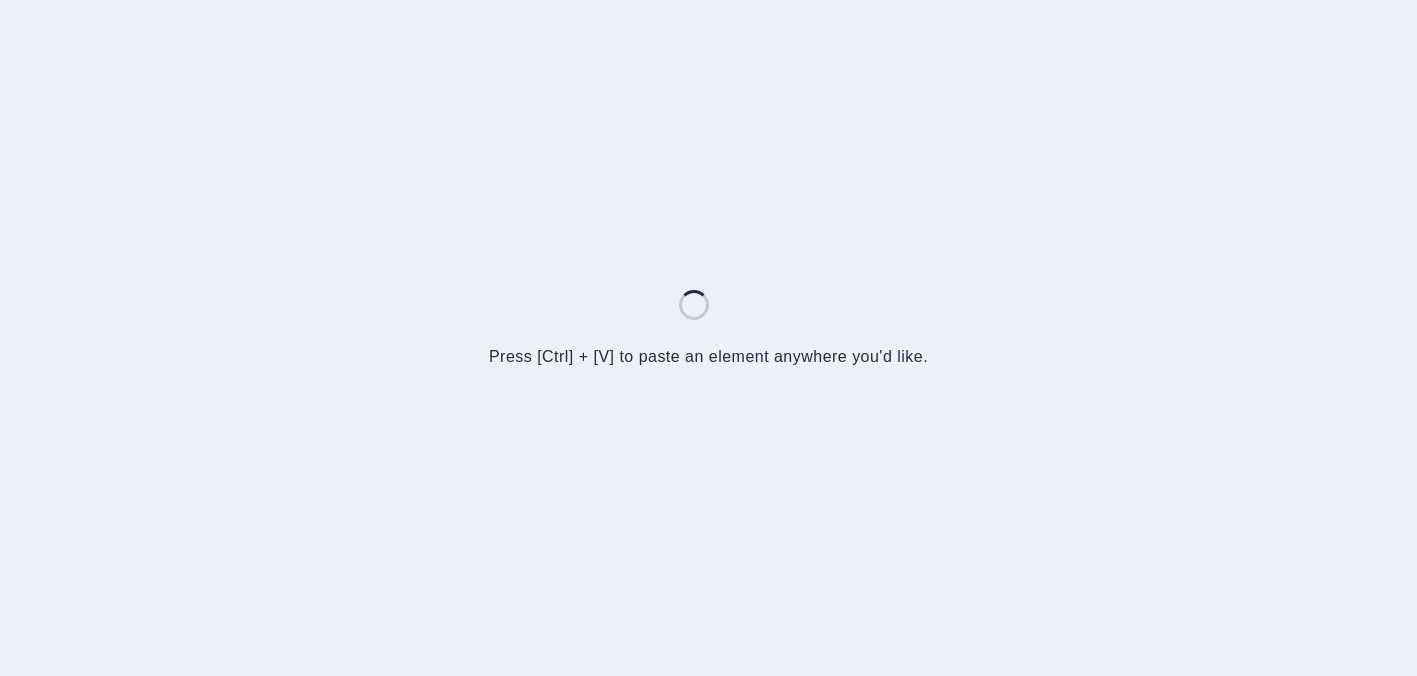 scroll, scrollTop: 0, scrollLeft: 0, axis: both 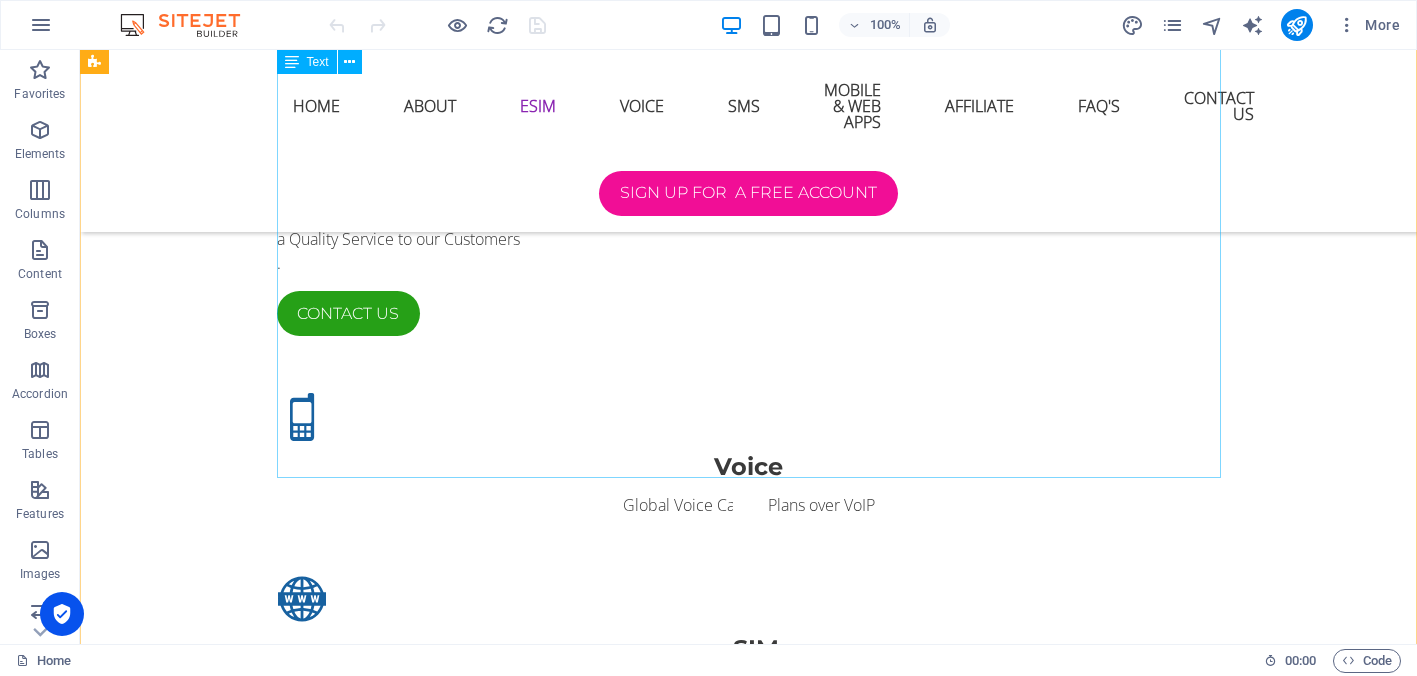 click on "eSIM Technology is an embedded version of the traditional SIM card that is directly integrated into a device. With eSIM these is no need to swap out or physically handle SIM cards. Instead, users can download and activate profiles directly on their devices, allowing them to switch carriers or service seamlessly. Why Choose Our eSIM Platform ? Instant Activation:  Our eSIM platform allows users to activate their services instantly without the hassle of waiting for a physical SIM card. This eliminates delays and provides an exceptional user experience.   Global Coverage:  We offer access to extensive international networks, ensuring seamless global roaming and connectivity, no matter where you are. Flexible Plans:  With our eSIM solutions, users can select tailored plans that suit their individual or business needs, giving them the freedom to choose between local, regional or international services. S ecure and Reliable: Effortless Management: Internet Access & Telemetry for Rental Accommodation:" at bounding box center [749, 1592] 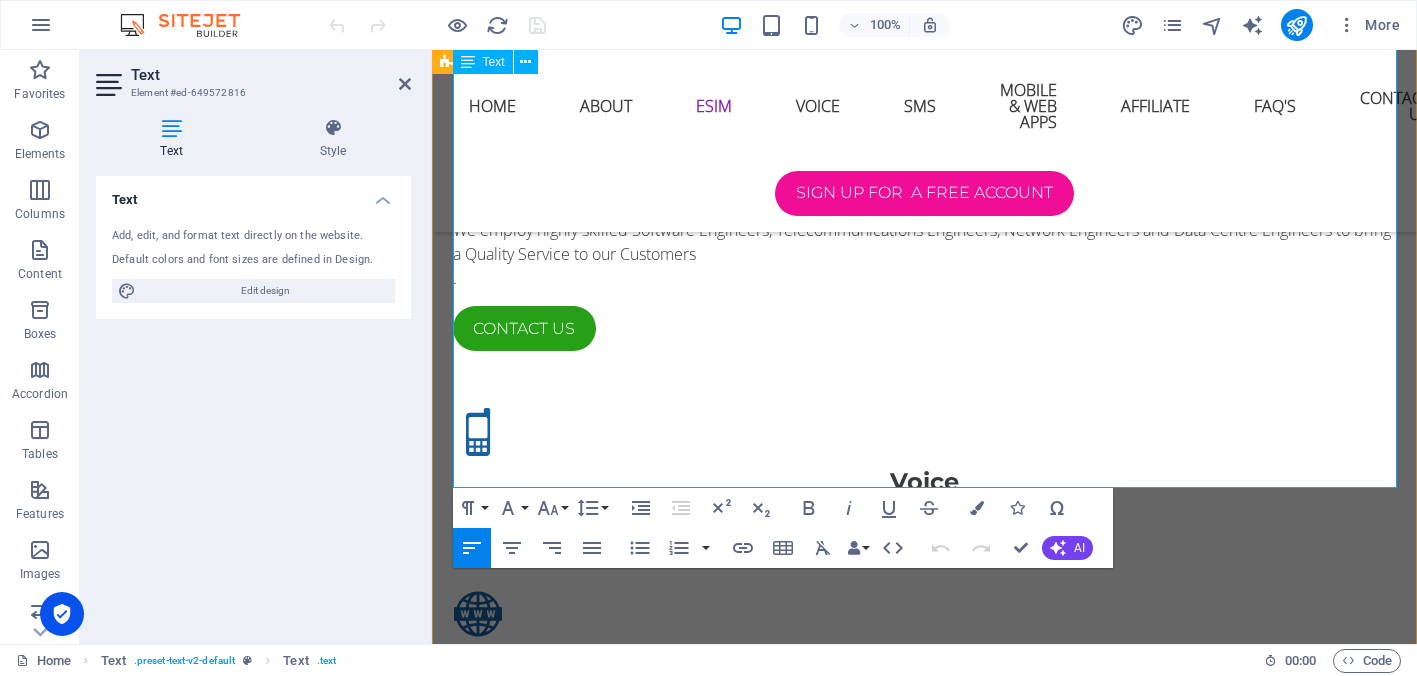 scroll, scrollTop: 2288, scrollLeft: 0, axis: vertical 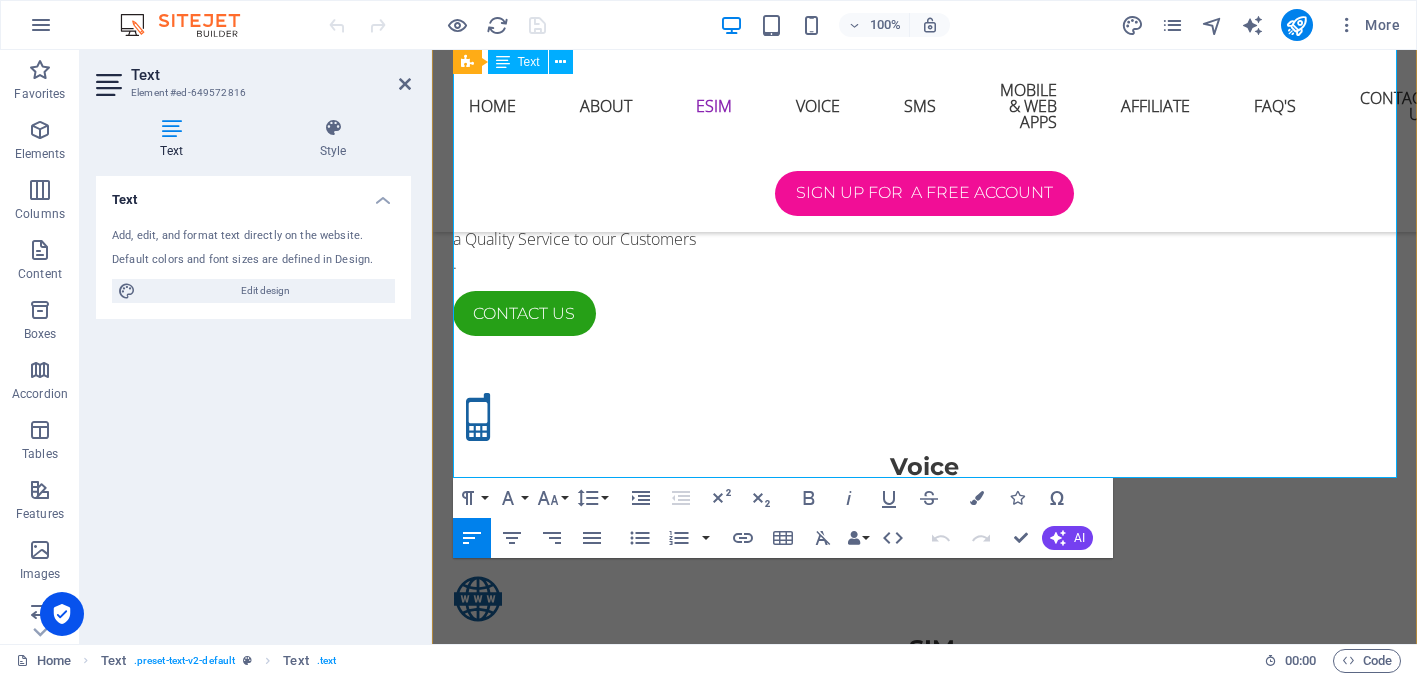 click on "Internet Access & Telemetry for Rental Accommodation:  At Secure-eSIM we can provide a 4/5G WiFi Router compatible with our eSIM Technology platform which can be used to supply high speed customised internet access for your customers in rental accommodation like Airbnb. Using our platform you can manage internet access in your rental accommodation from anywhere in the world, if your accommodation is not booked for a period of time then you can save money by turning it off. Our  4/5G WiFi Router Technology also has one input and one output that can be use for remotely opening an electronic door or for monitoring any equipment in the premises, you can also connect a smart TV and VoIP Phone to the  4/5G WiFi Router." at bounding box center [933, 1788] 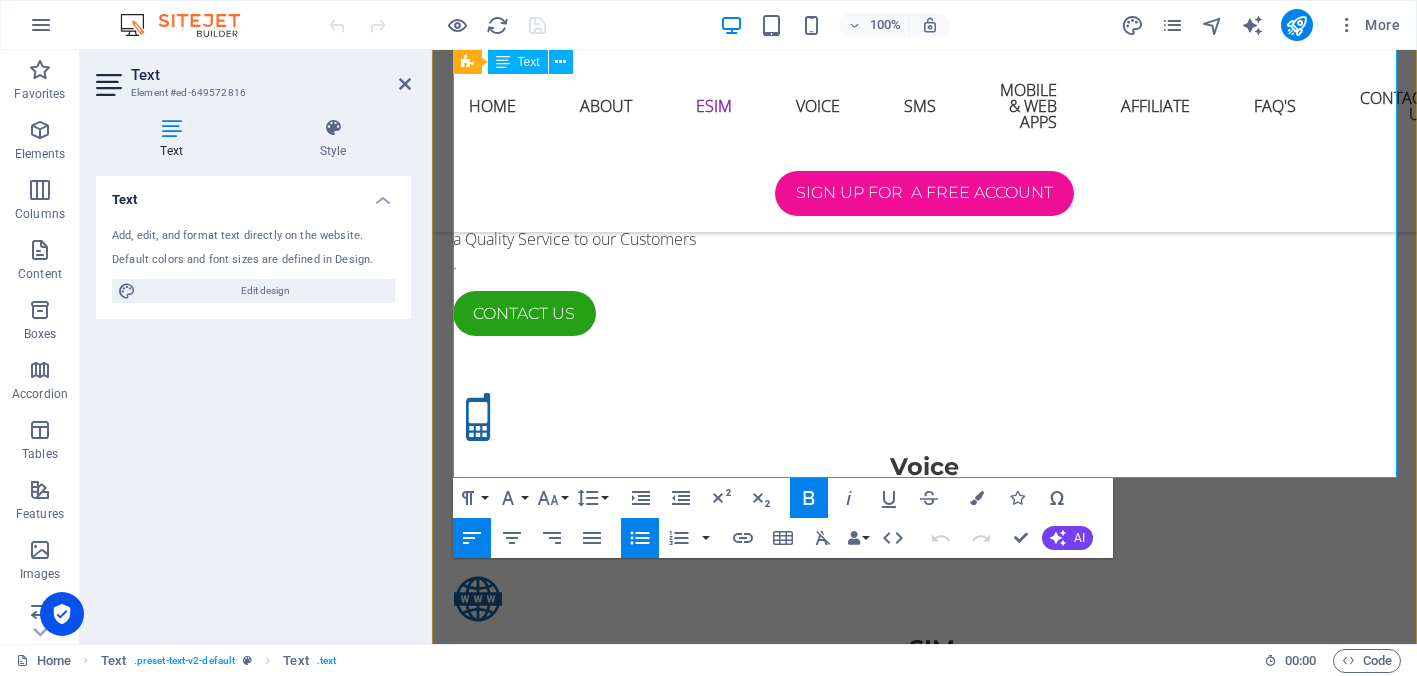 type 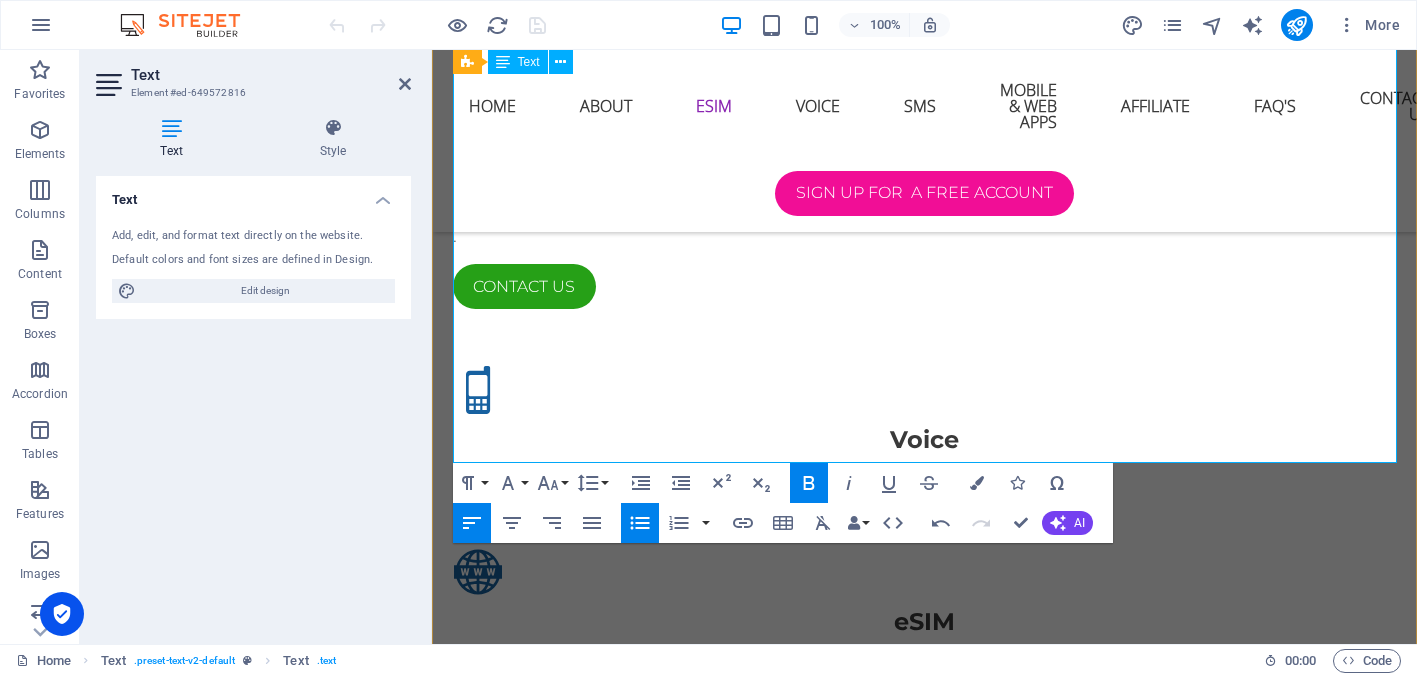 scroll, scrollTop: 2318, scrollLeft: 0, axis: vertical 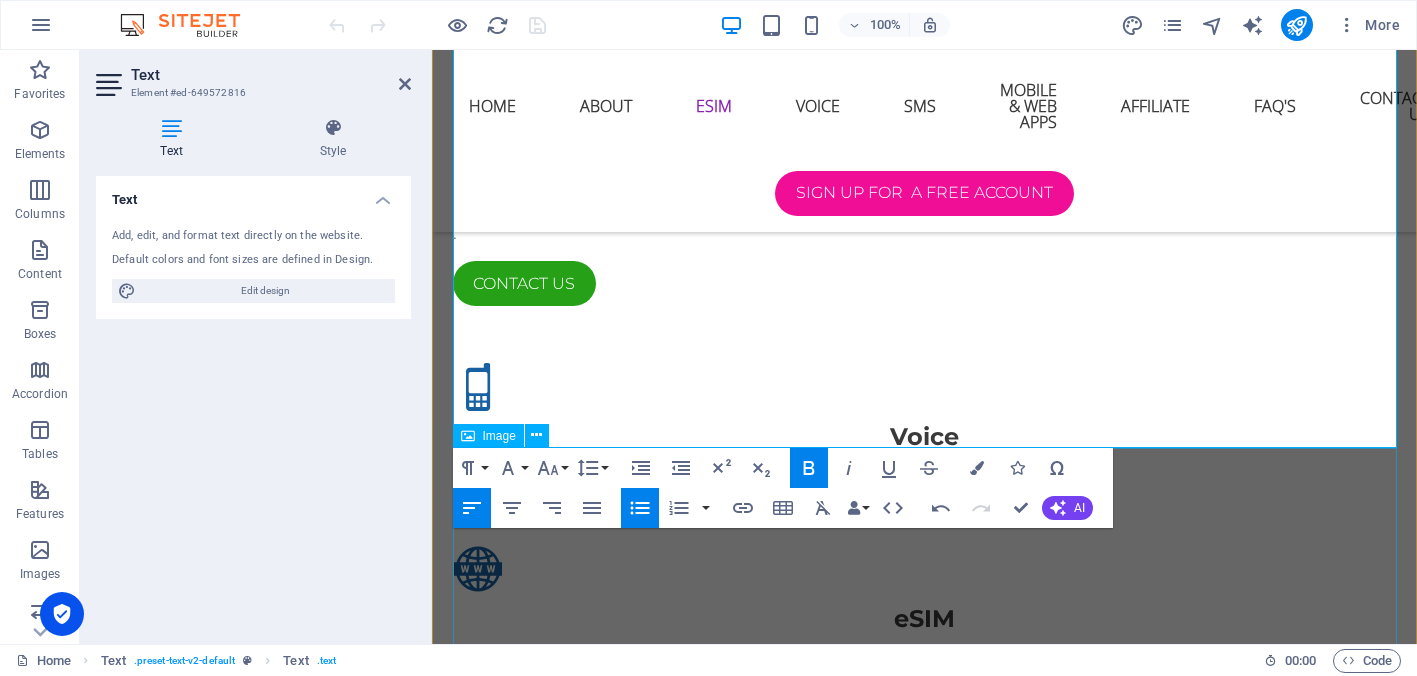 click at bounding box center [925, 2010] 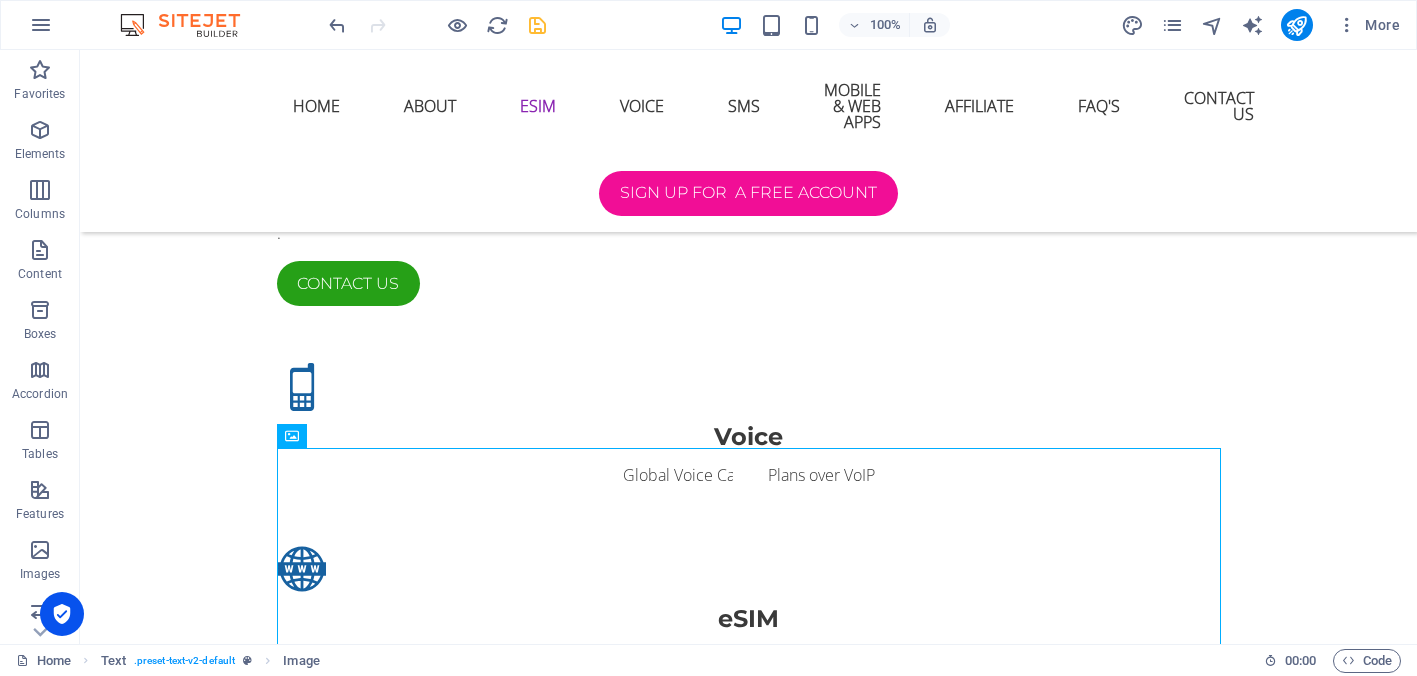 click at bounding box center (537, 25) 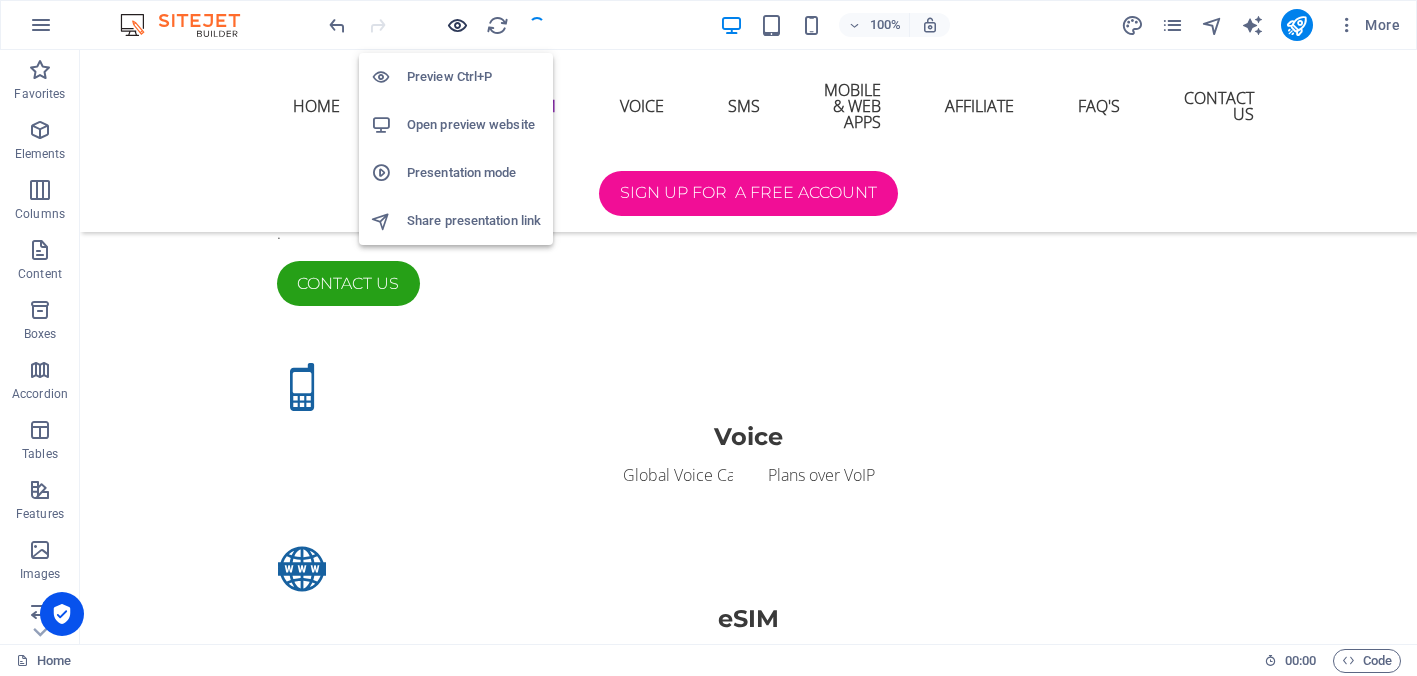 click at bounding box center (457, 25) 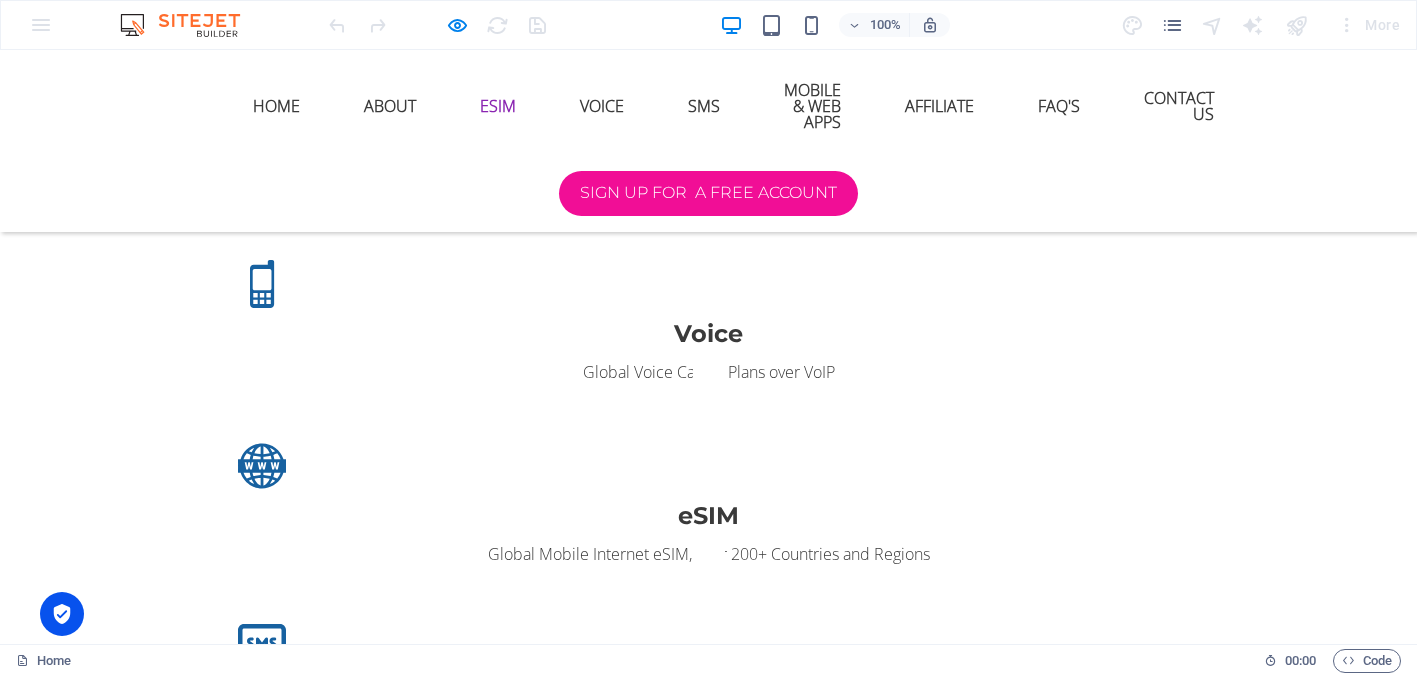 scroll, scrollTop: 2361, scrollLeft: 0, axis: vertical 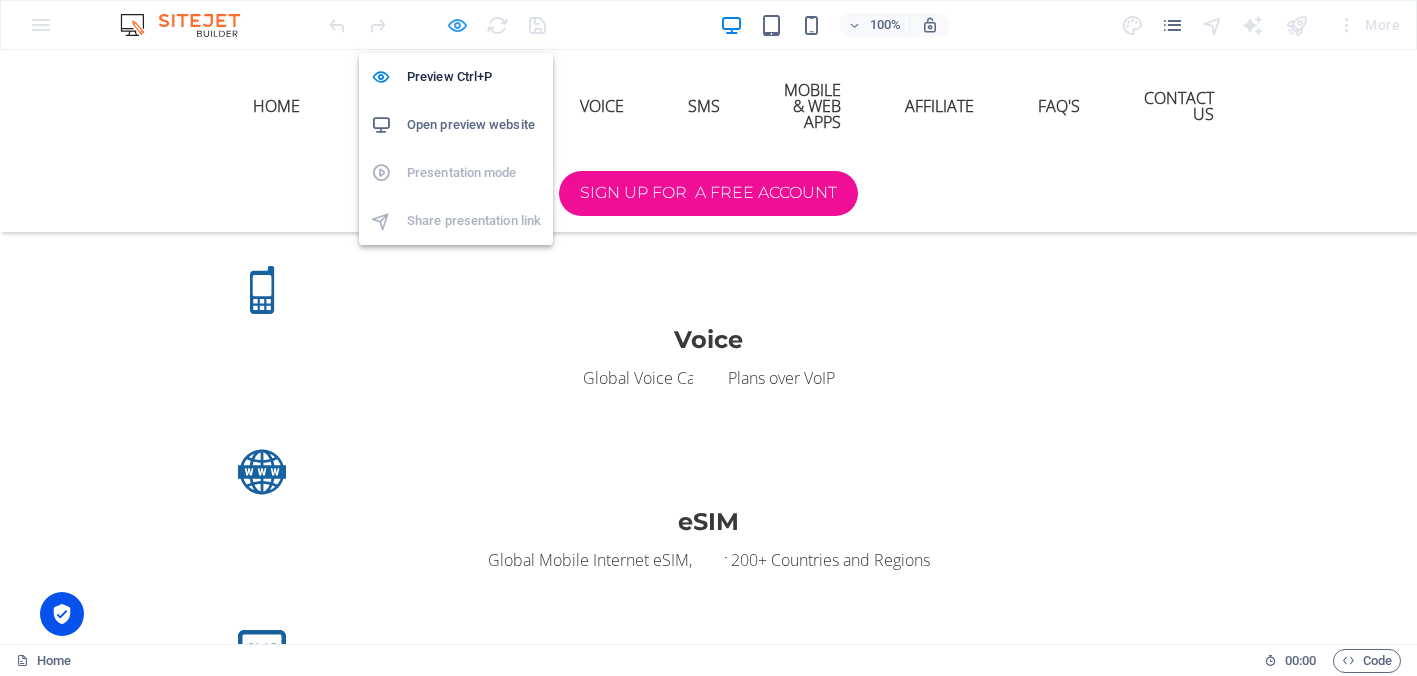 click at bounding box center [457, 25] 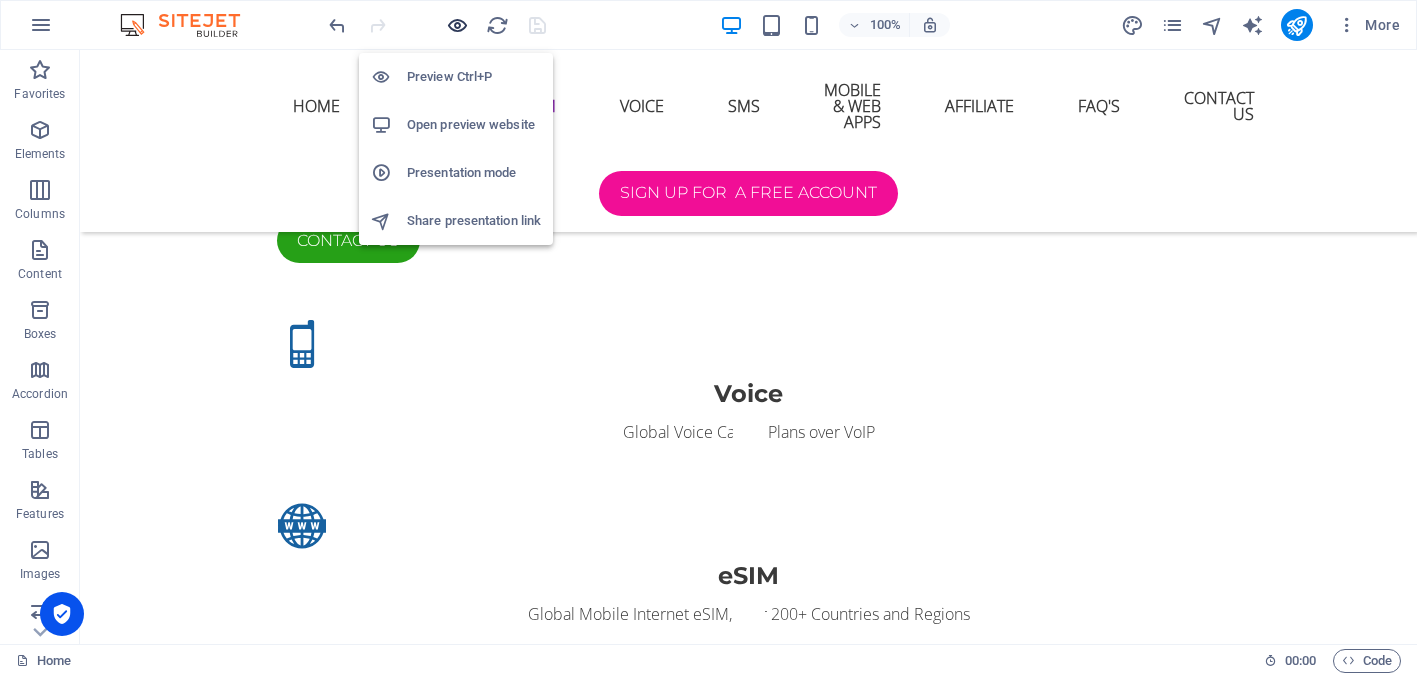 scroll, scrollTop: 2415, scrollLeft: 0, axis: vertical 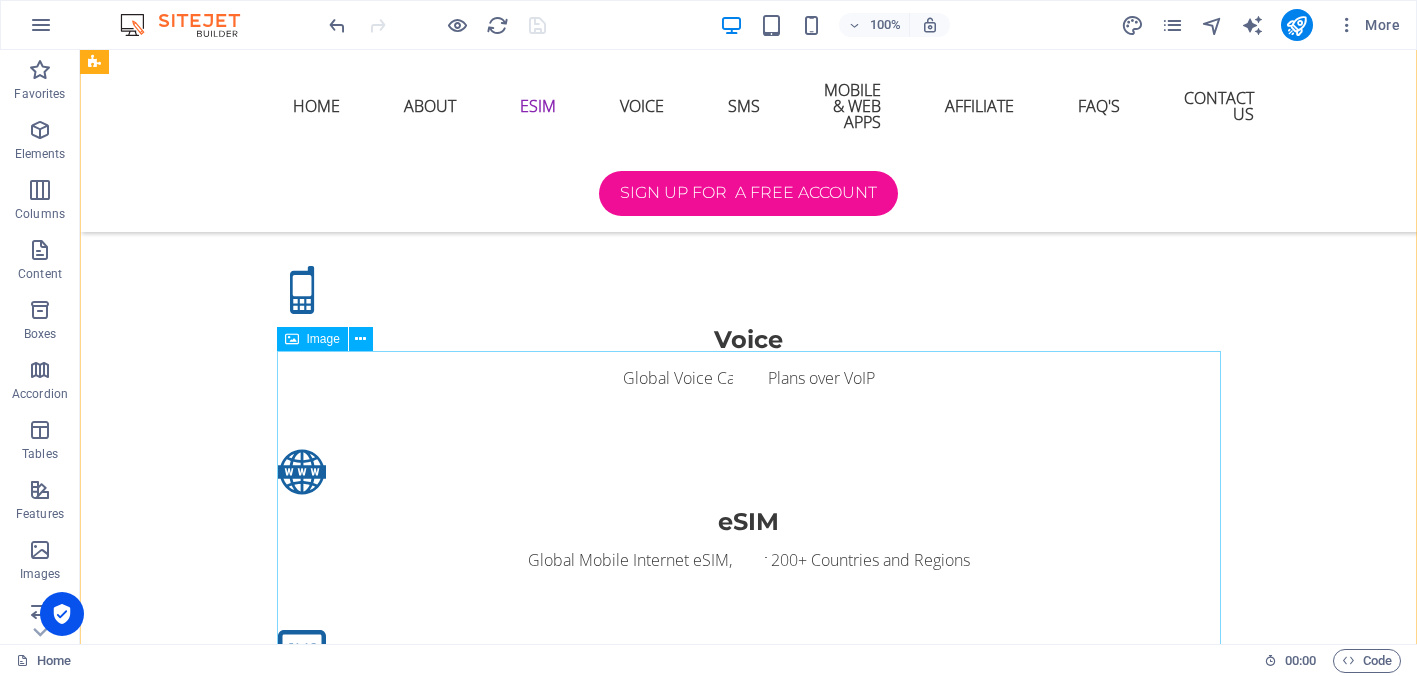 click at bounding box center [749, 1913] 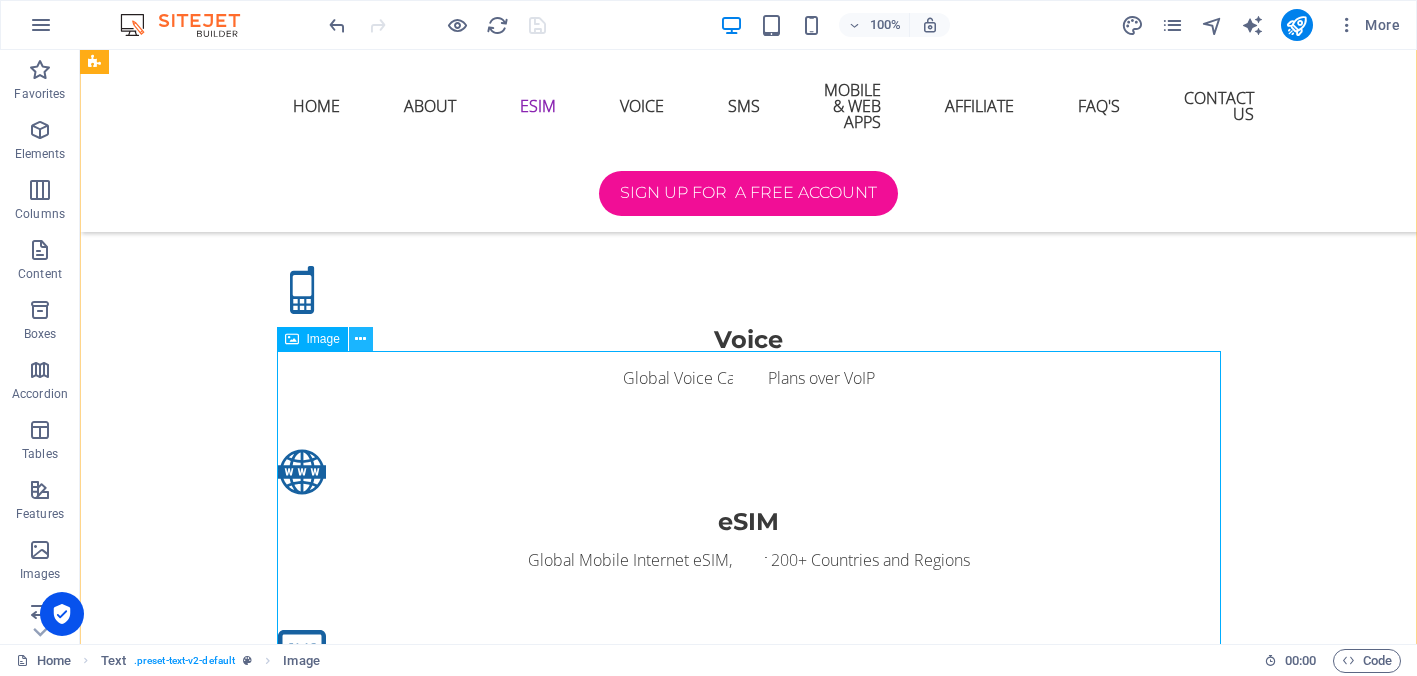 click at bounding box center [361, 339] 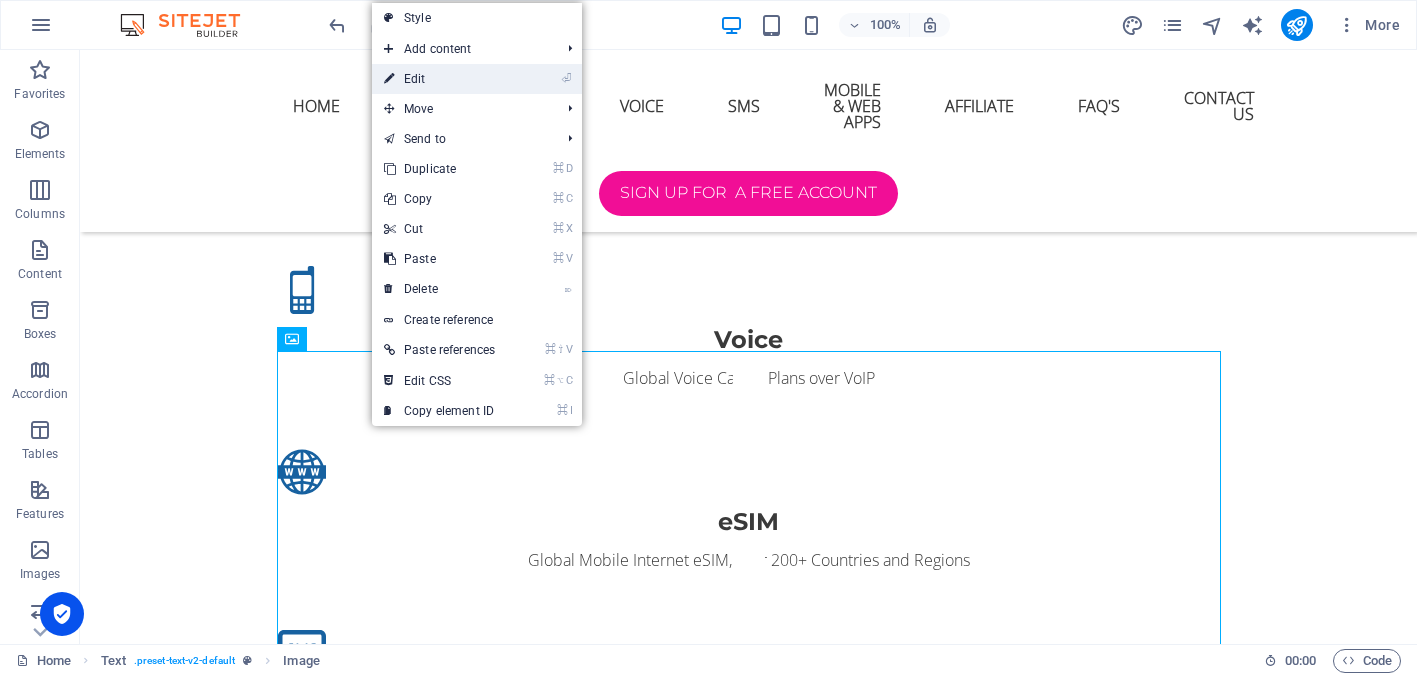 click on "⏎  Edit" at bounding box center (439, 79) 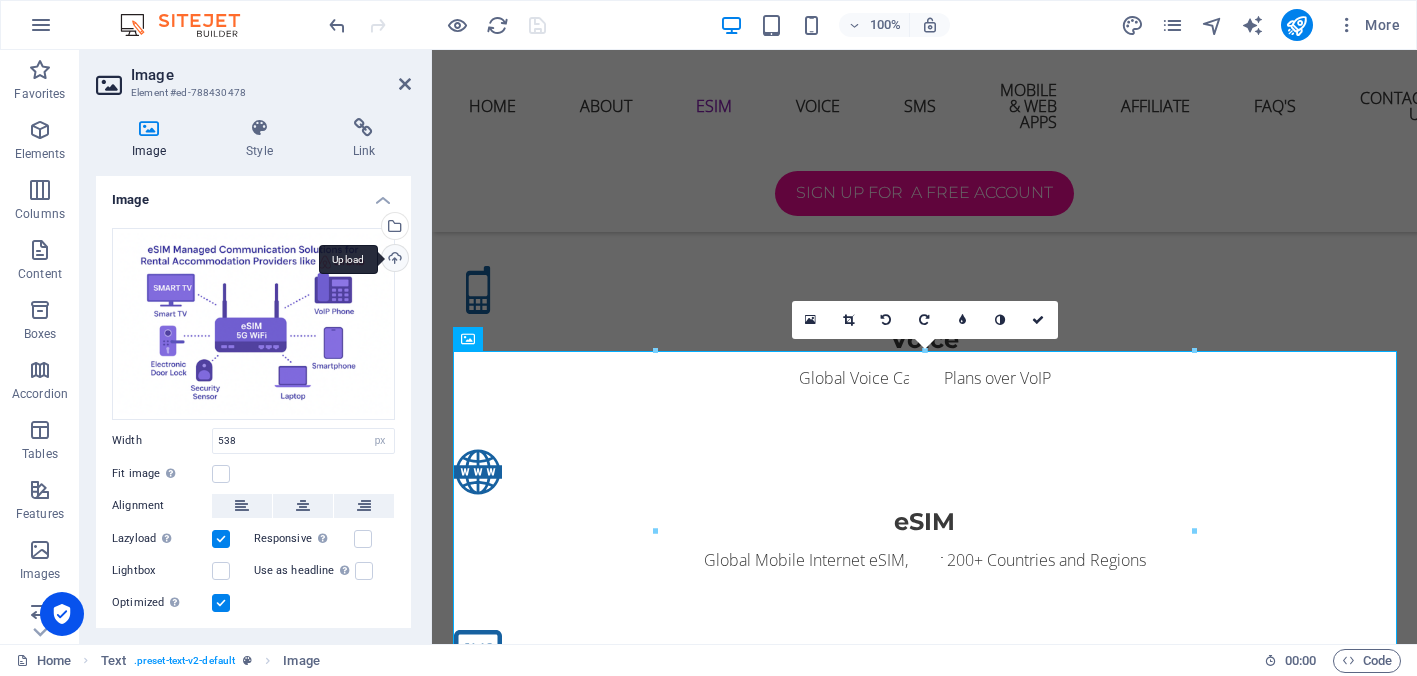 click on "Upload" at bounding box center (393, 260) 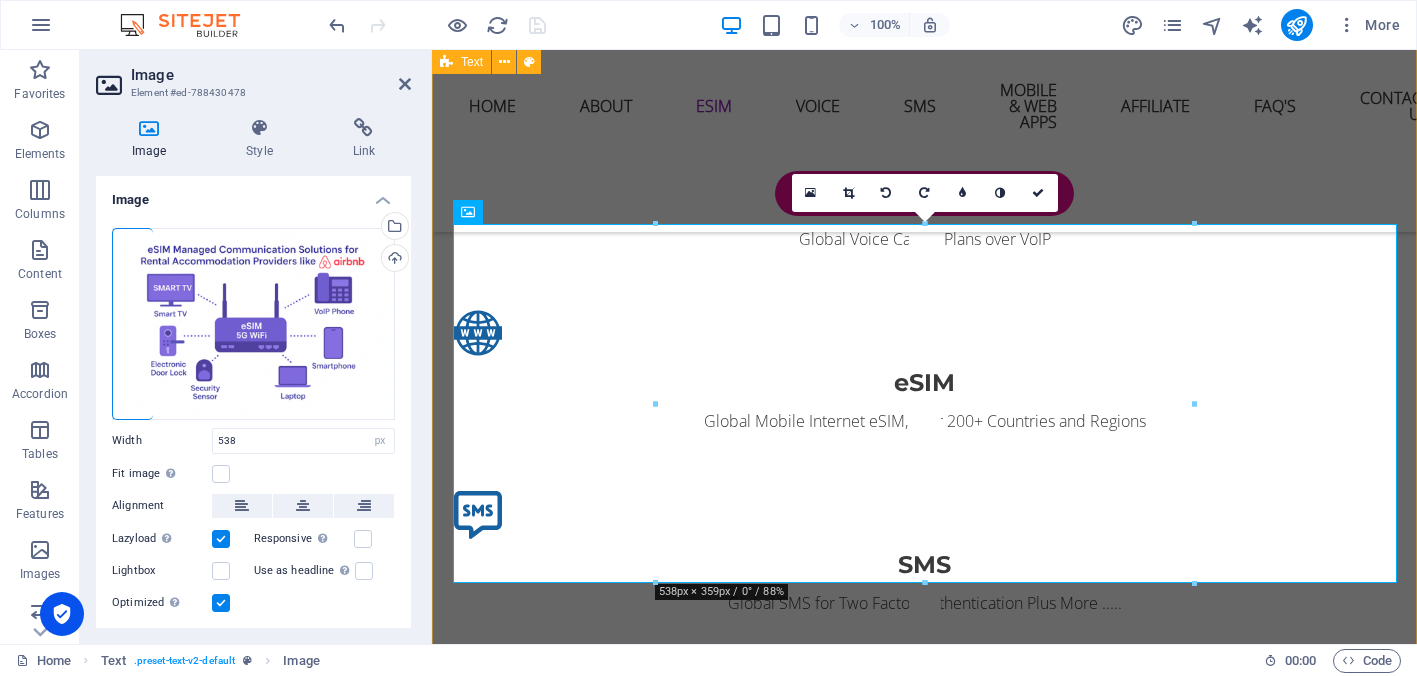 scroll, scrollTop: 2560, scrollLeft: 0, axis: vertical 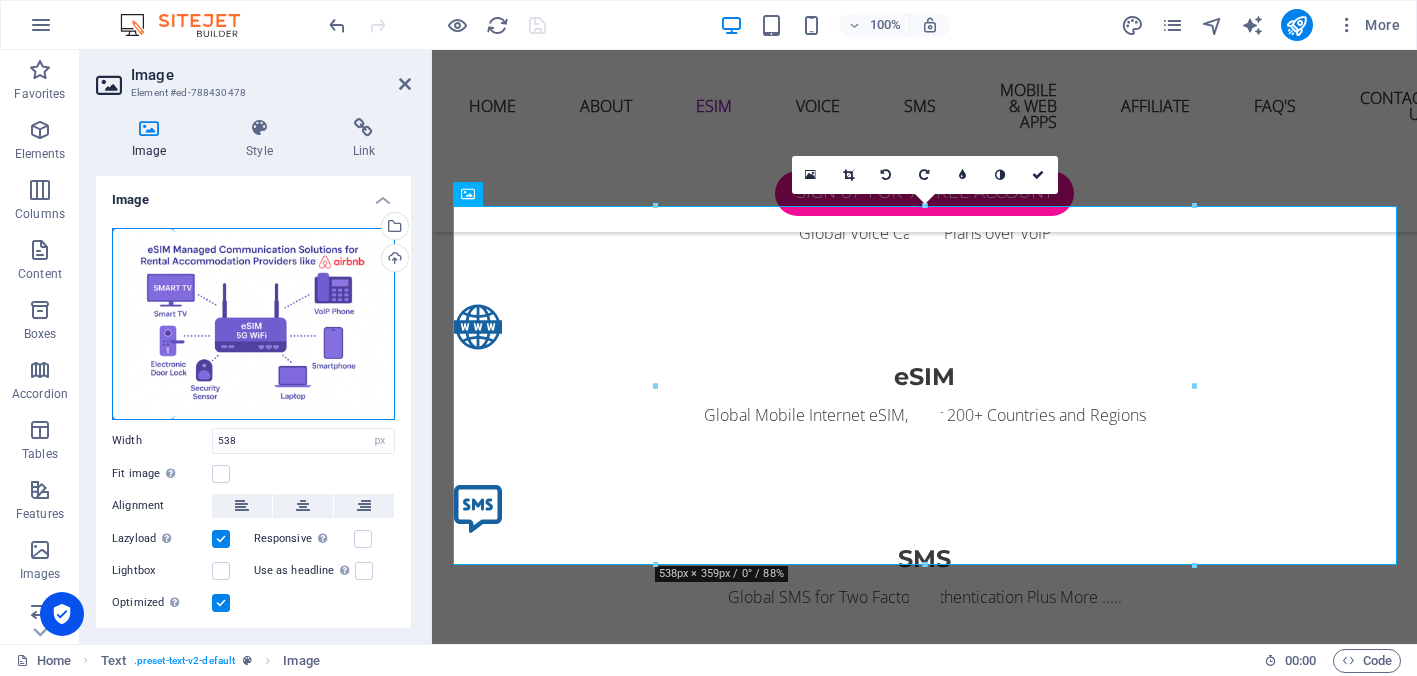 click on "Drag files here, click to choose files or select files from Files or our free stock photos & videos" at bounding box center (253, 324) 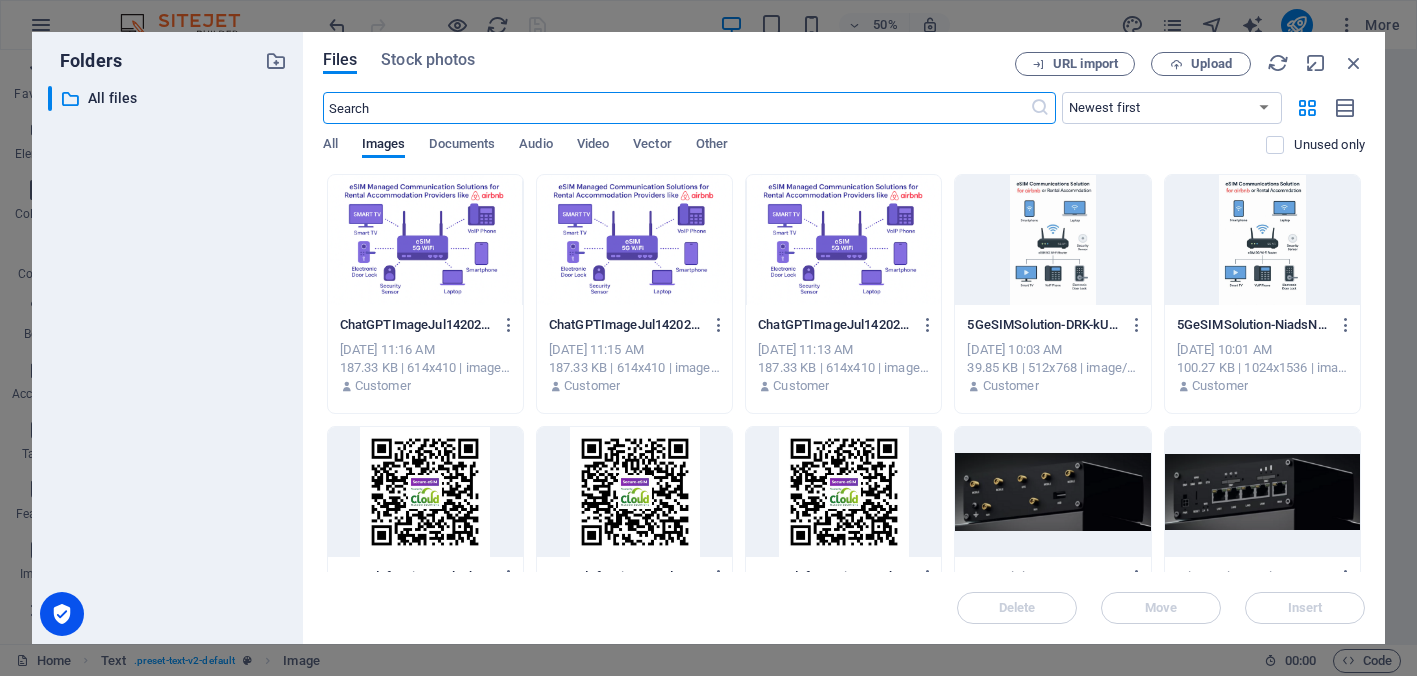 scroll, scrollTop: 2603, scrollLeft: 0, axis: vertical 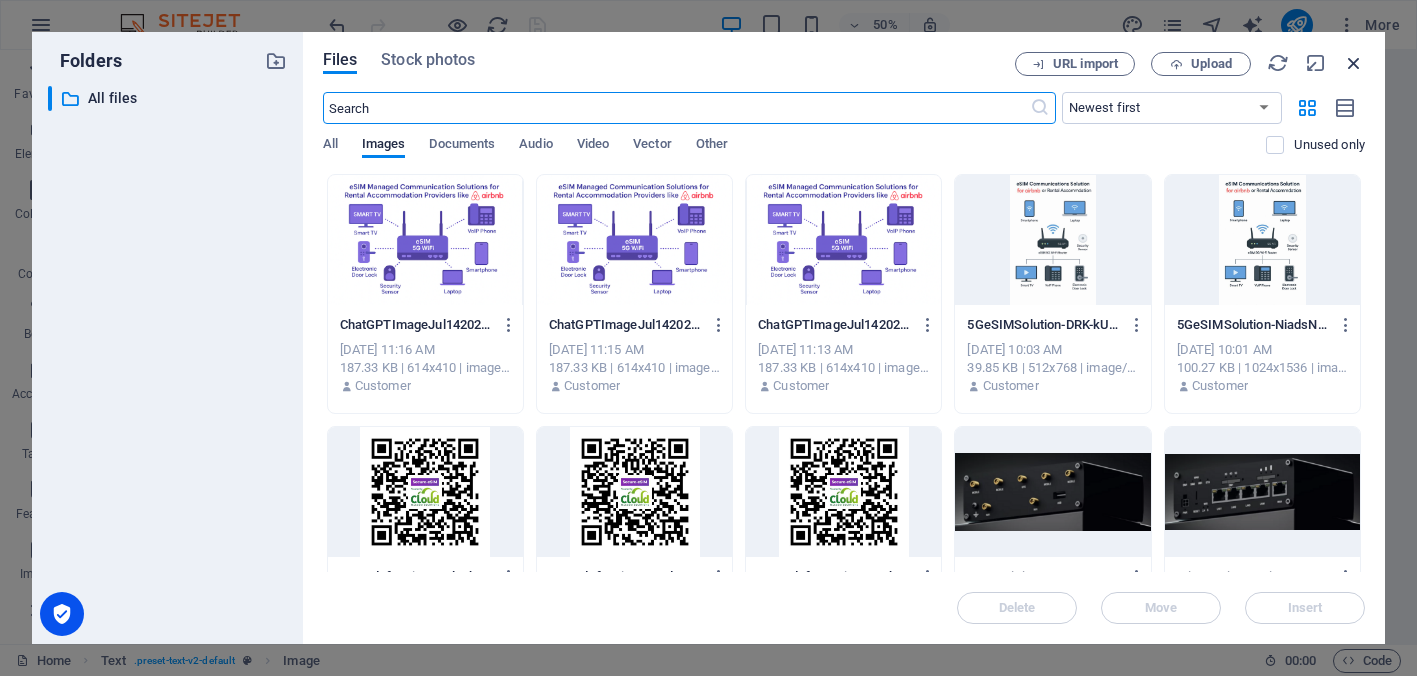click at bounding box center [1354, 63] 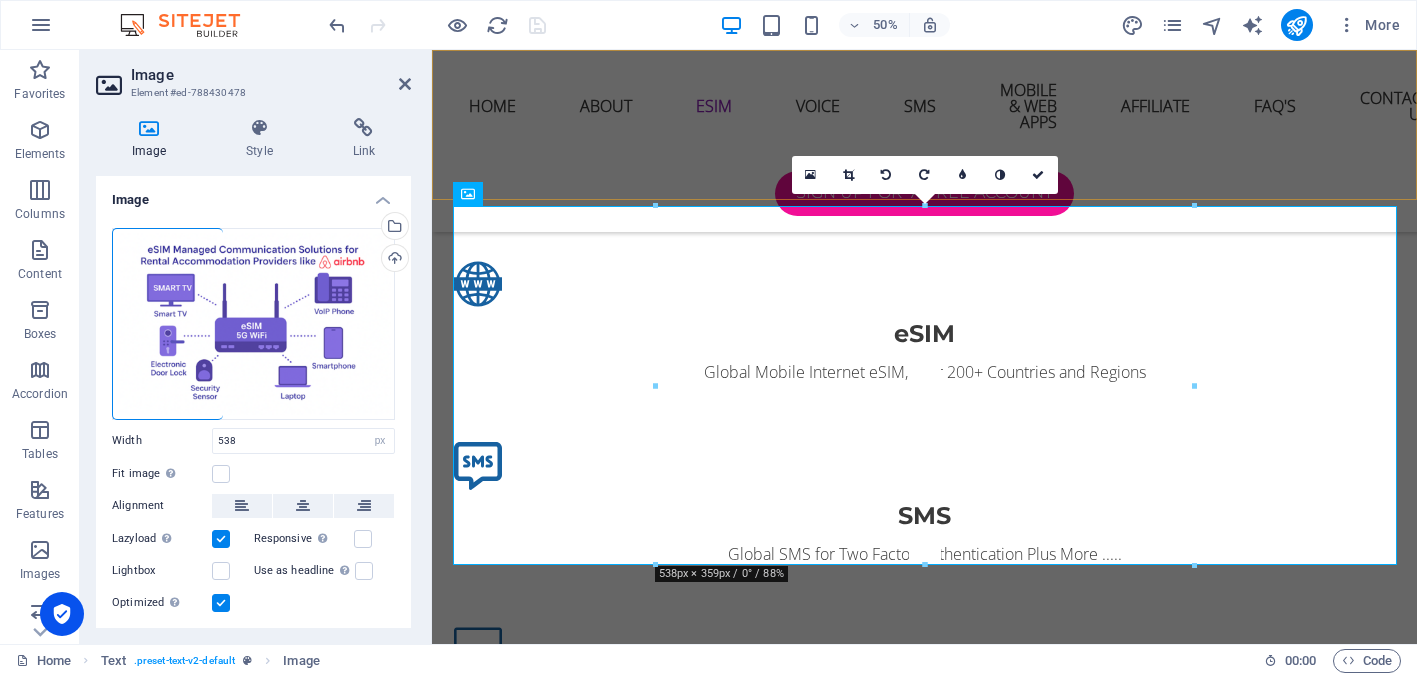 scroll, scrollTop: 2560, scrollLeft: 0, axis: vertical 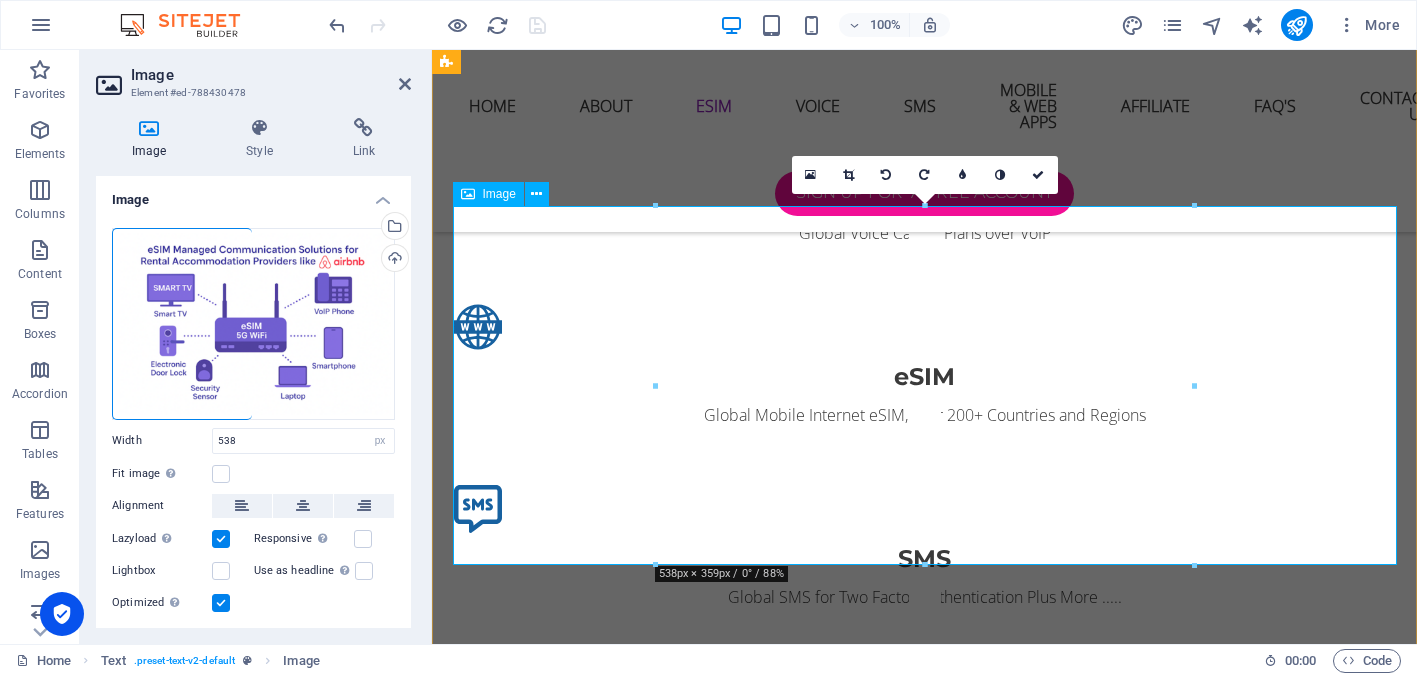 click at bounding box center [925, 1768] 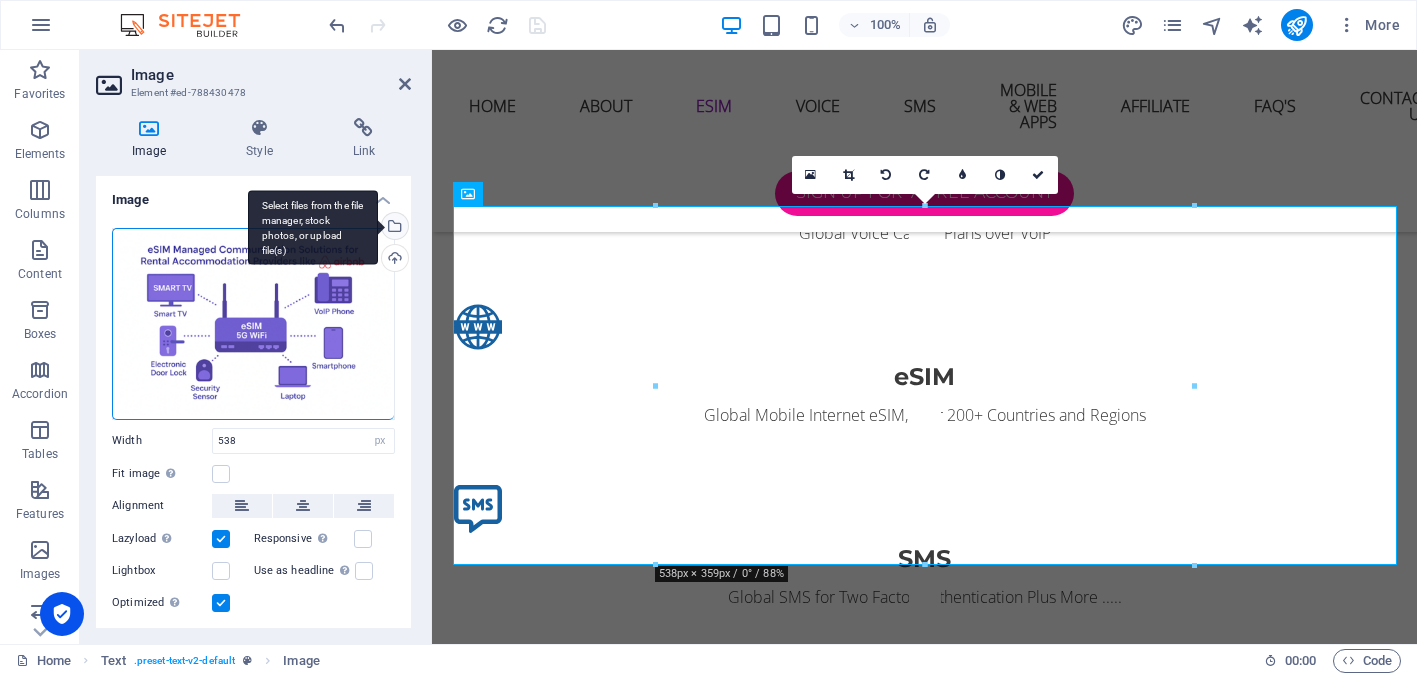 click on "Select files from the file manager, stock photos, or upload file(s)" at bounding box center [393, 228] 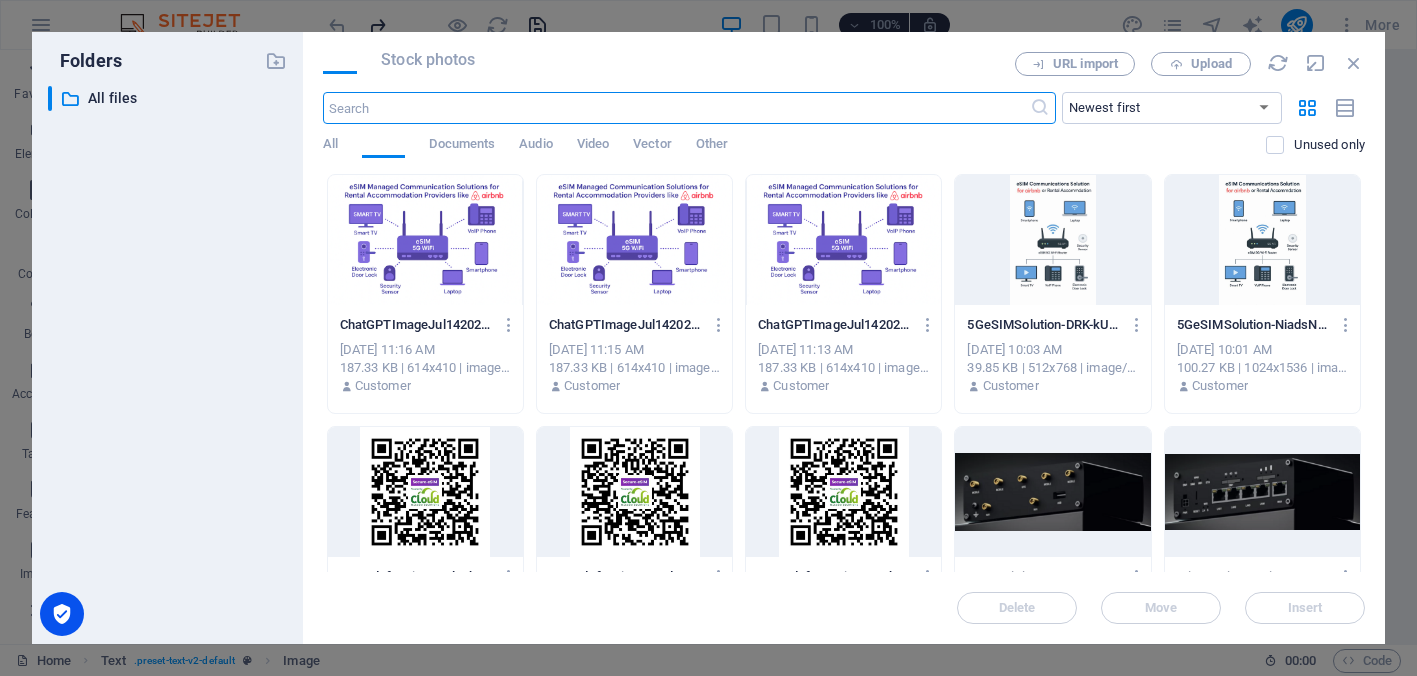 scroll, scrollTop: 2603, scrollLeft: 0, axis: vertical 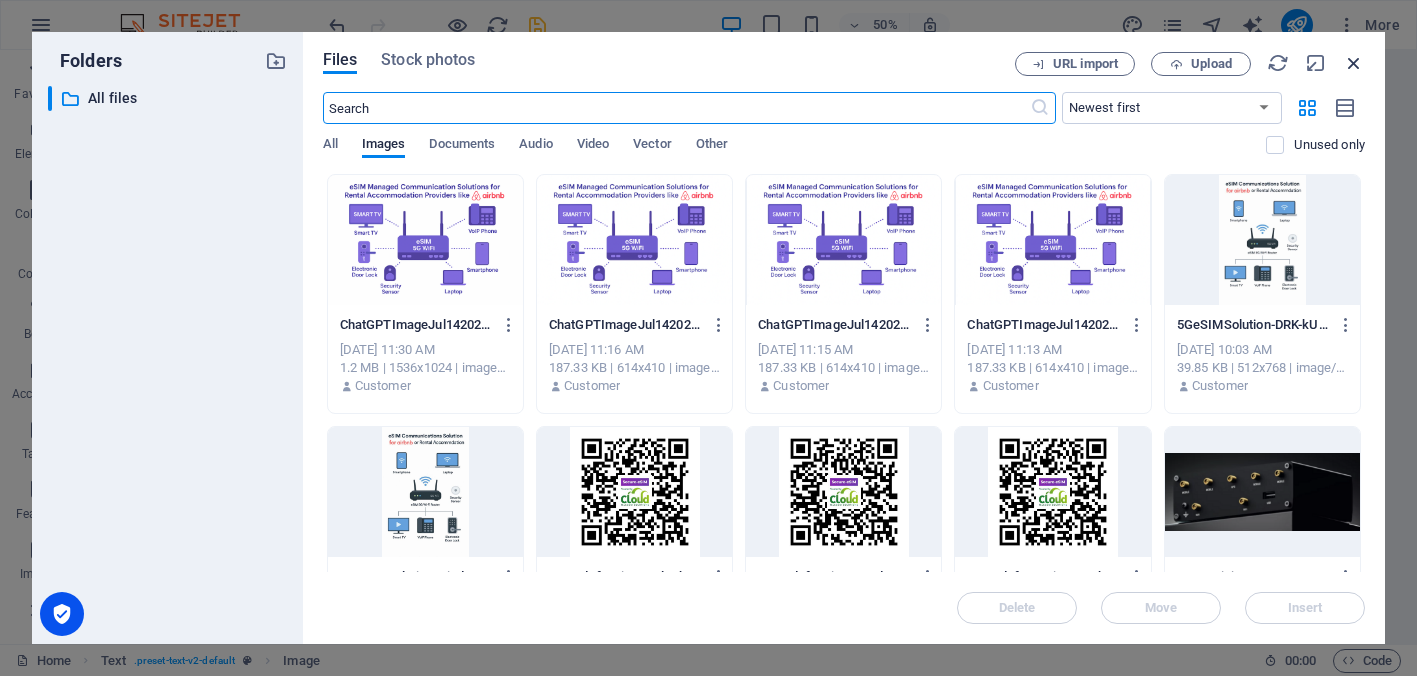 click at bounding box center (1354, 63) 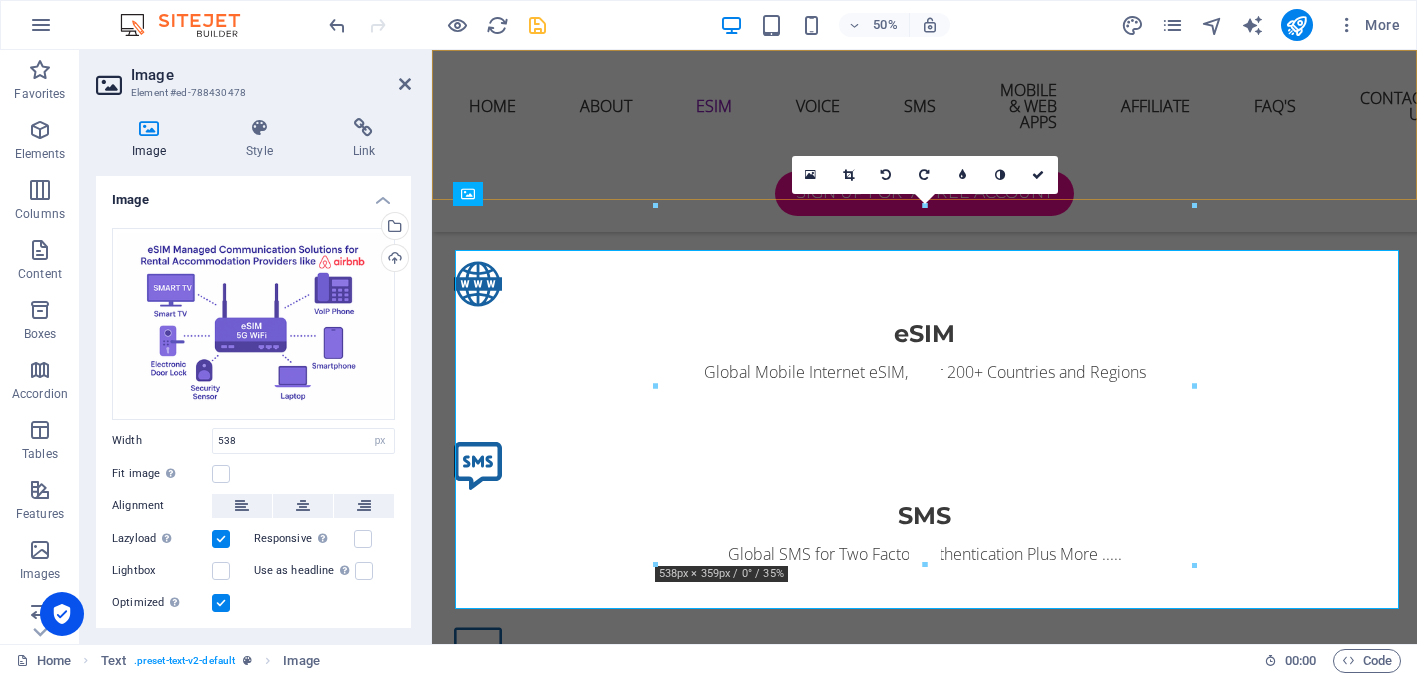 scroll, scrollTop: 2560, scrollLeft: 0, axis: vertical 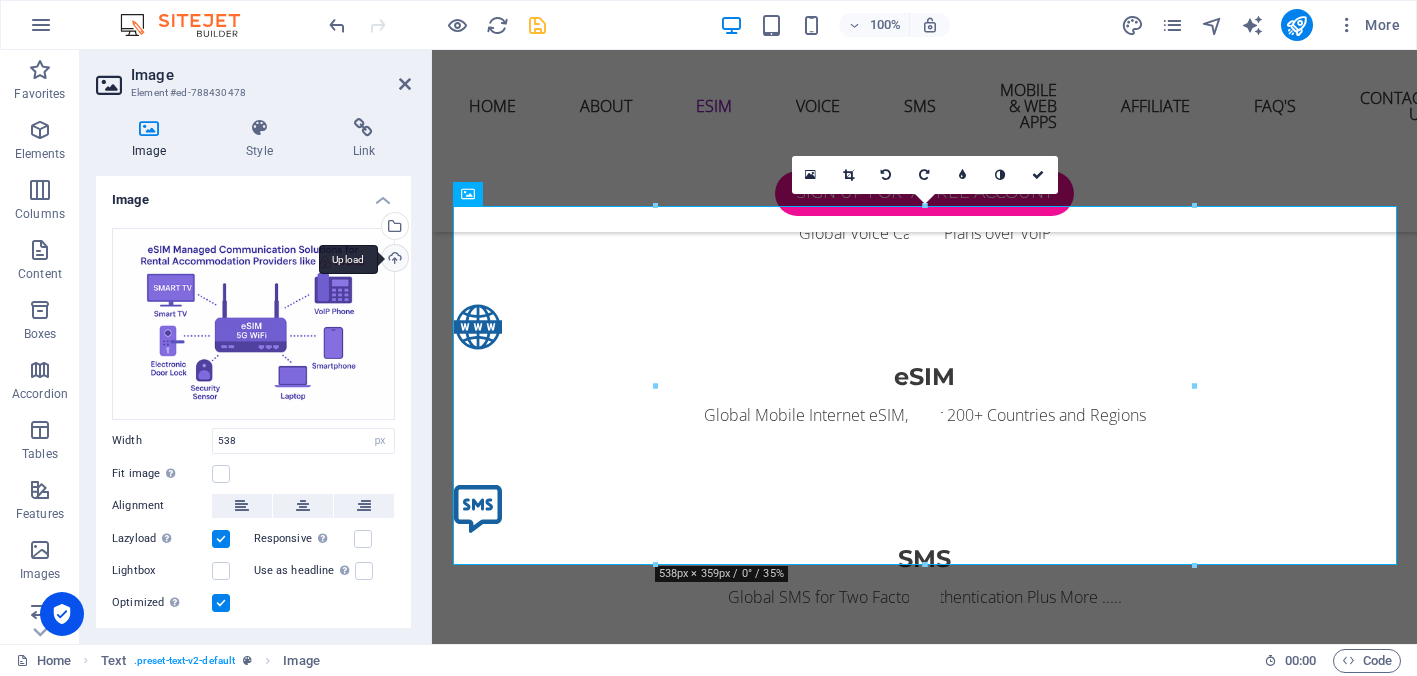 click on "Upload" at bounding box center (393, 260) 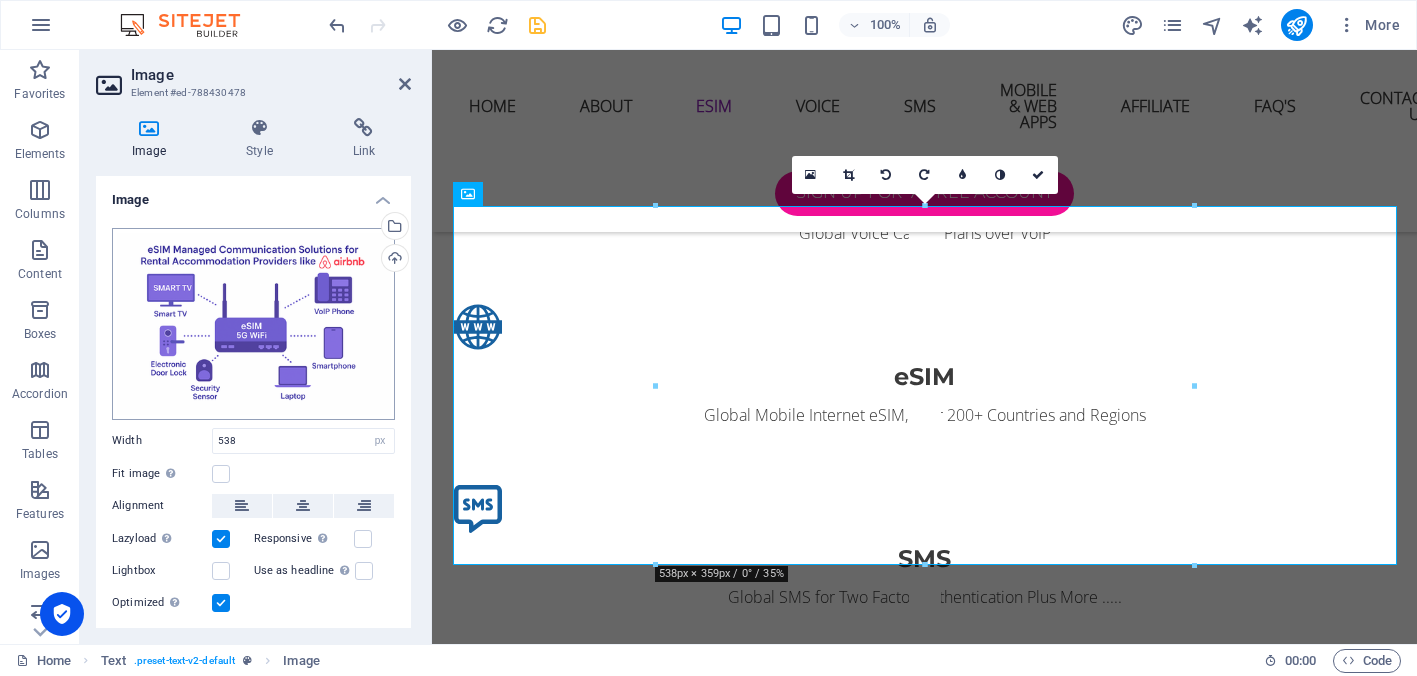 scroll, scrollTop: 1, scrollLeft: 0, axis: vertical 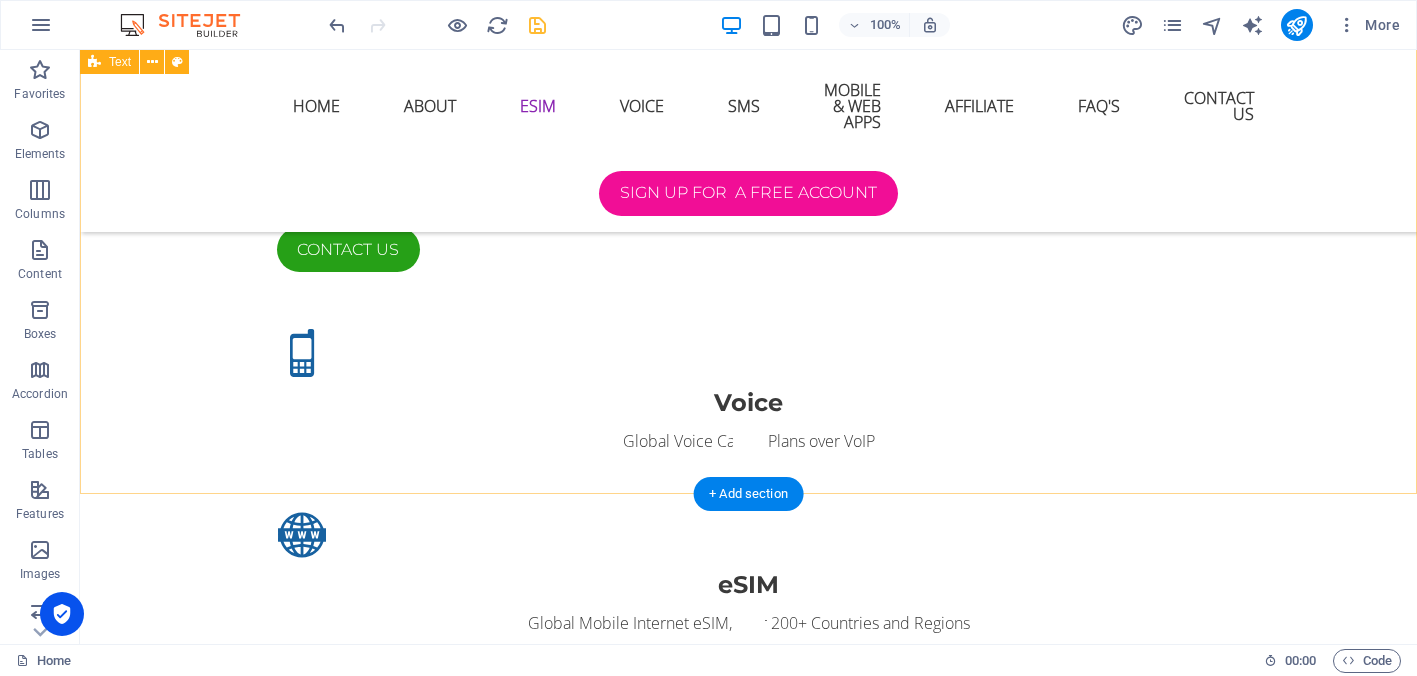 click on "eSIM eSIM Technology is an embedded version of the traditional SIM card that is directly integrated into a device. With eSIM these is no need to swap out or physically handle SIM cards. Instead, users can download and activate profiles directly on their devices, allowing them to switch carriers or service seamlessly. Why Choose Our eSIM Platform ? Instant Activation:  Our eSIM platform allows users to activate their services instantly without the hassle of waiting for a physical SIM card. This eliminates delays and provides an exceptional user experience.   Global Coverage:  We offer access to extensive international networks, ensuring seamless global roaming and connectivity, no matter where you are. Flexible Plans:  With our eSIM solutions, users can select tailored plans that suit their individual or business needs, giving them the freedom to choose between local, regional or international services. S ecure and Reliable: Effortless Management: Internet Access & Telemetry for Rental Accommodation:" at bounding box center [748, 1490] 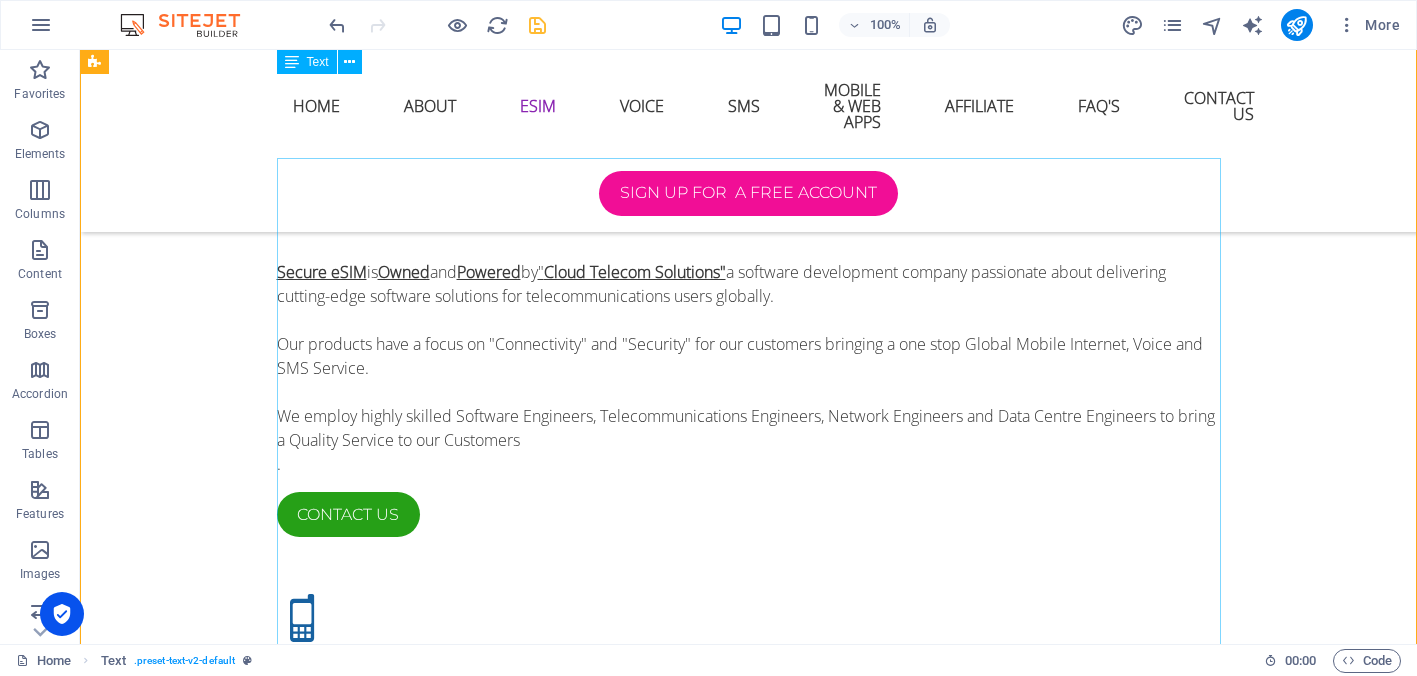 scroll, scrollTop: 2074, scrollLeft: 0, axis: vertical 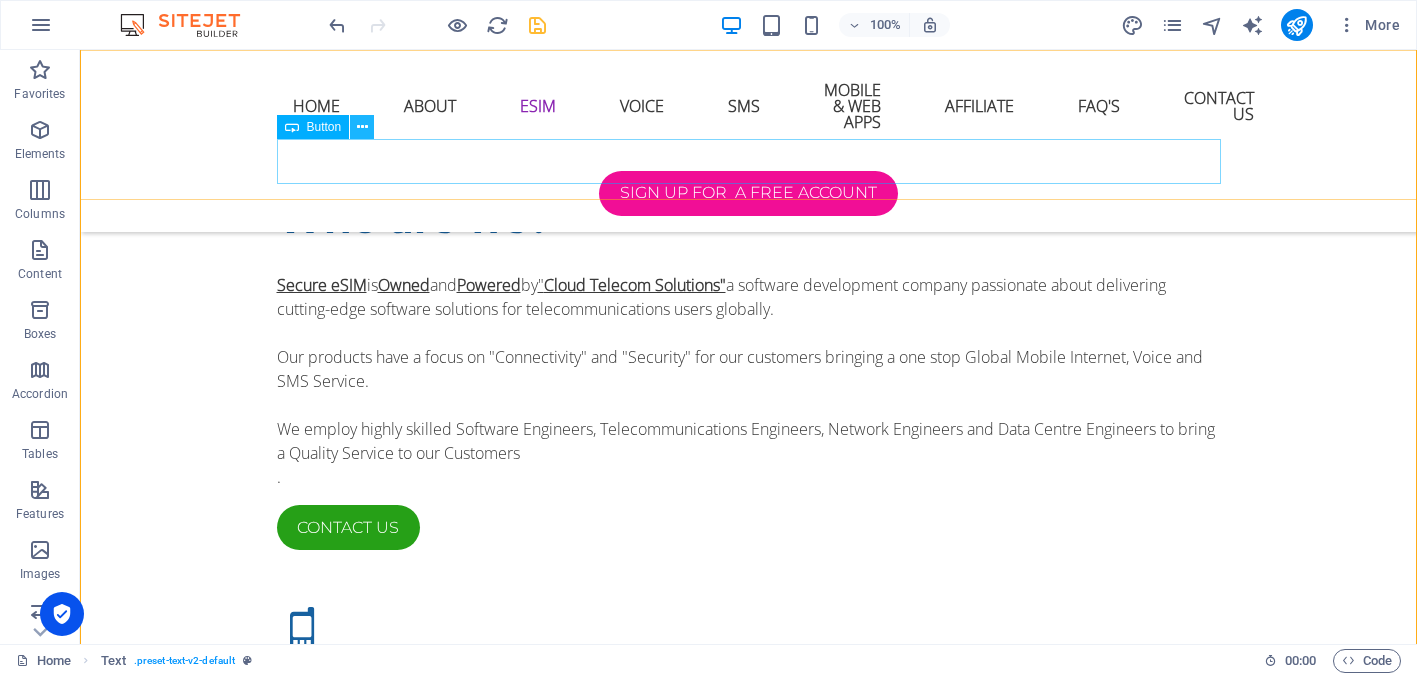 click at bounding box center [362, 127] 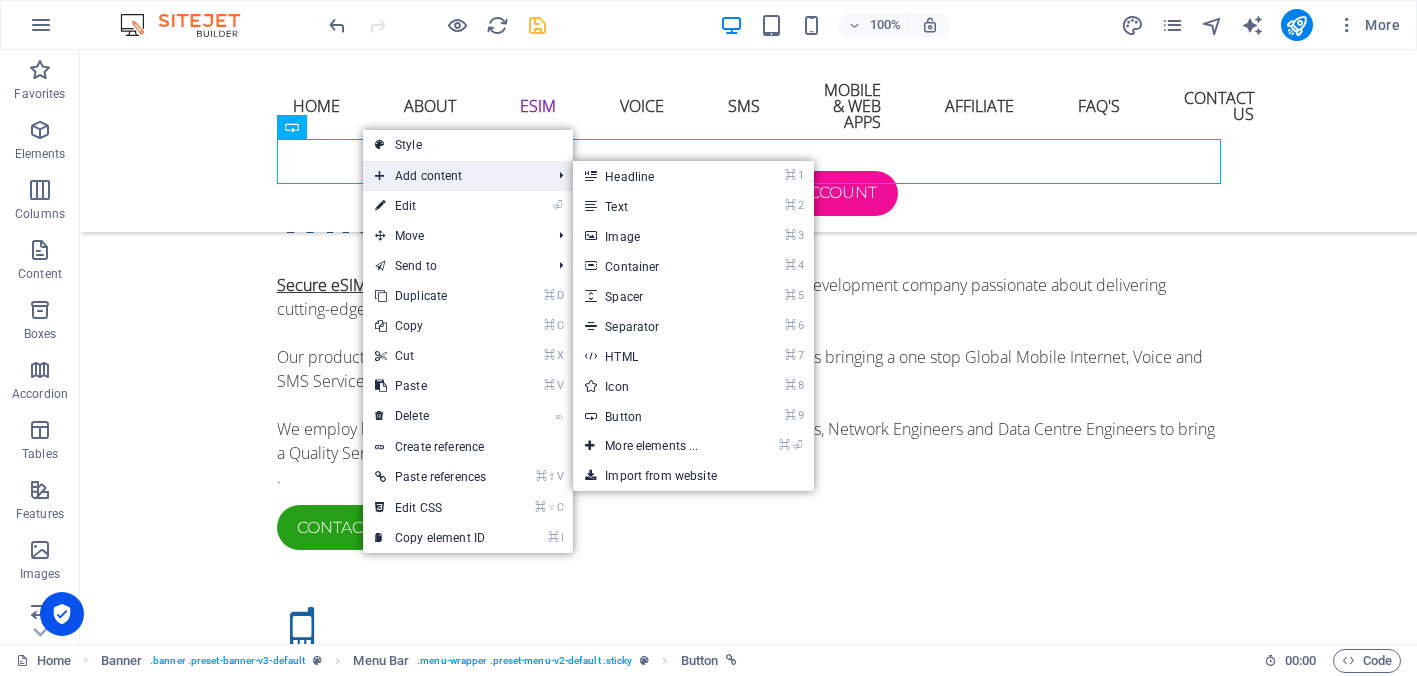 click on "Add content" at bounding box center (453, 176) 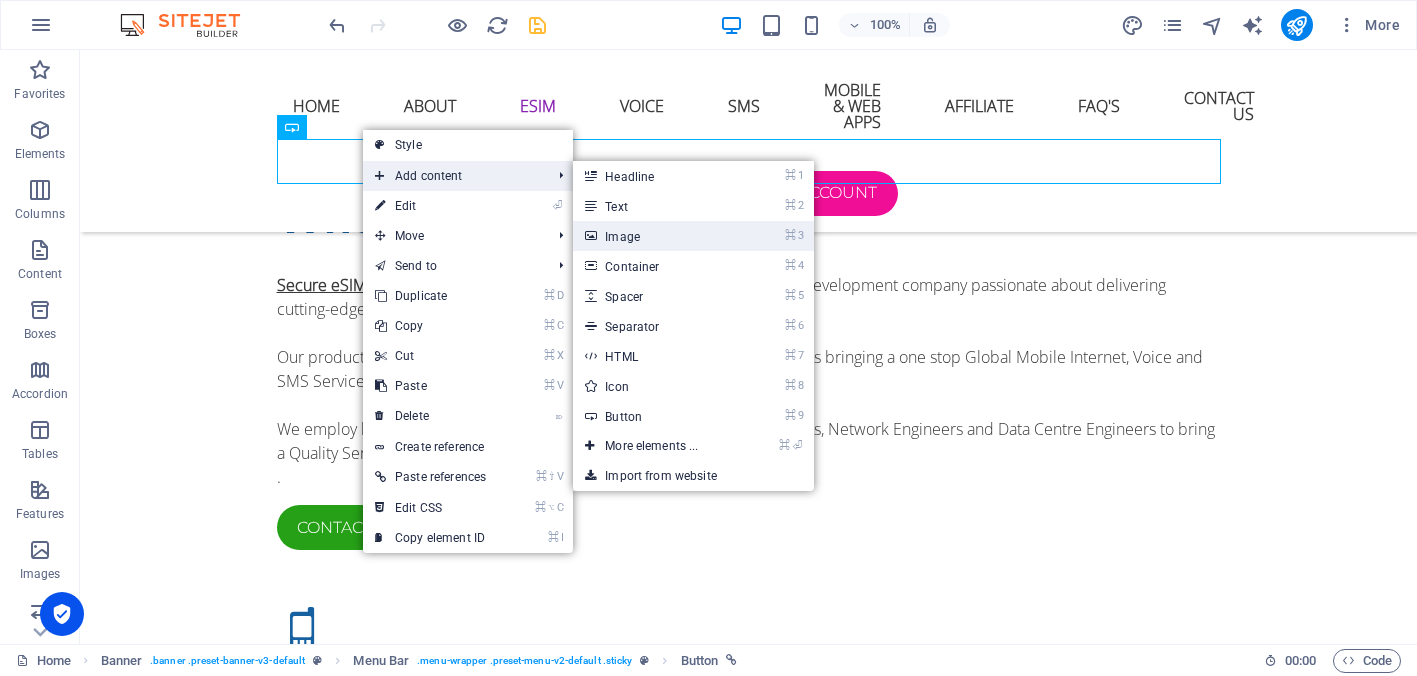 drag, startPoint x: 626, startPoint y: 221, endPoint x: 194, endPoint y: 171, distance: 434.88388 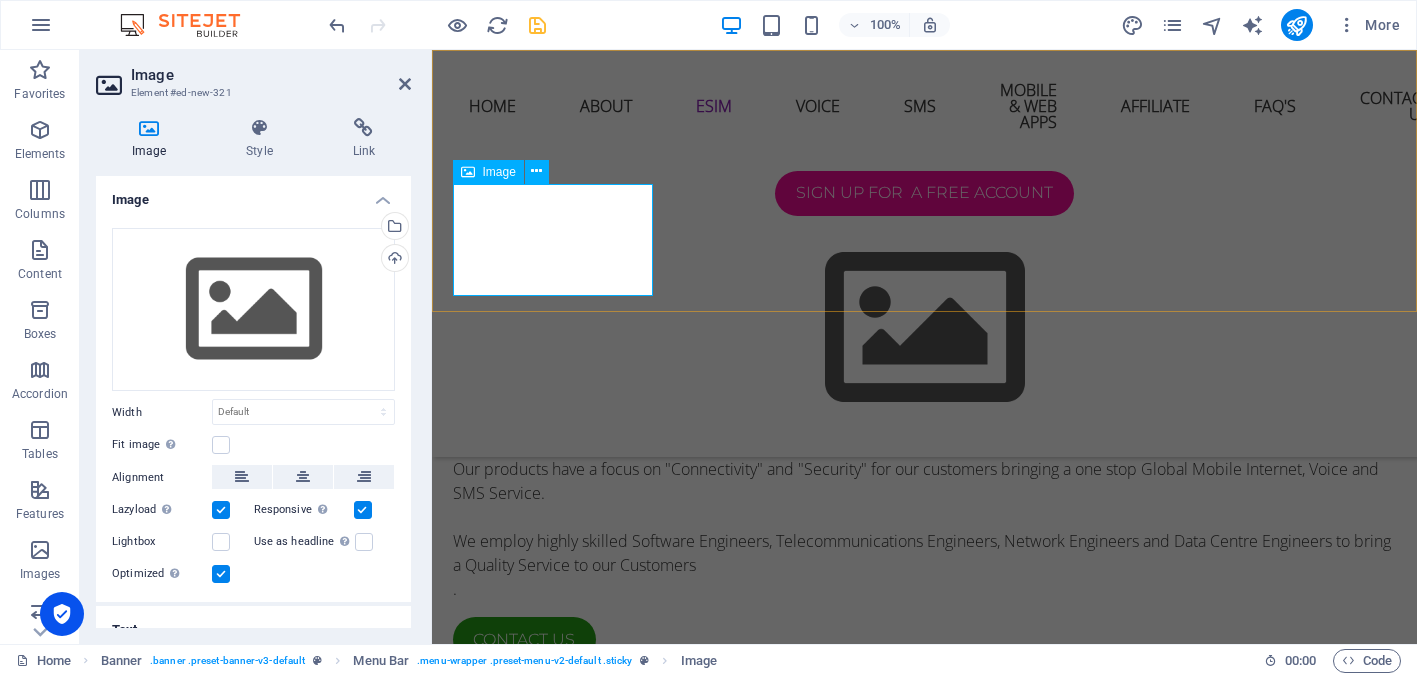 scroll, scrollTop: 2186, scrollLeft: 0, axis: vertical 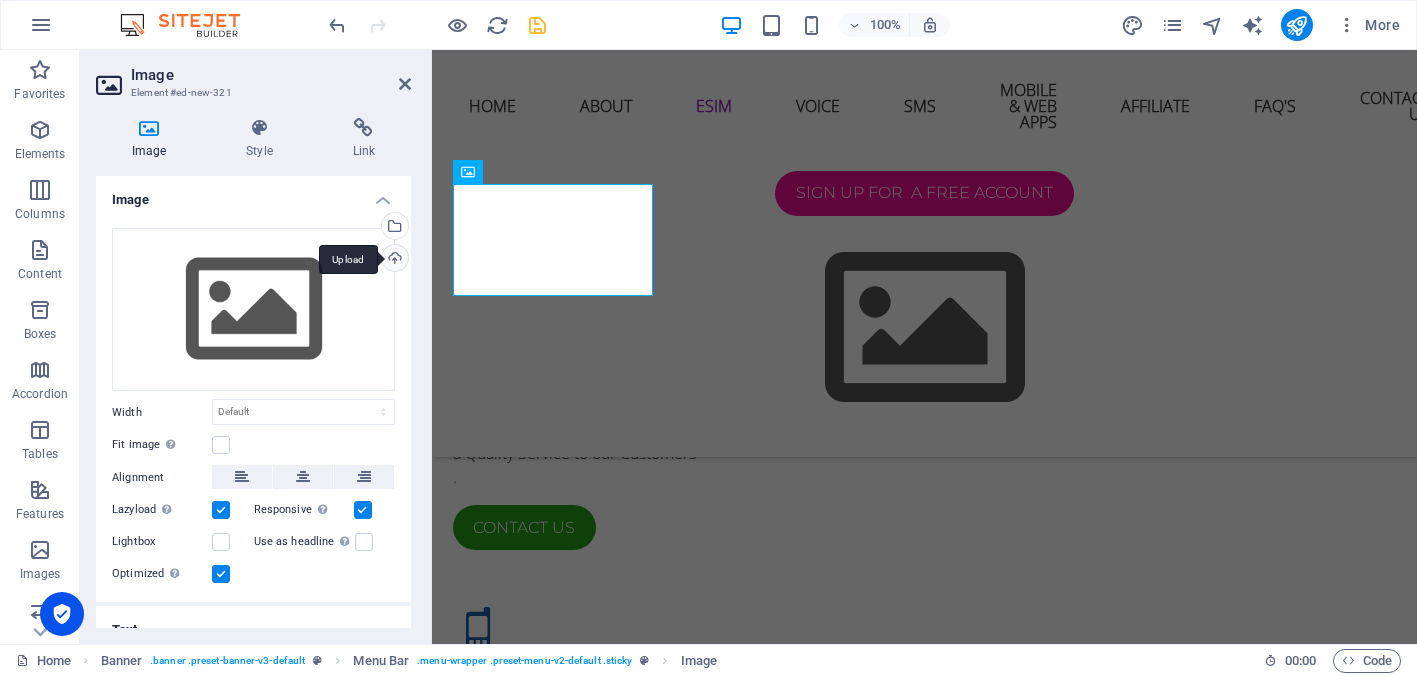 click on "Upload" at bounding box center [393, 260] 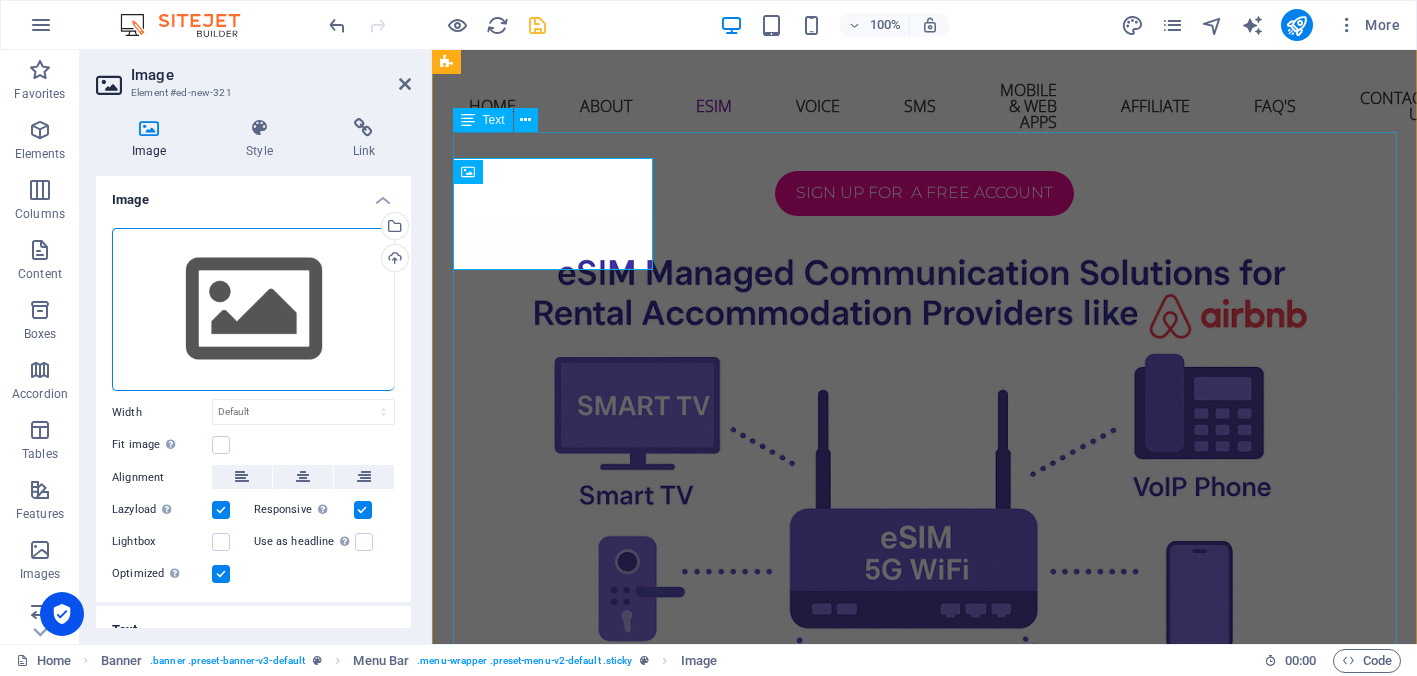 scroll, scrollTop: 2316, scrollLeft: 0, axis: vertical 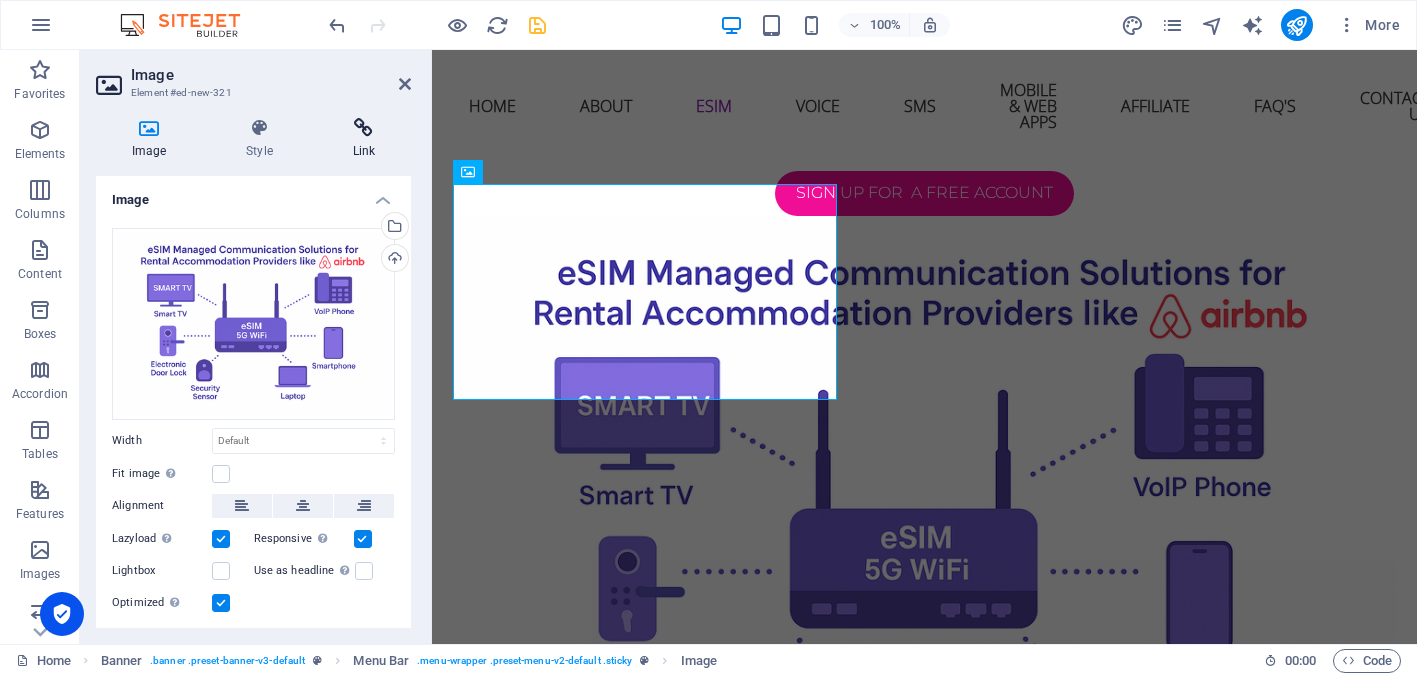click at bounding box center [364, 128] 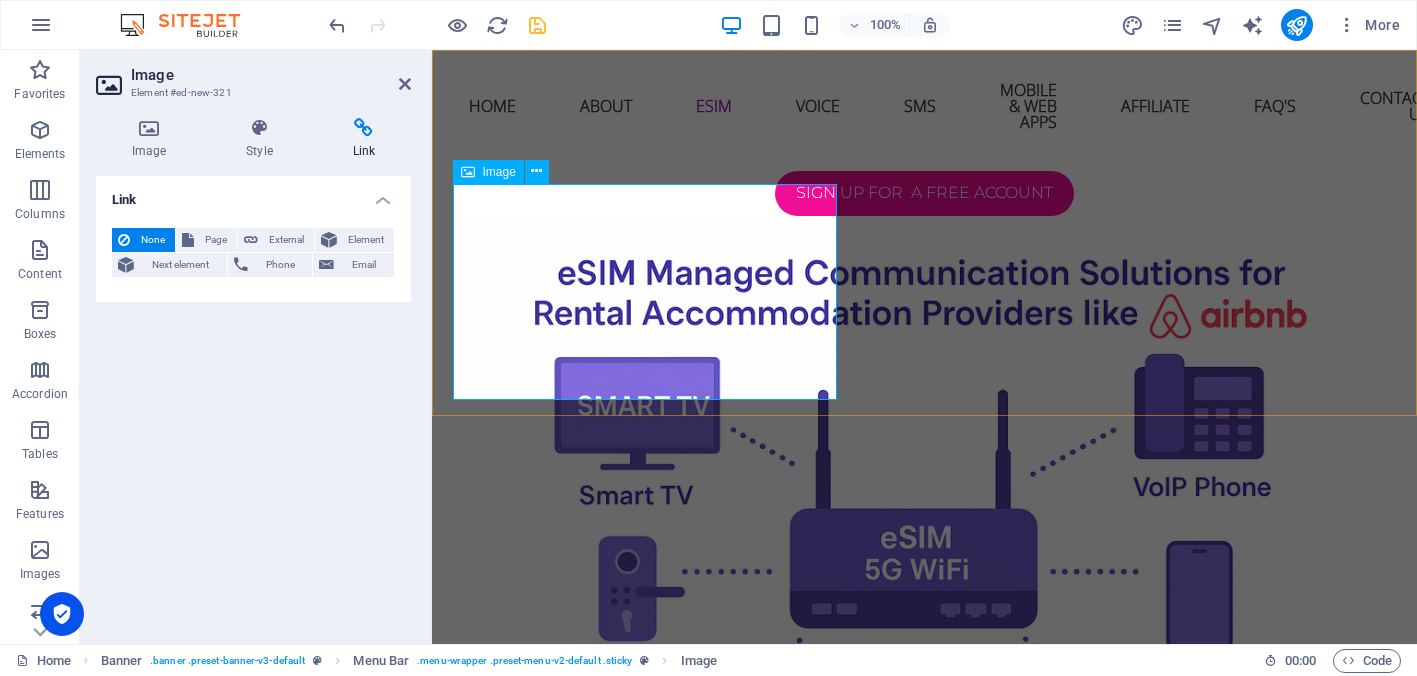 click at bounding box center [925, 531] 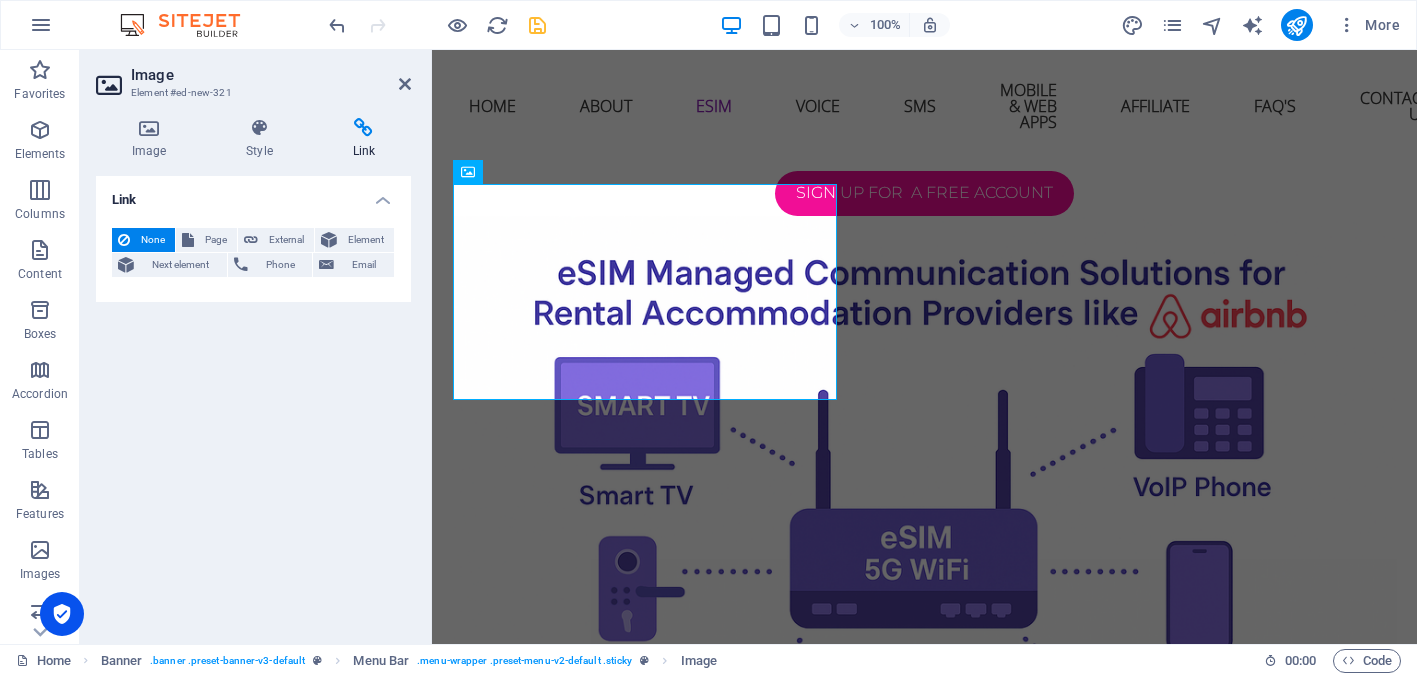 click on "Element #ed-new-321" at bounding box center (251, 93) 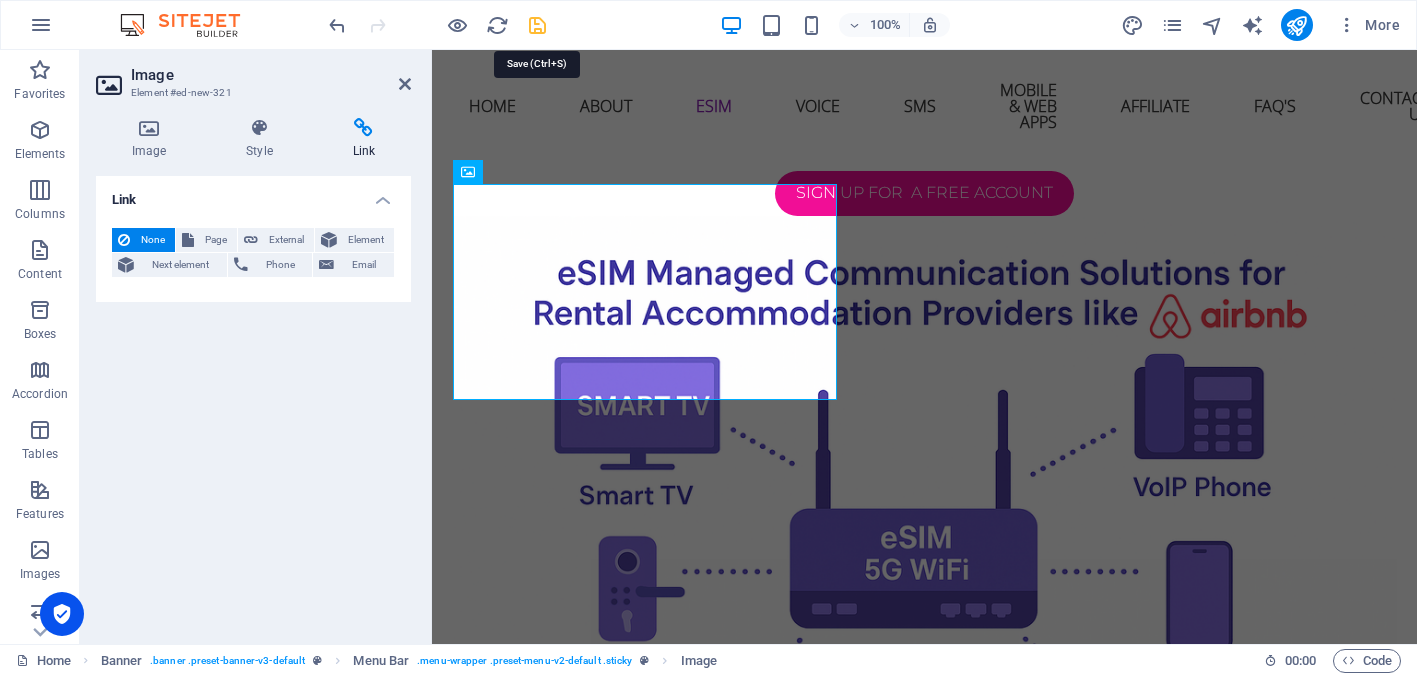 click at bounding box center (537, 25) 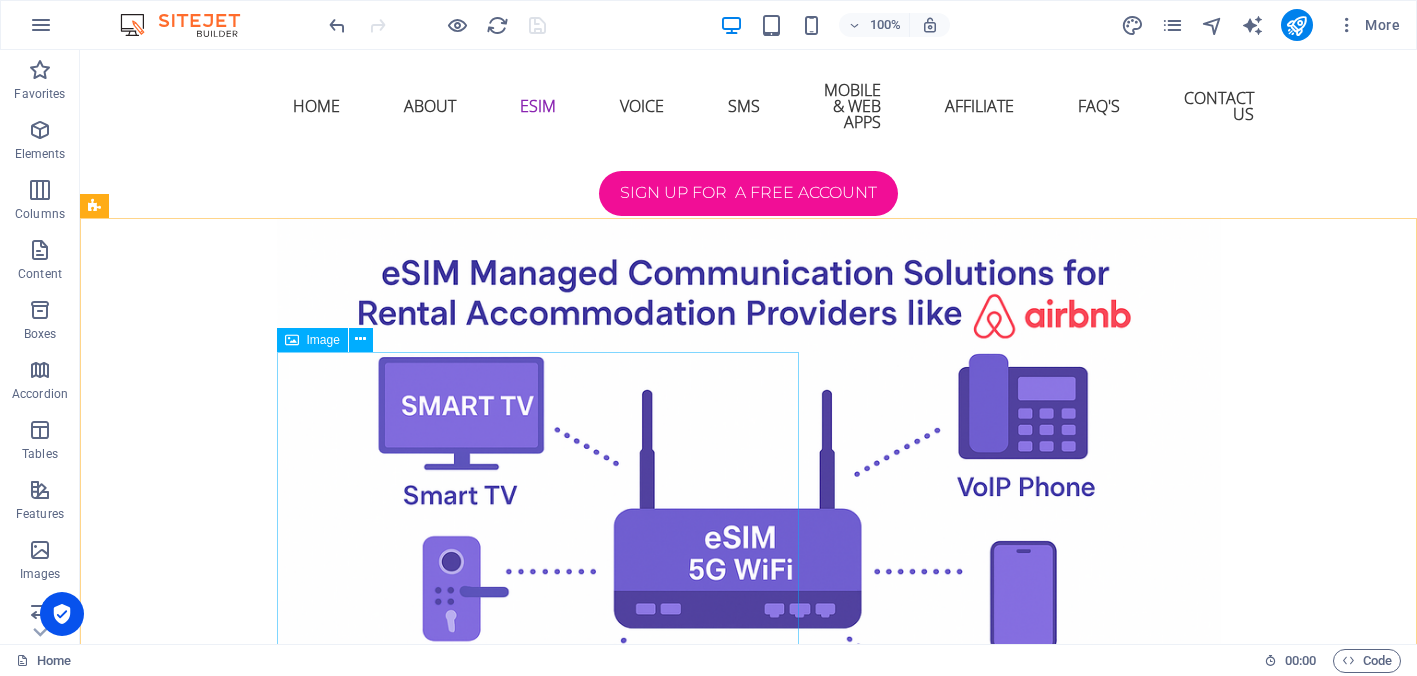 scroll, scrollTop: 2563, scrollLeft: 0, axis: vertical 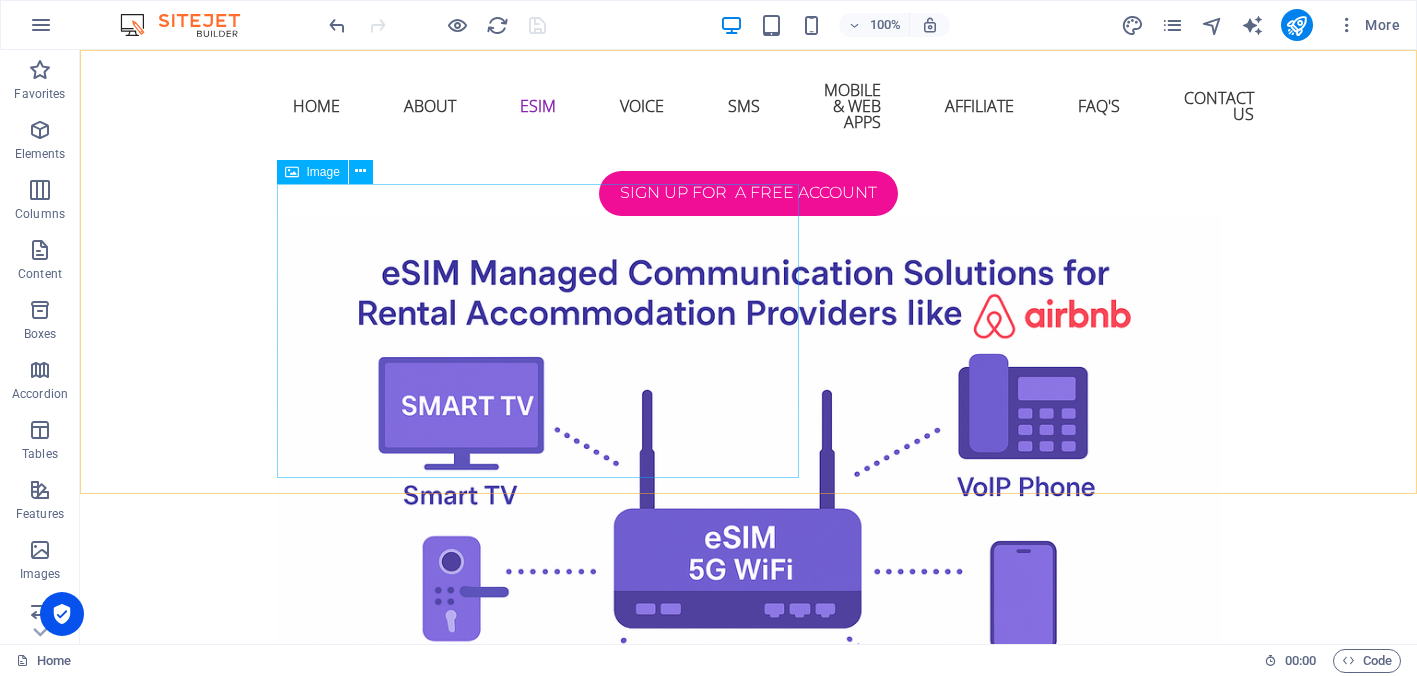 click at bounding box center [749, 531] 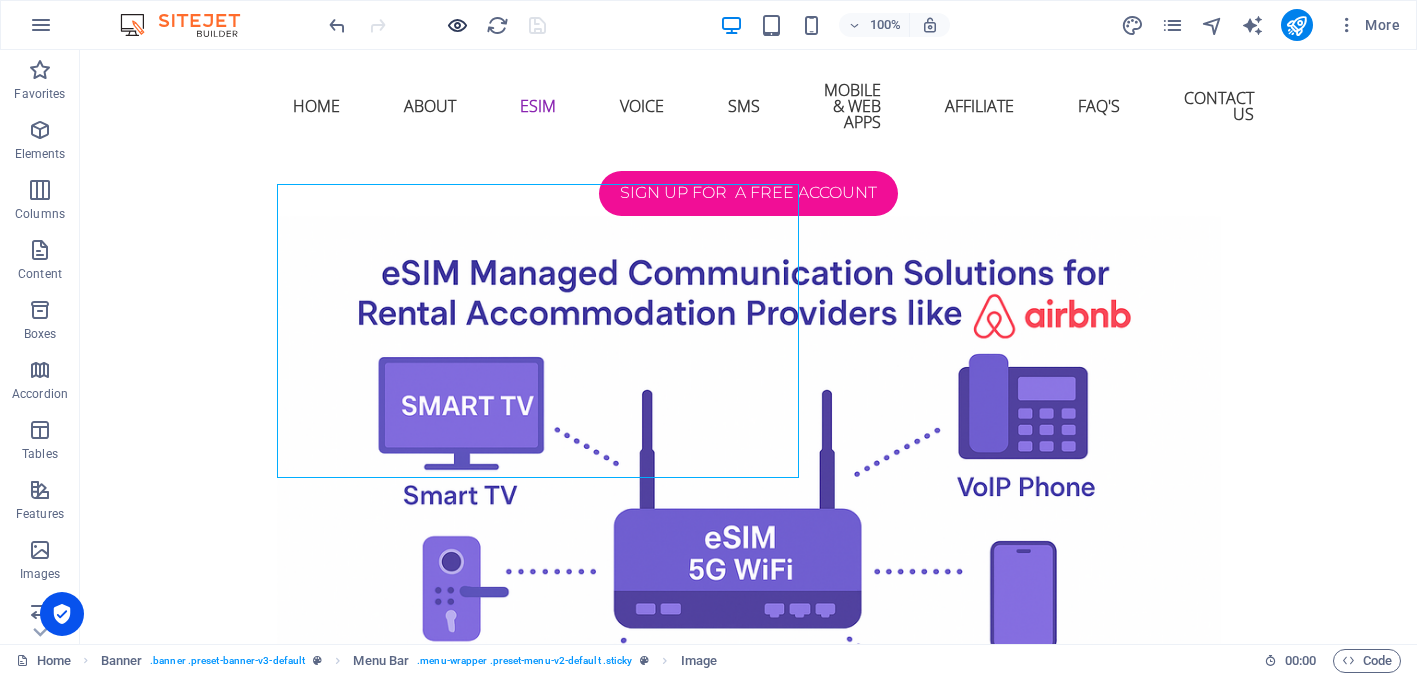 click at bounding box center [457, 25] 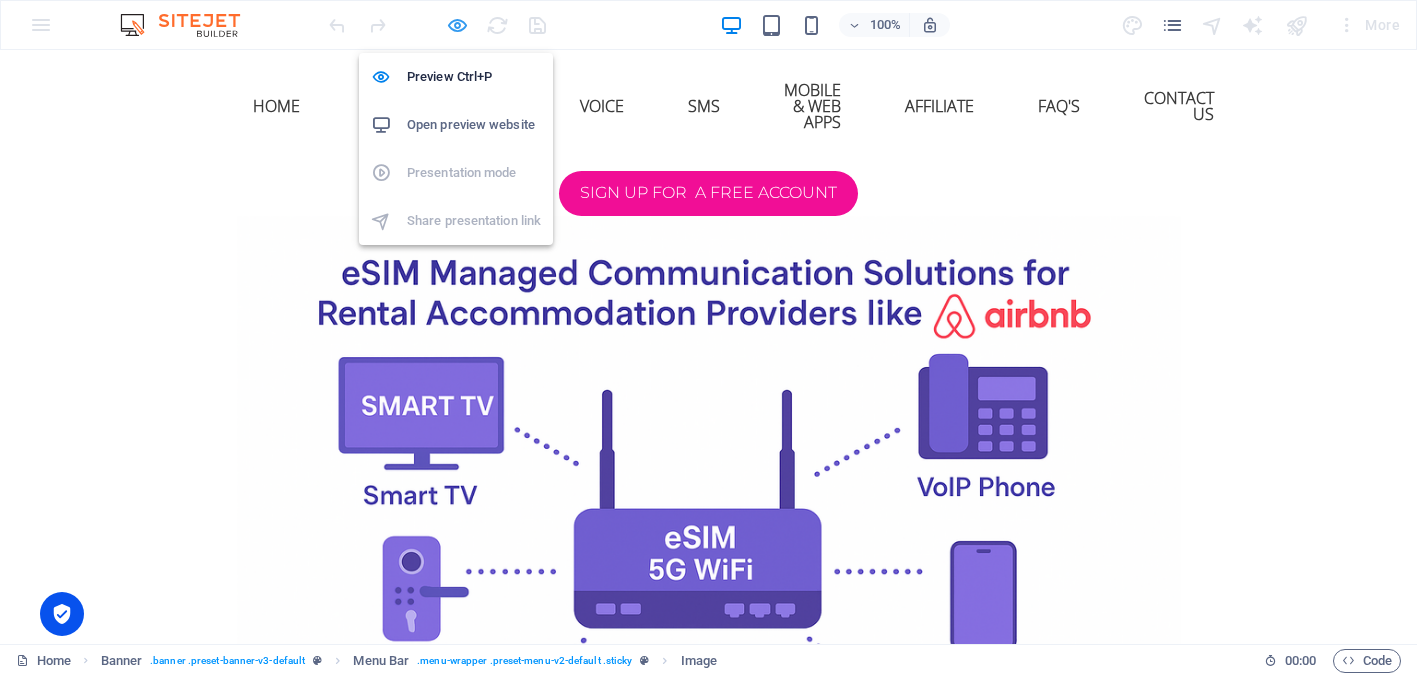scroll, scrollTop: 2526, scrollLeft: 0, axis: vertical 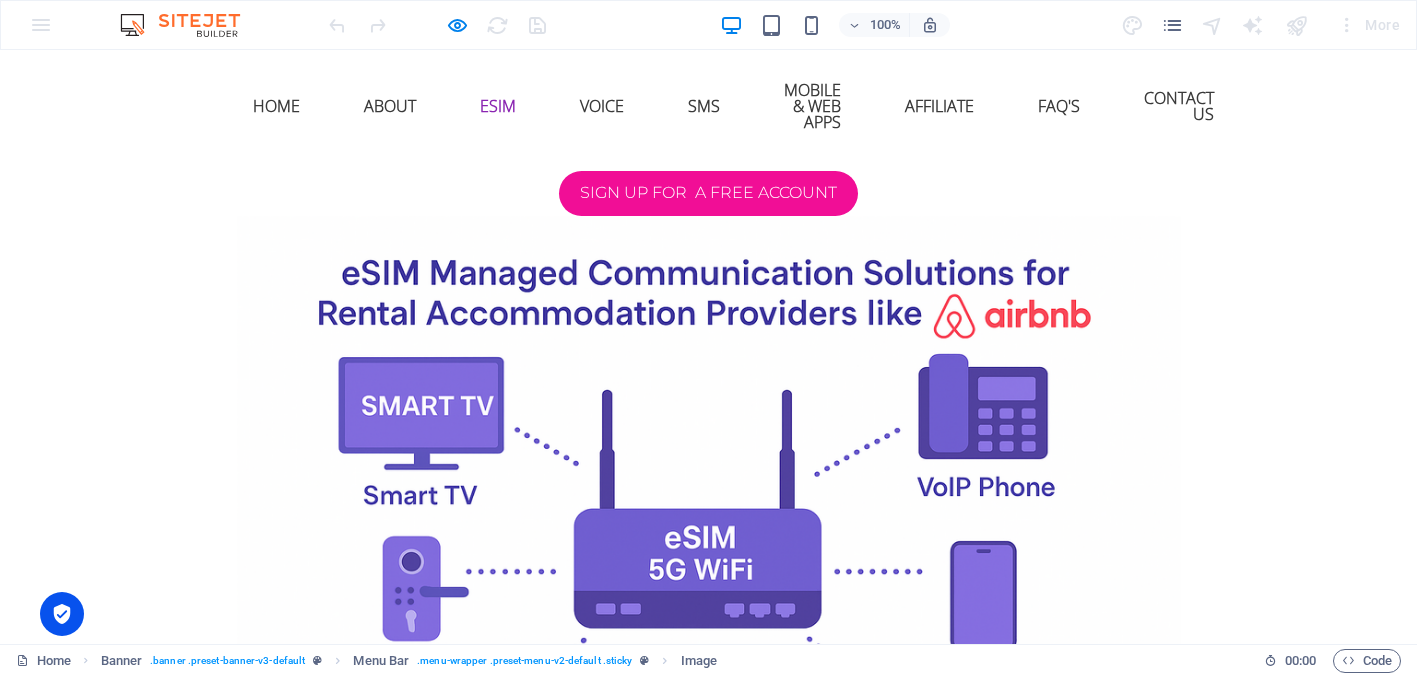 click at bounding box center [709, 531] 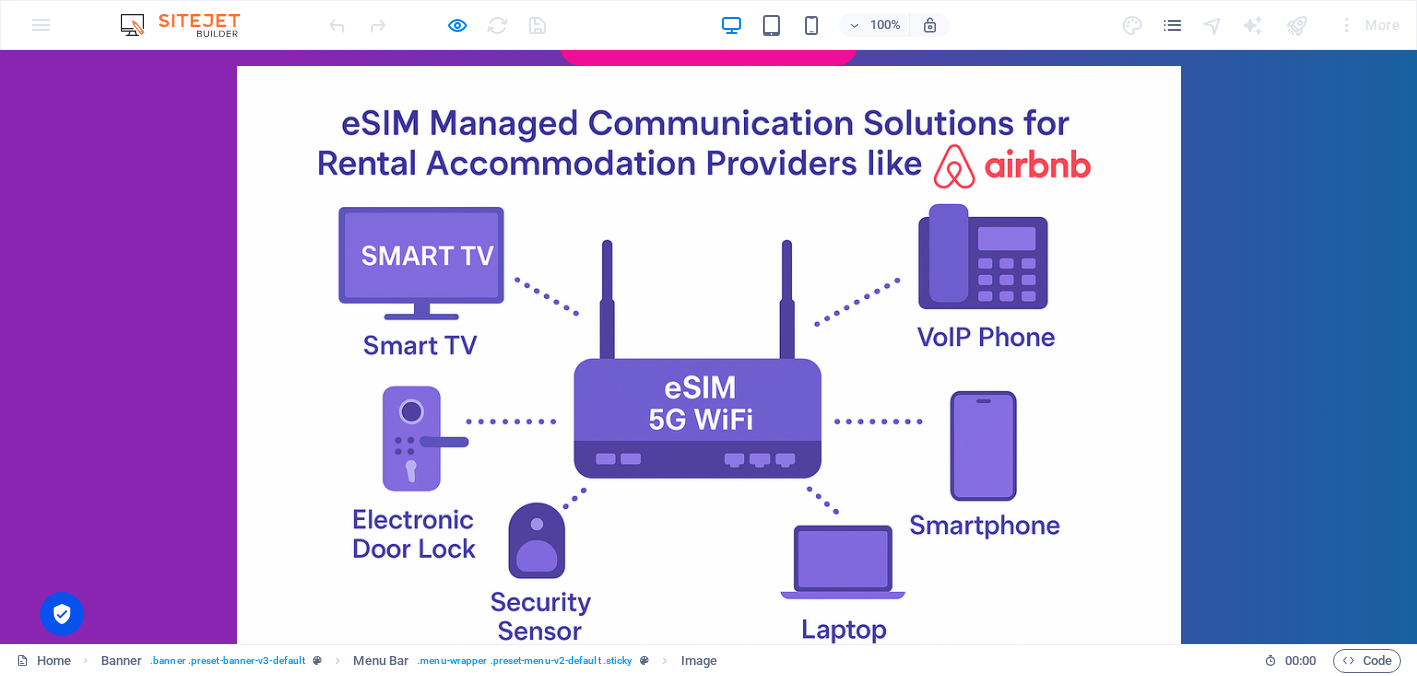 scroll, scrollTop: 0, scrollLeft: 0, axis: both 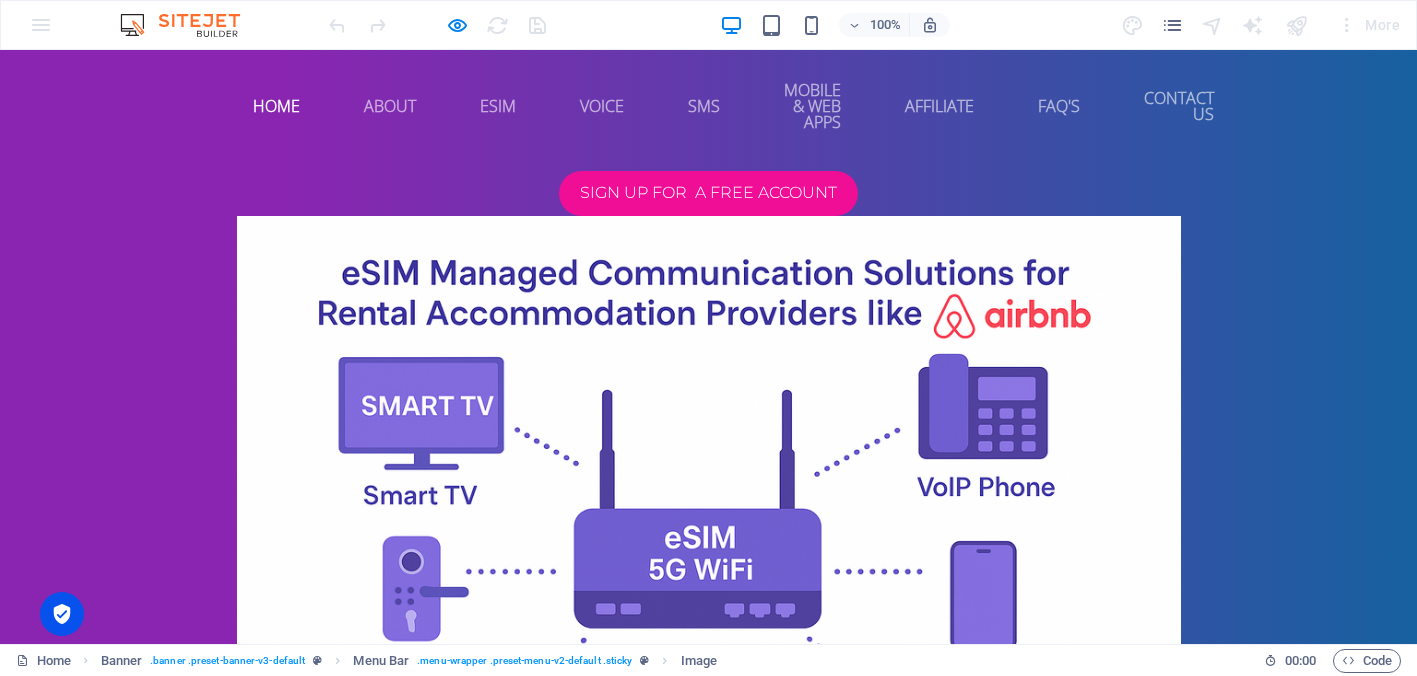 click at bounding box center [437, 25] 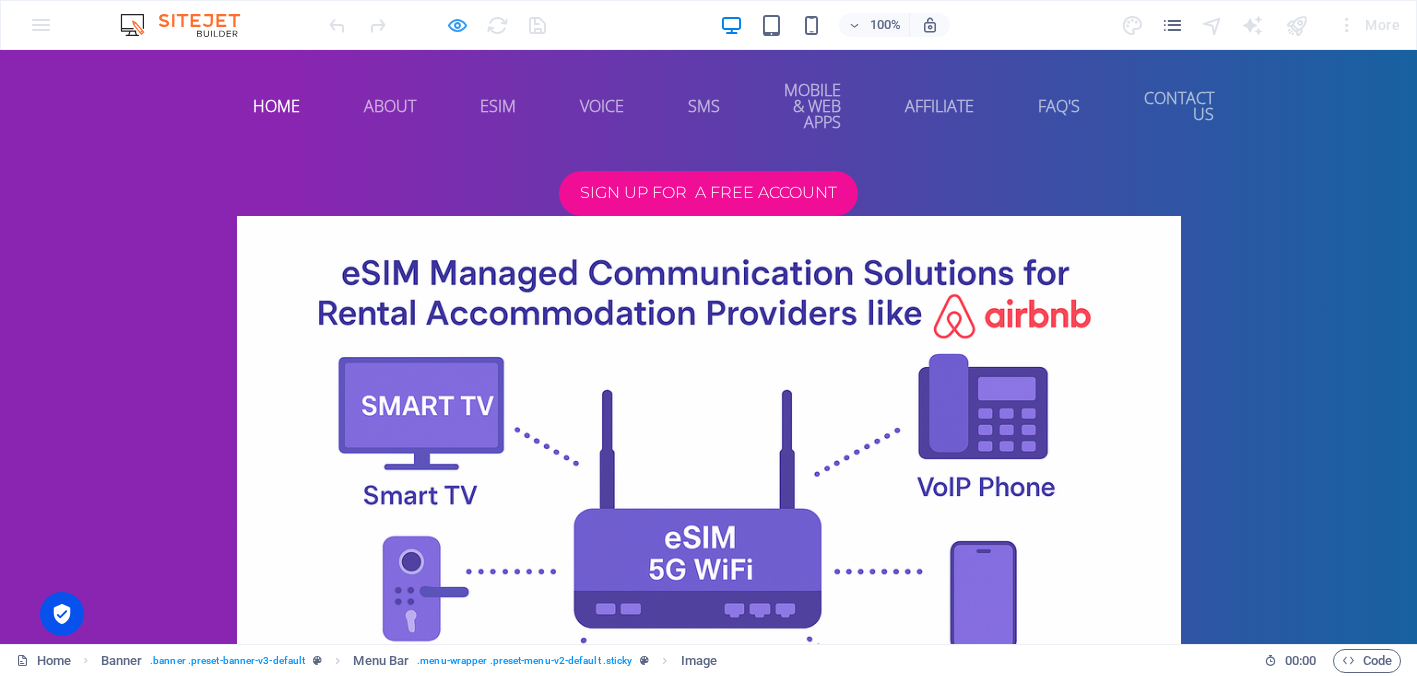 click at bounding box center [457, 25] 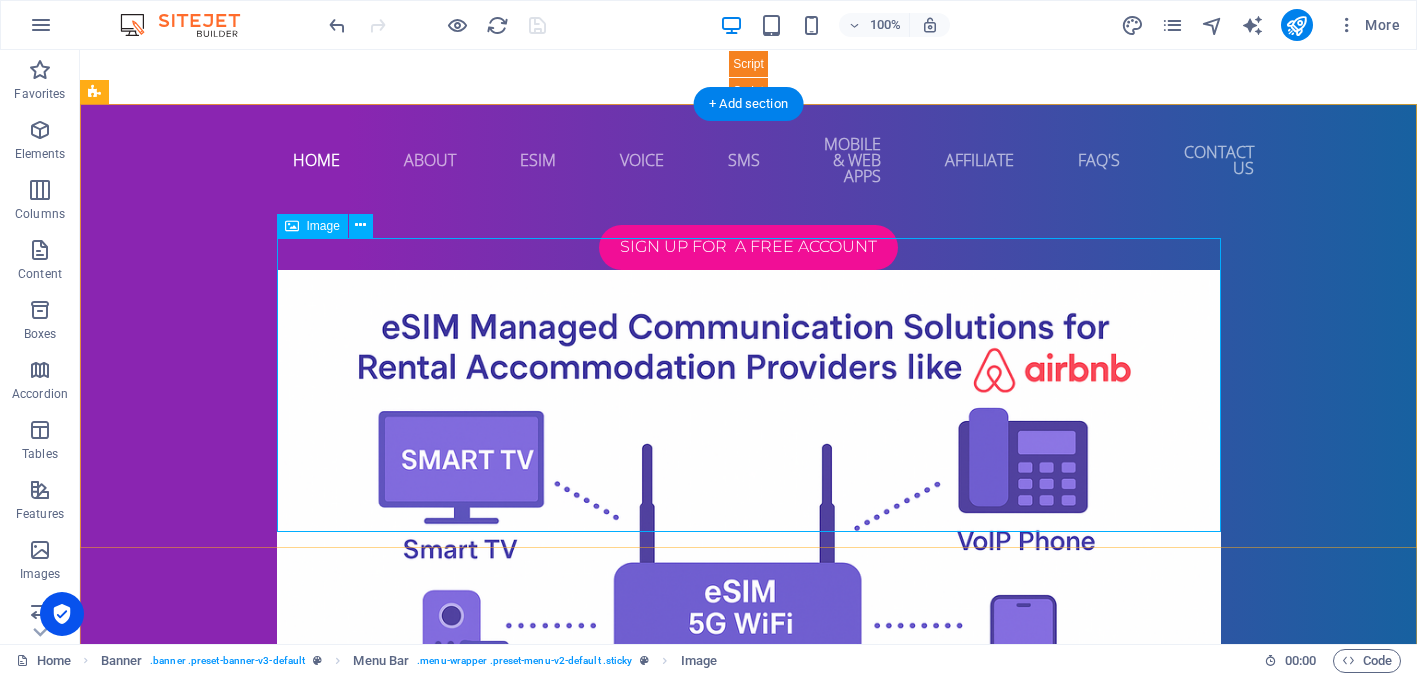 click at bounding box center [749, 585] 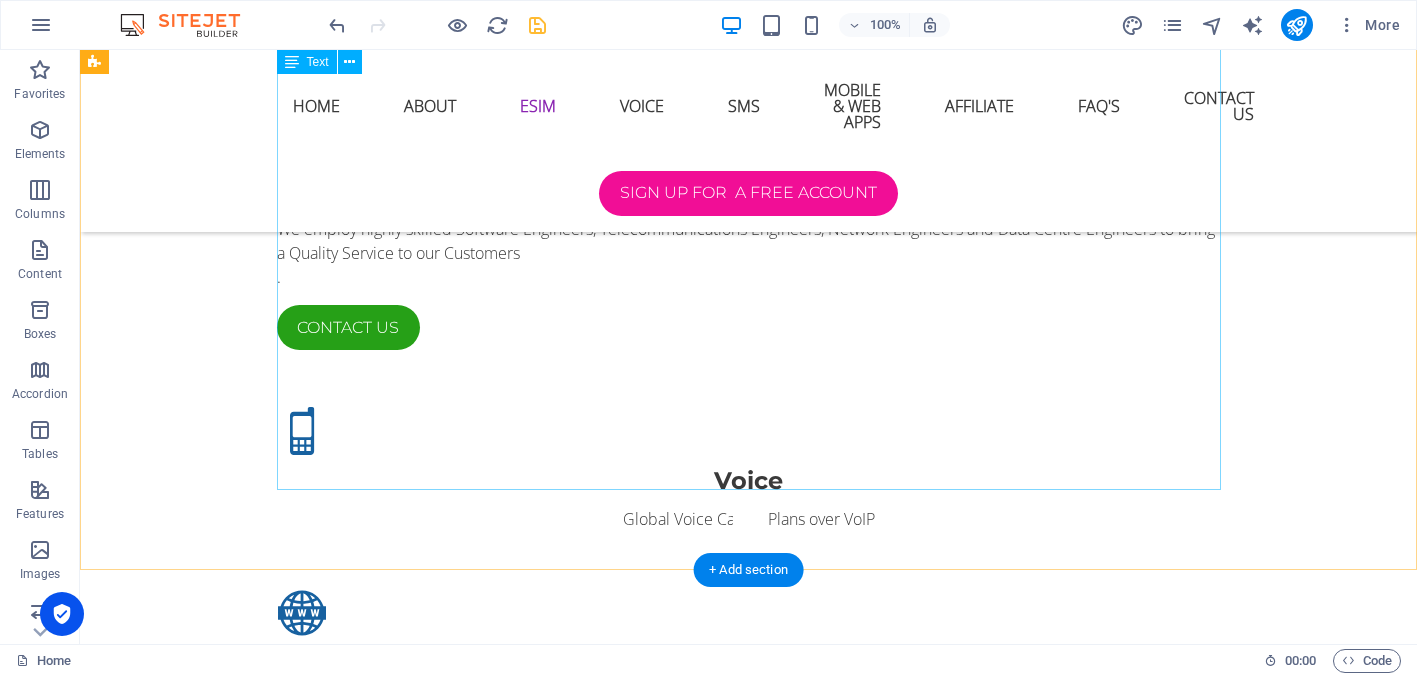 scroll, scrollTop: 2277, scrollLeft: 0, axis: vertical 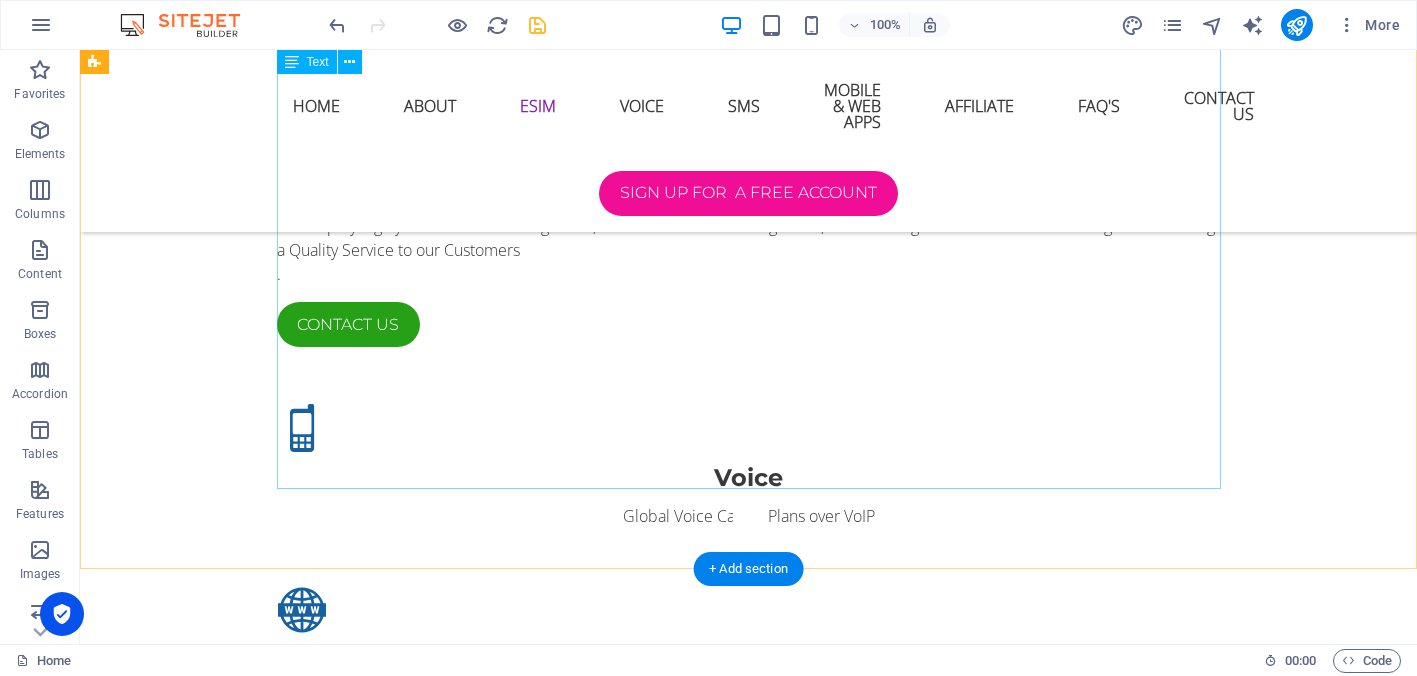 click on "eSIM Technology is an embedded version of the traditional SIM card that is directly integrated into a device. With eSIM these is no need to swap out or physically handle SIM cards. Instead, users can download and activate profiles directly on their devices, allowing them to switch carriers or service seamlessly. Why Choose Our eSIM Platform ? Instant Activation:  Our eSIM platform allows users to activate their services instantly without the hassle of waiting for a physical SIM card. This eliminates delays and provides an exceptional user experience.   Global Coverage:  We offer access to extensive international networks, ensuring seamless global roaming and connectivity, no matter where you are. Flexible Plans:  With our eSIM solutions, users can select tailored plans that suit their individual or business needs, giving them the freedom to choose between local, regional or international services. S ecure and Reliable: Effortless Management: Internet Access & Telemetry for Rental Accommodation:" at bounding box center [749, 1603] 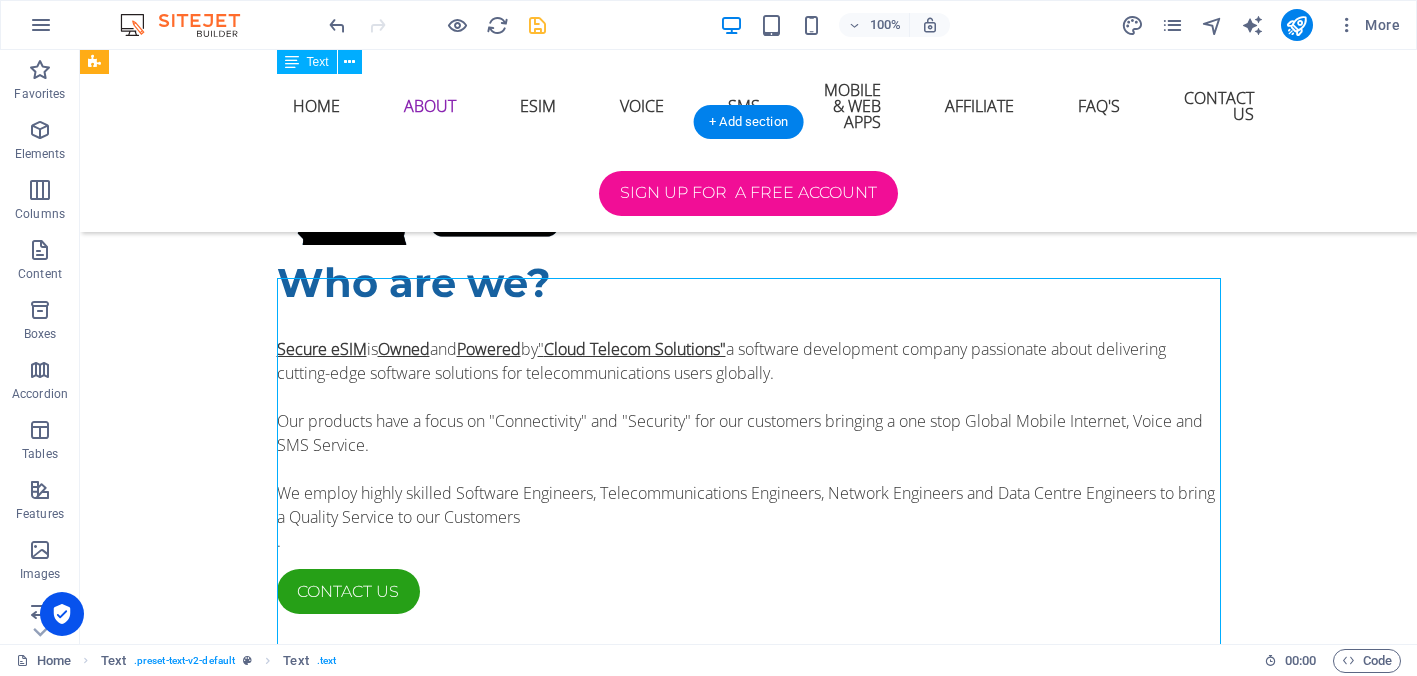 scroll, scrollTop: 1954, scrollLeft: 0, axis: vertical 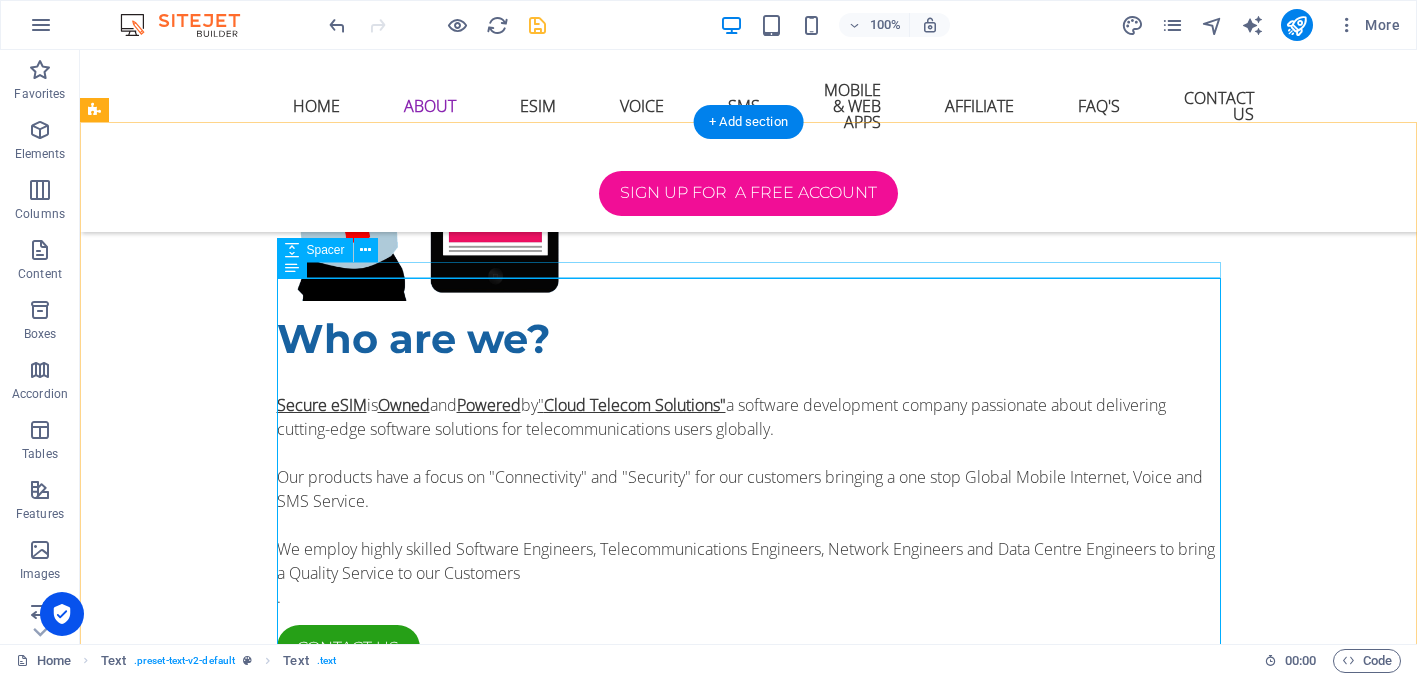click at bounding box center (749, 1650) 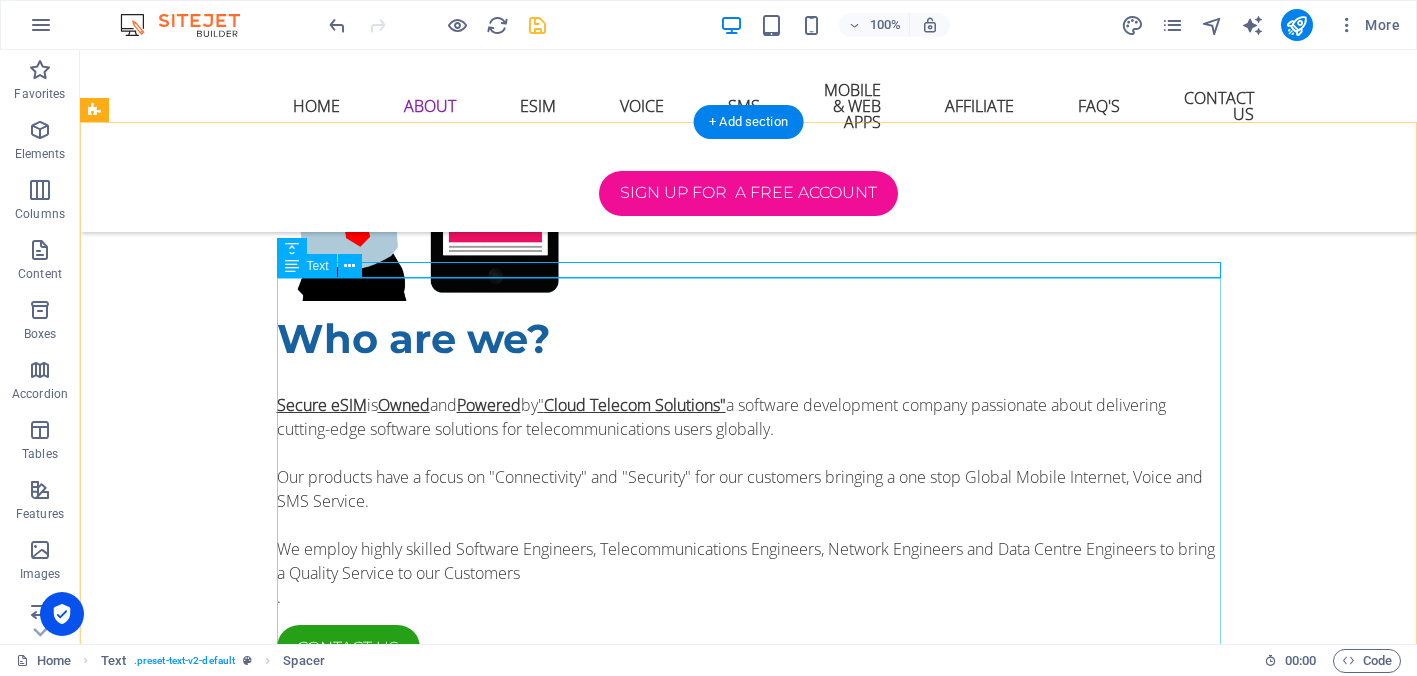 click on "eSIM Technology is an embedded version of the traditional SIM card that is directly integrated into a device. With eSIM these is no need to swap out or physically handle SIM cards. Instead, users can download and activate profiles directly on their devices, allowing them to switch carriers or service seamlessly. Why Choose Our eSIM Platform ? Instant Activation:  Our eSIM platform allows users to activate their services instantly without the hassle of waiting for a physical SIM card. This eliminates delays and provides an exceptional user experience.   Global Coverage:  We offer access to extensive international networks, ensuring seamless global roaming and connectivity, no matter where you are. Flexible Plans:  With our eSIM solutions, users can select tailored plans that suit their individual or business needs, giving them the freedom to choose between local, regional or international services. S ecure and Reliable: Effortless Management: Internet Access & Telemetry for Rental Accommodation:" at bounding box center (749, 1926) 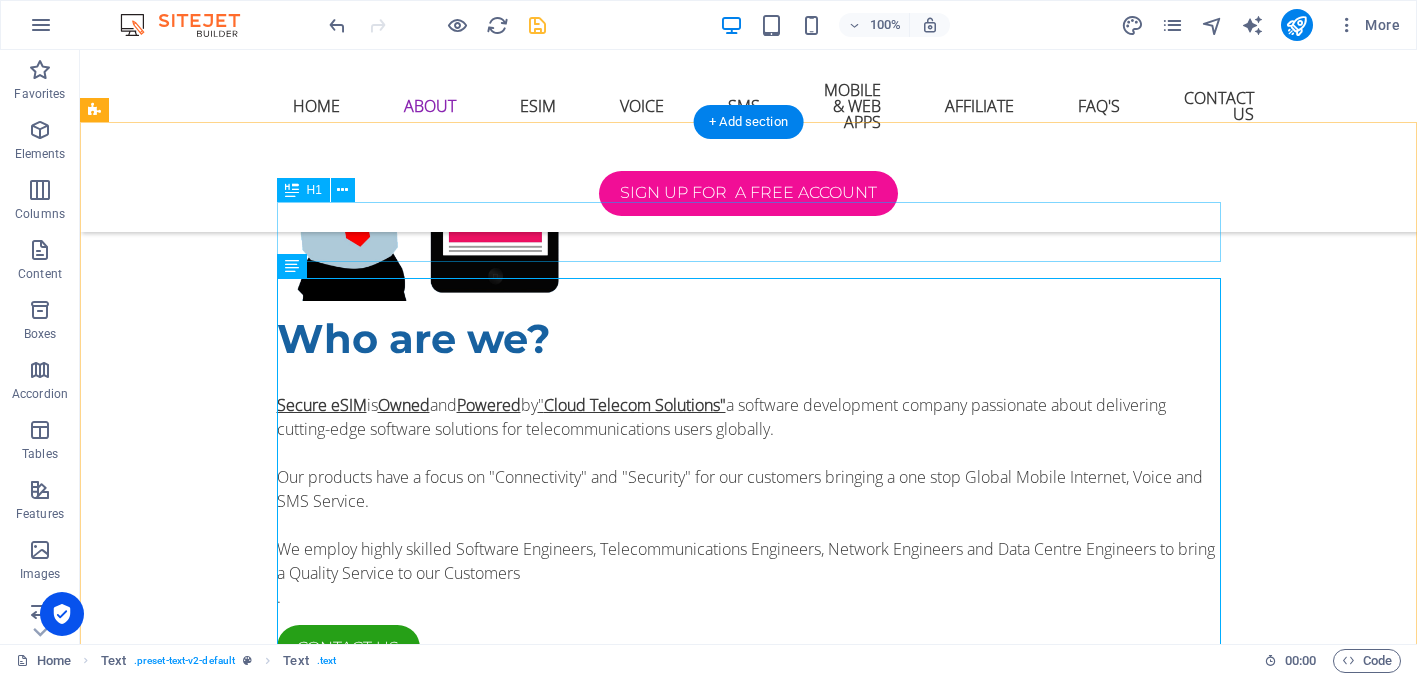 click on "eSIM" at bounding box center [749, 1612] 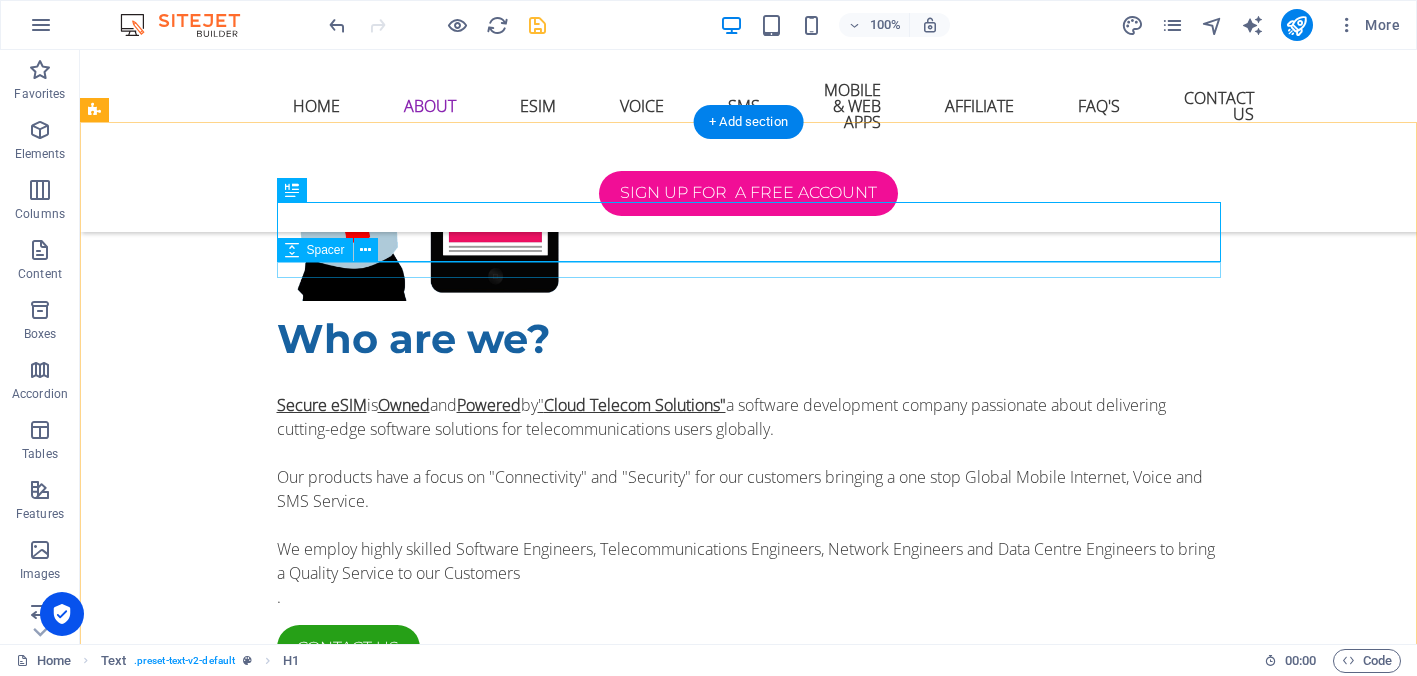 click at bounding box center [749, 1650] 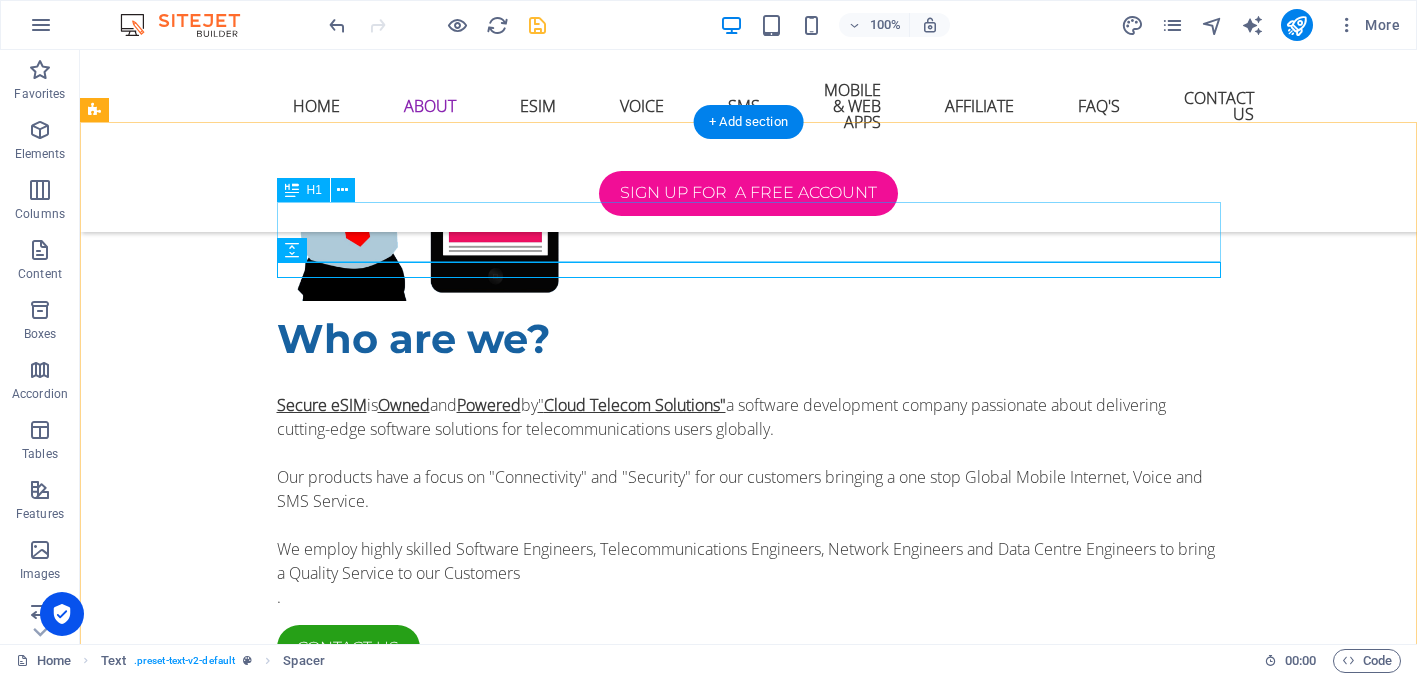 click on "eSIM" at bounding box center [749, 1612] 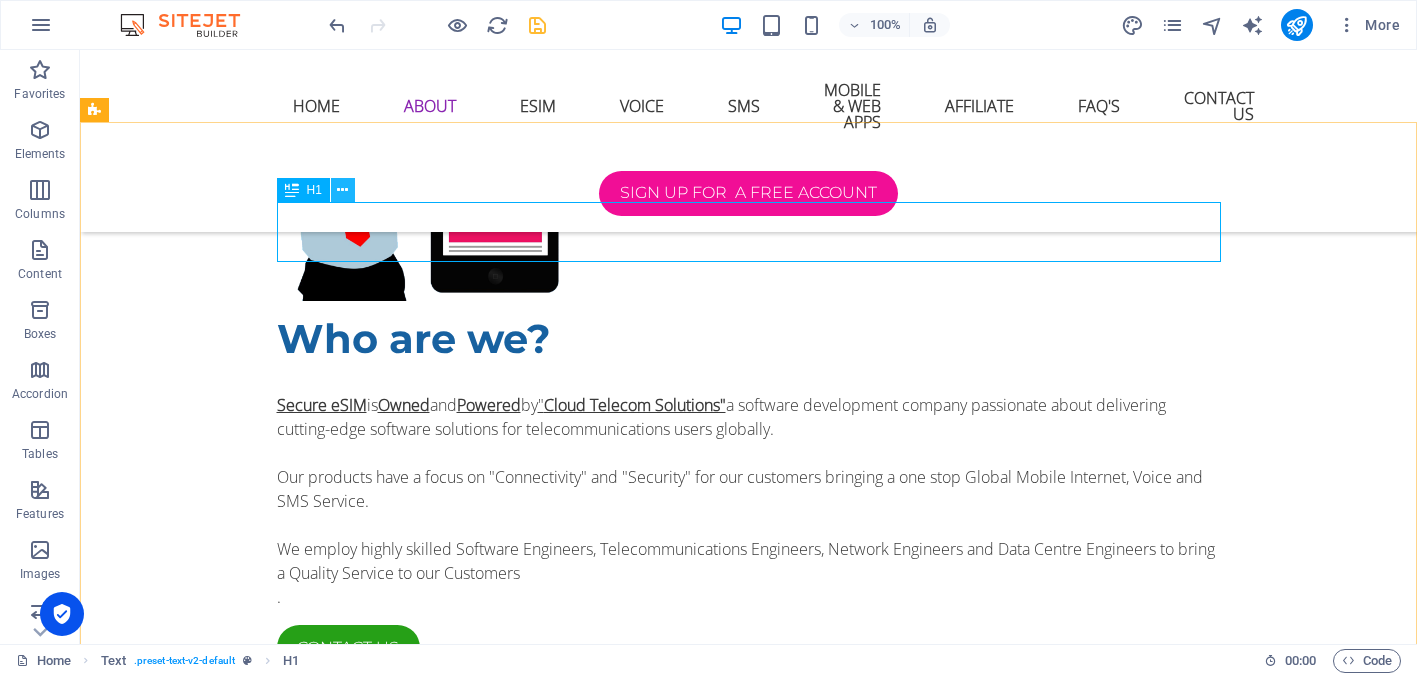 click at bounding box center [342, 190] 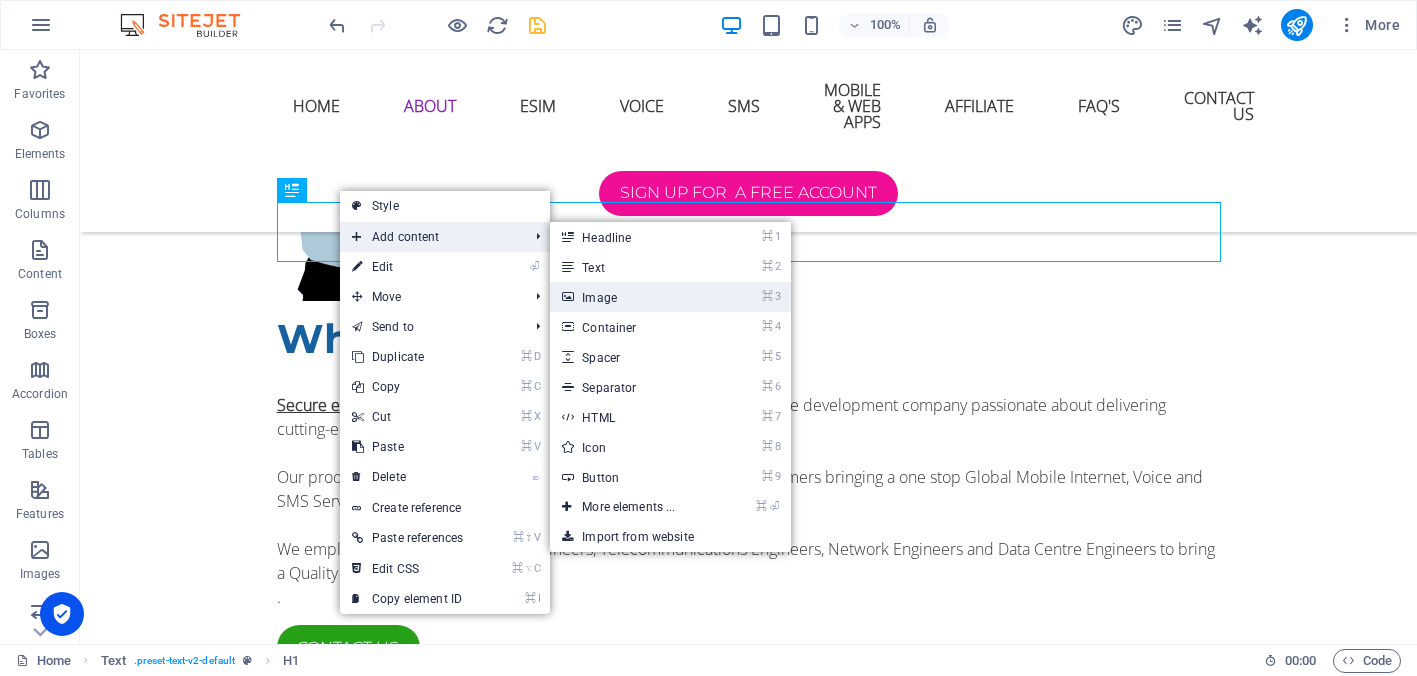 click on "⌘ 3  Image" at bounding box center [632, 297] 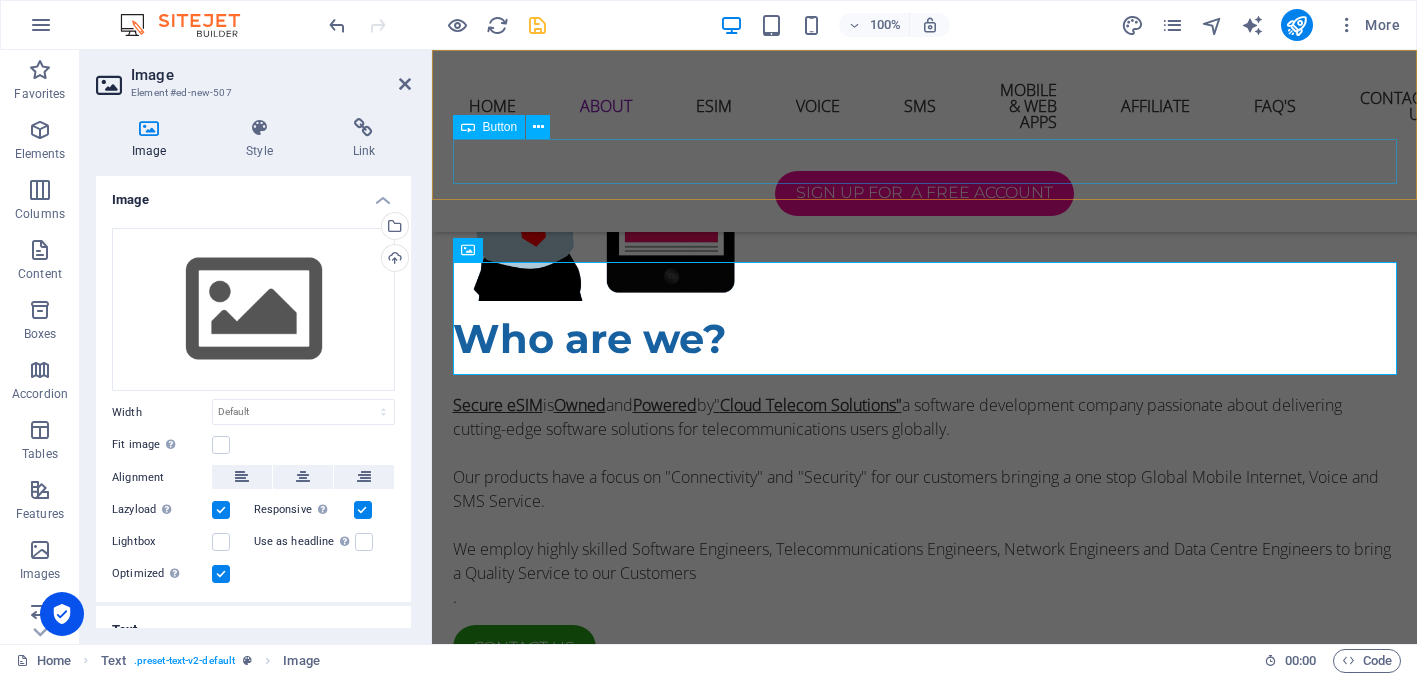 click on "Home About ESim Voice SMS Mobile & Web Apps Affiliate FAQ'S Contact US Sign up for  A Free Account" at bounding box center (924, 141) 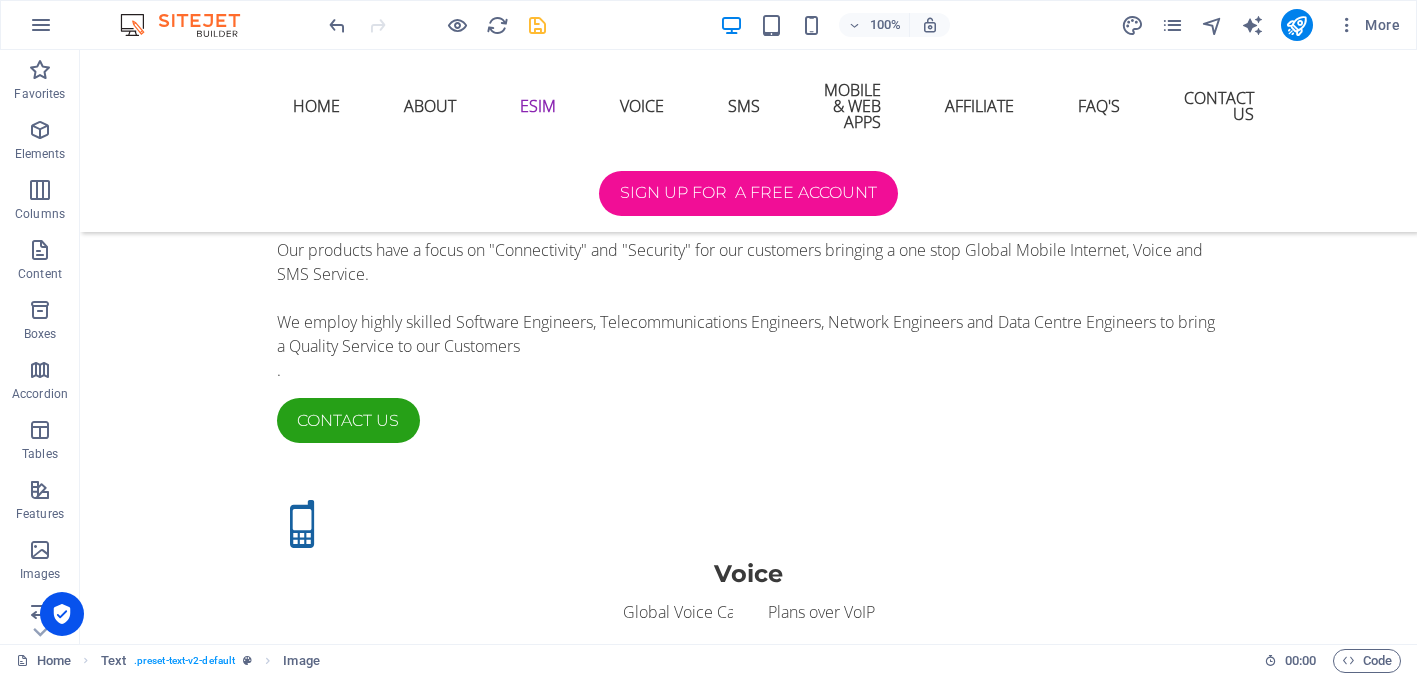 drag, startPoint x: 536, startPoint y: 346, endPoint x: 516, endPoint y: 603, distance: 257.77704 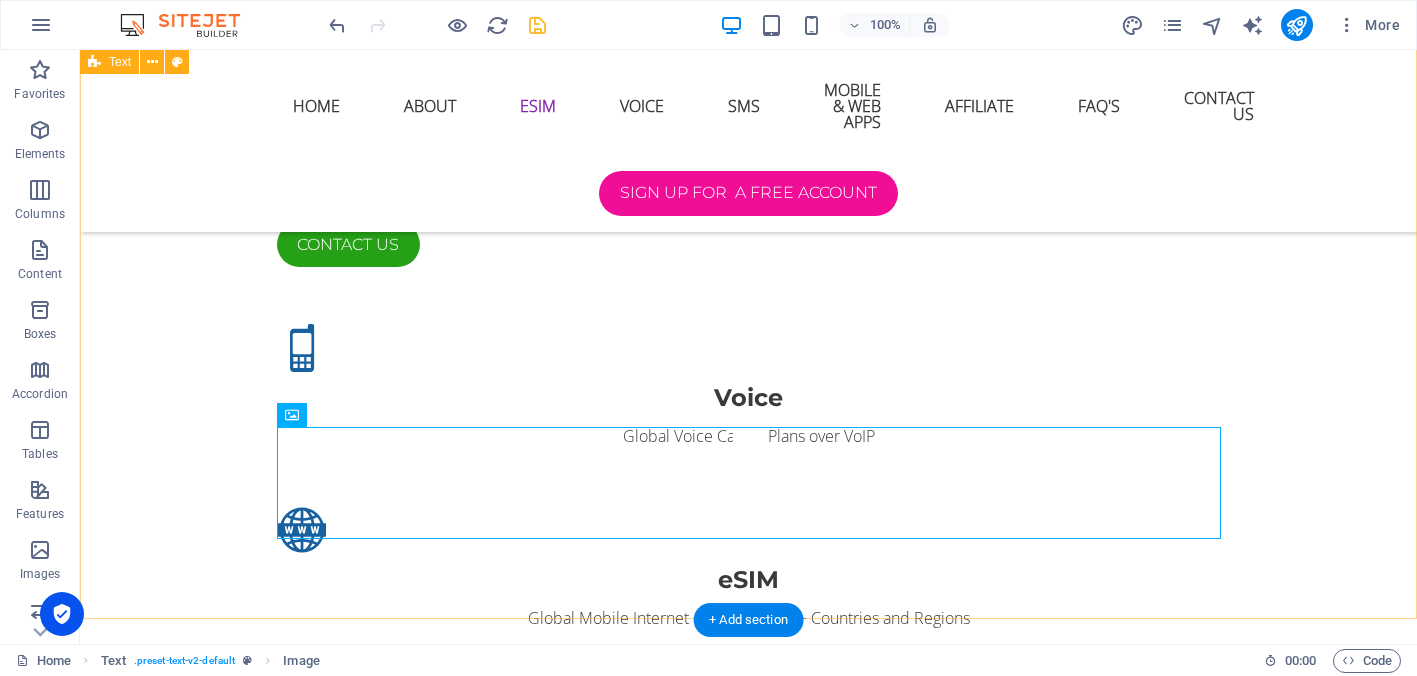 scroll, scrollTop: 2390, scrollLeft: 0, axis: vertical 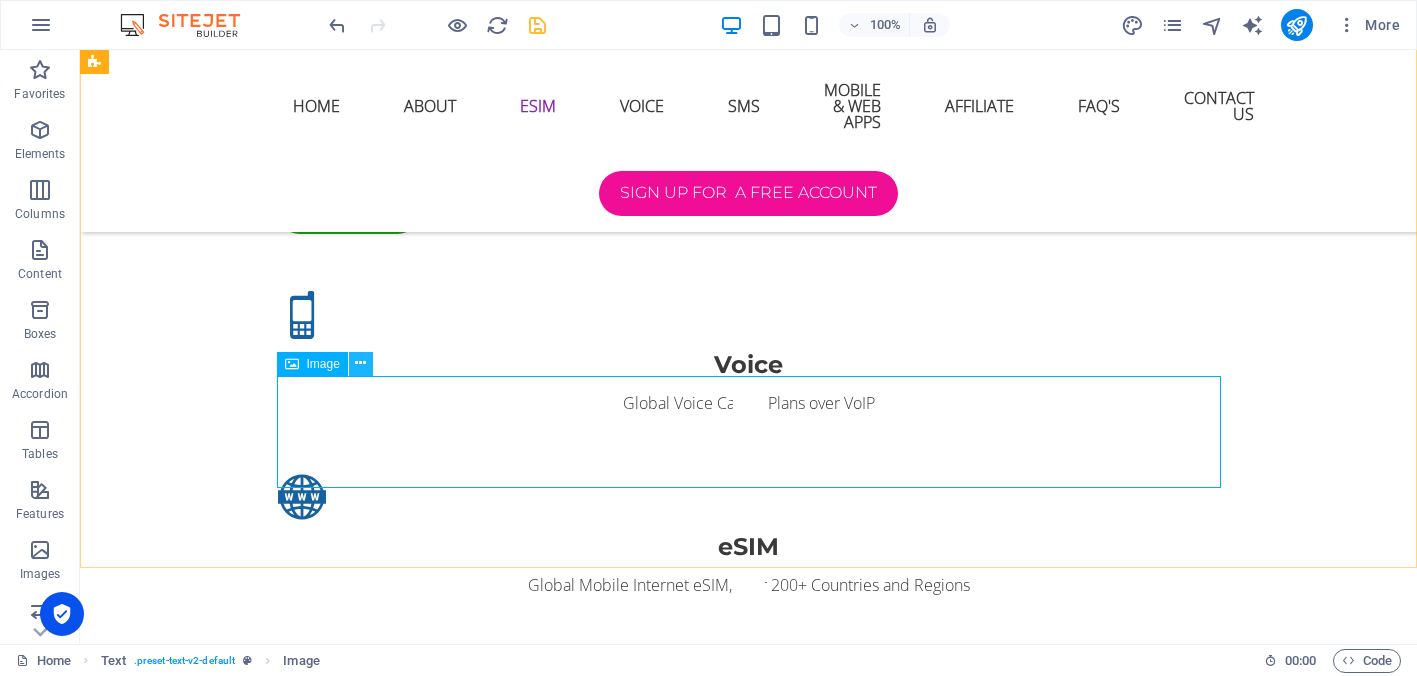 click at bounding box center (360, 363) 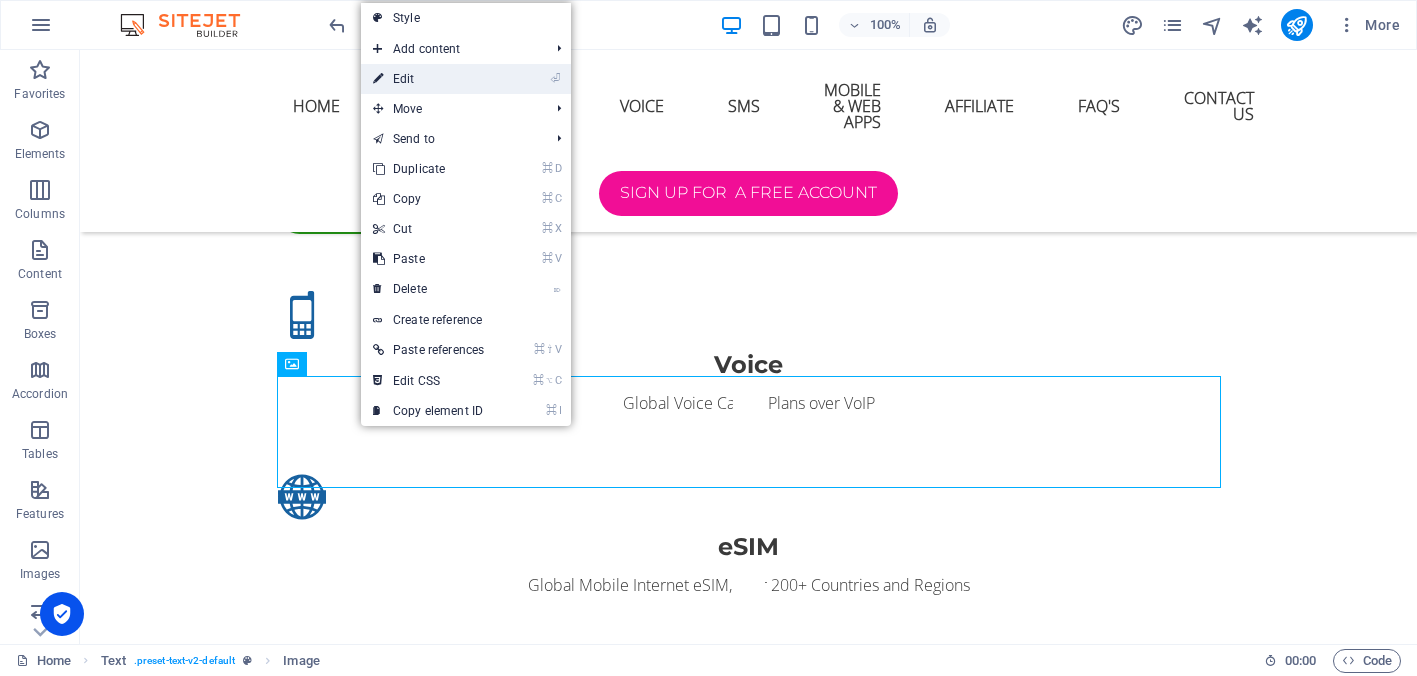 click on "⏎  Edit" at bounding box center (428, 79) 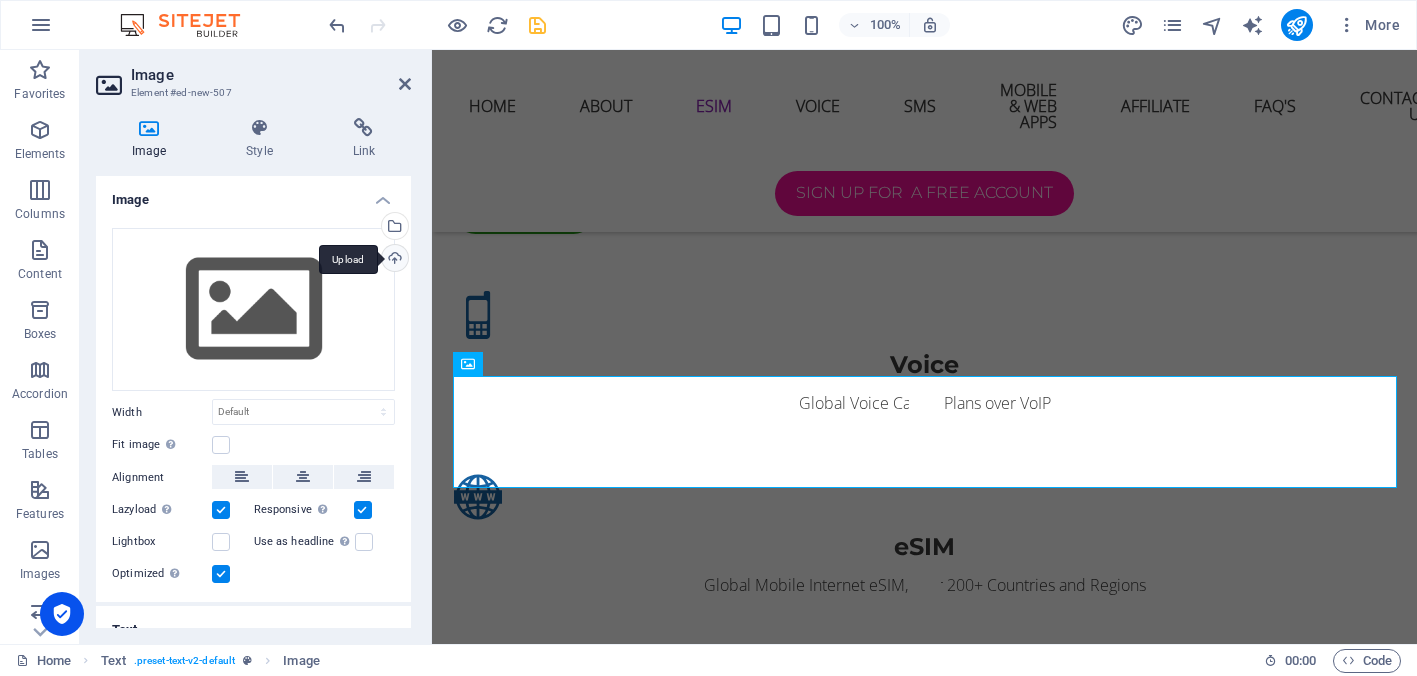 click on "Upload" at bounding box center [393, 260] 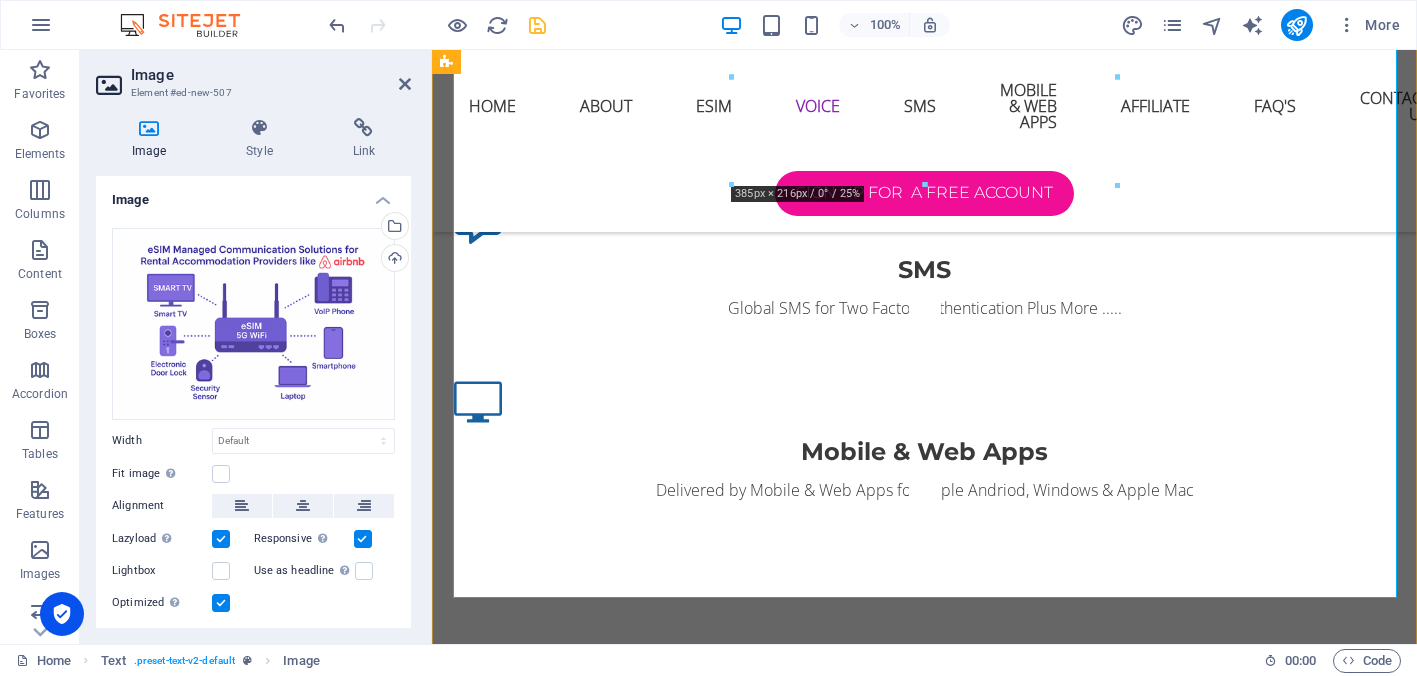 scroll, scrollTop: 2854, scrollLeft: 0, axis: vertical 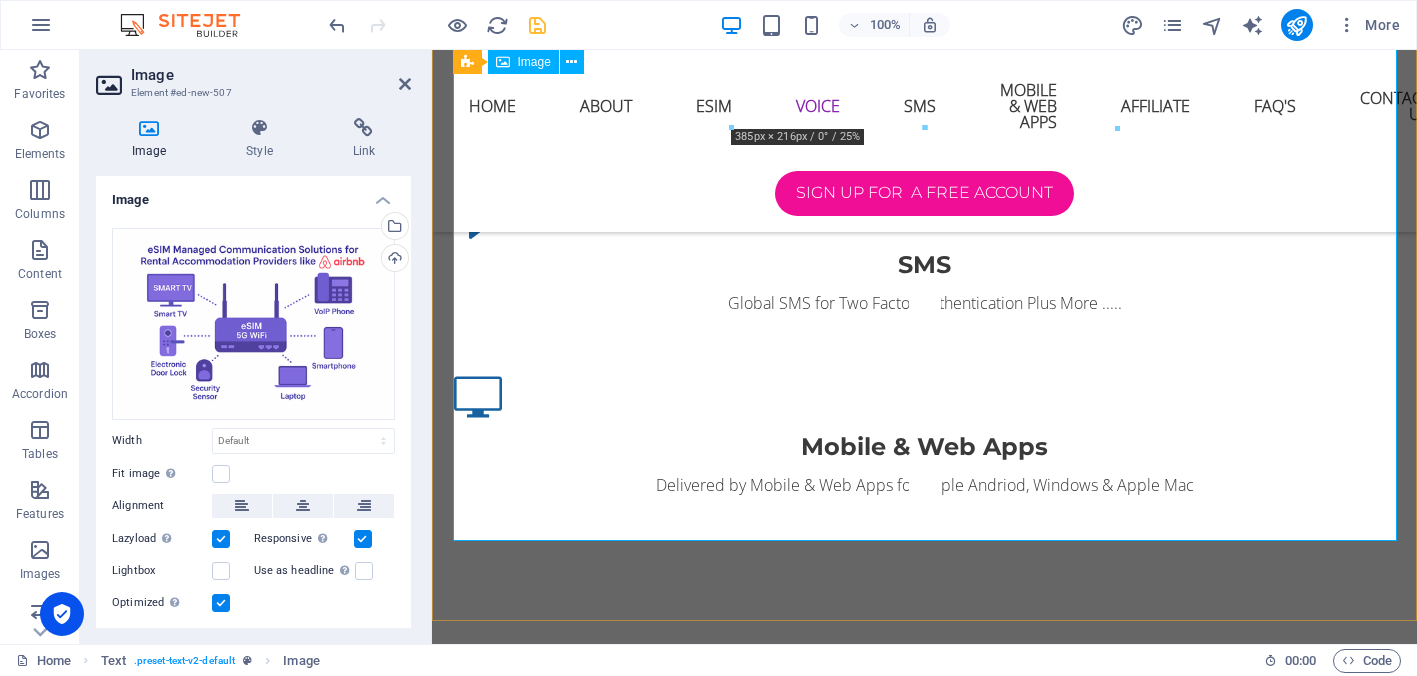 click at bounding box center [925, 1623] 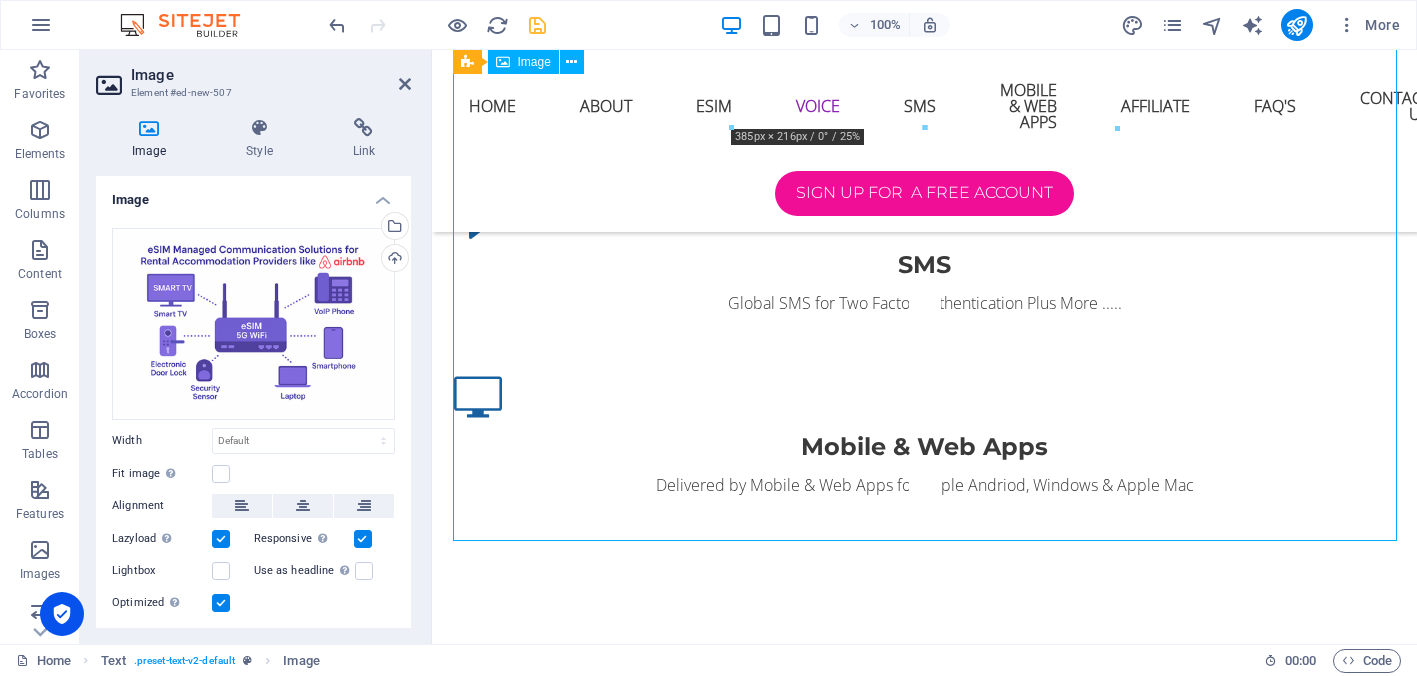 drag, startPoint x: 1394, startPoint y: 537, endPoint x: 1303, endPoint y: 504, distance: 96.79876 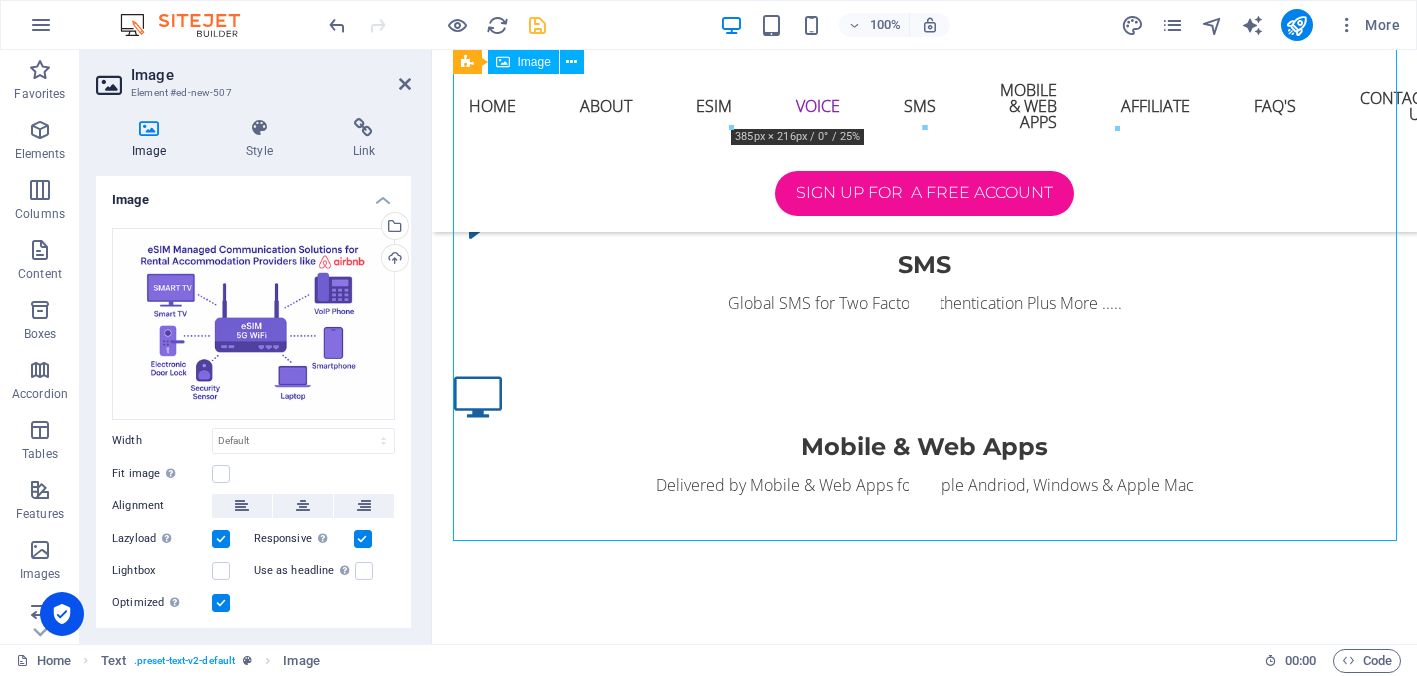 click at bounding box center (925, 1623) 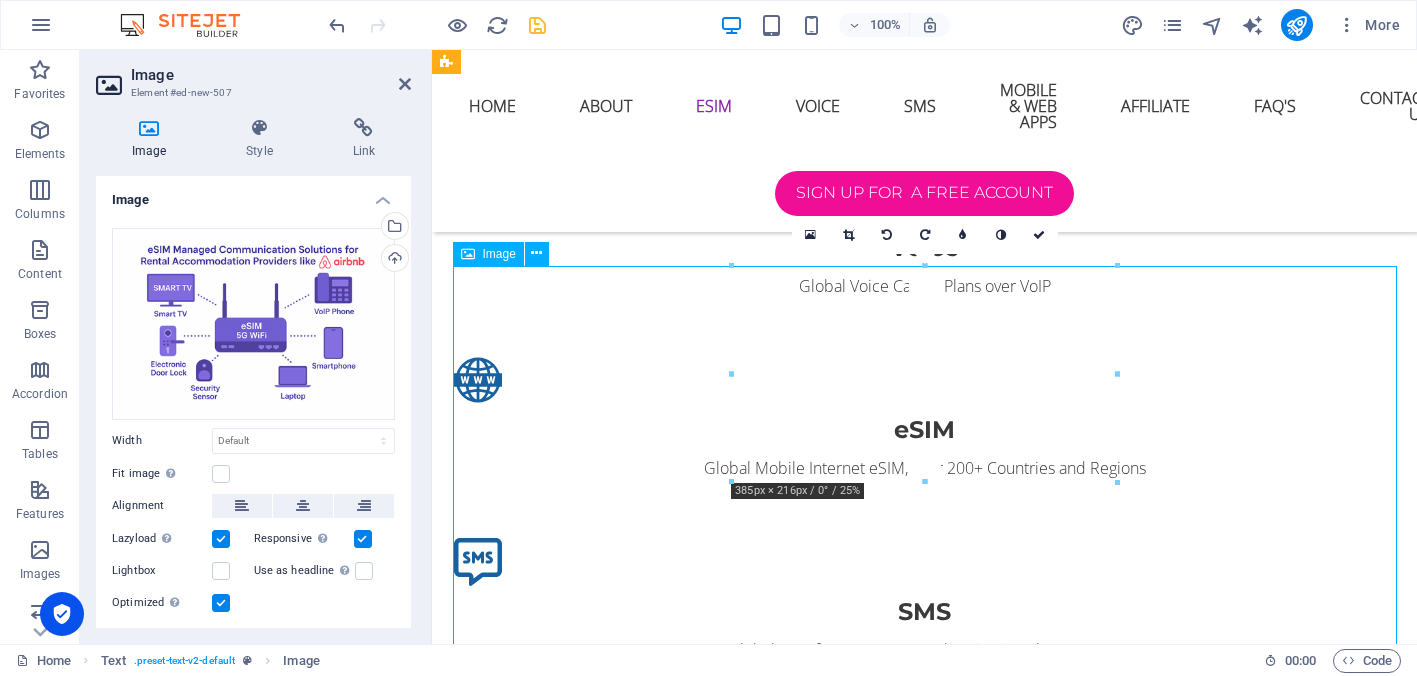 scroll, scrollTop: 2501, scrollLeft: 0, axis: vertical 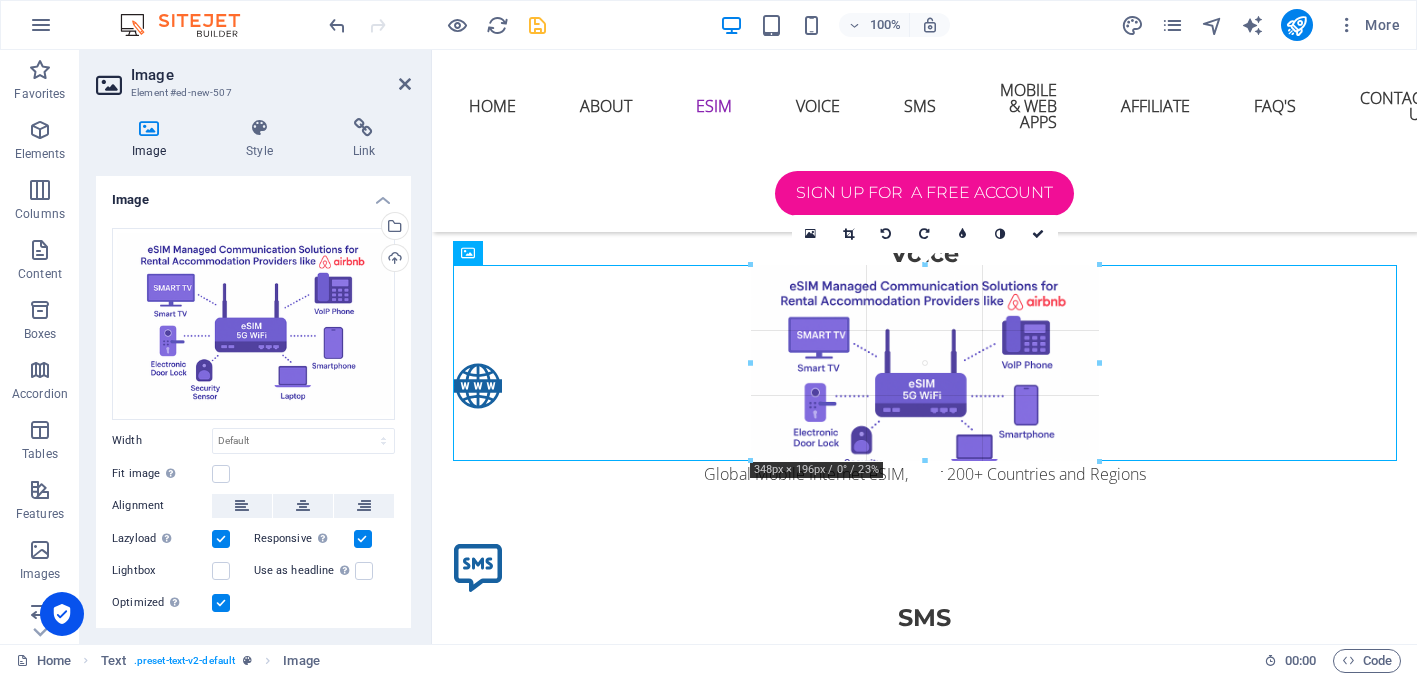 drag, startPoint x: 1116, startPoint y: 261, endPoint x: 1085, endPoint y: 296, distance: 46.75468 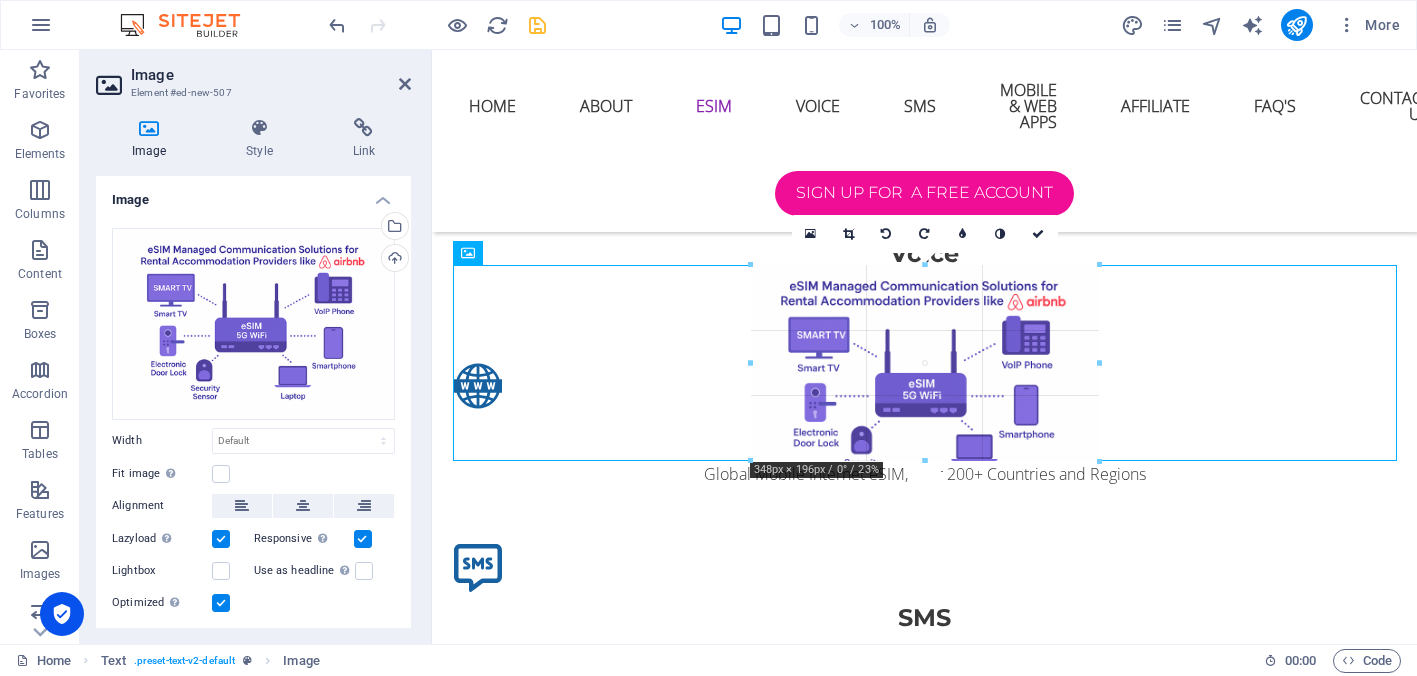 type on "348" 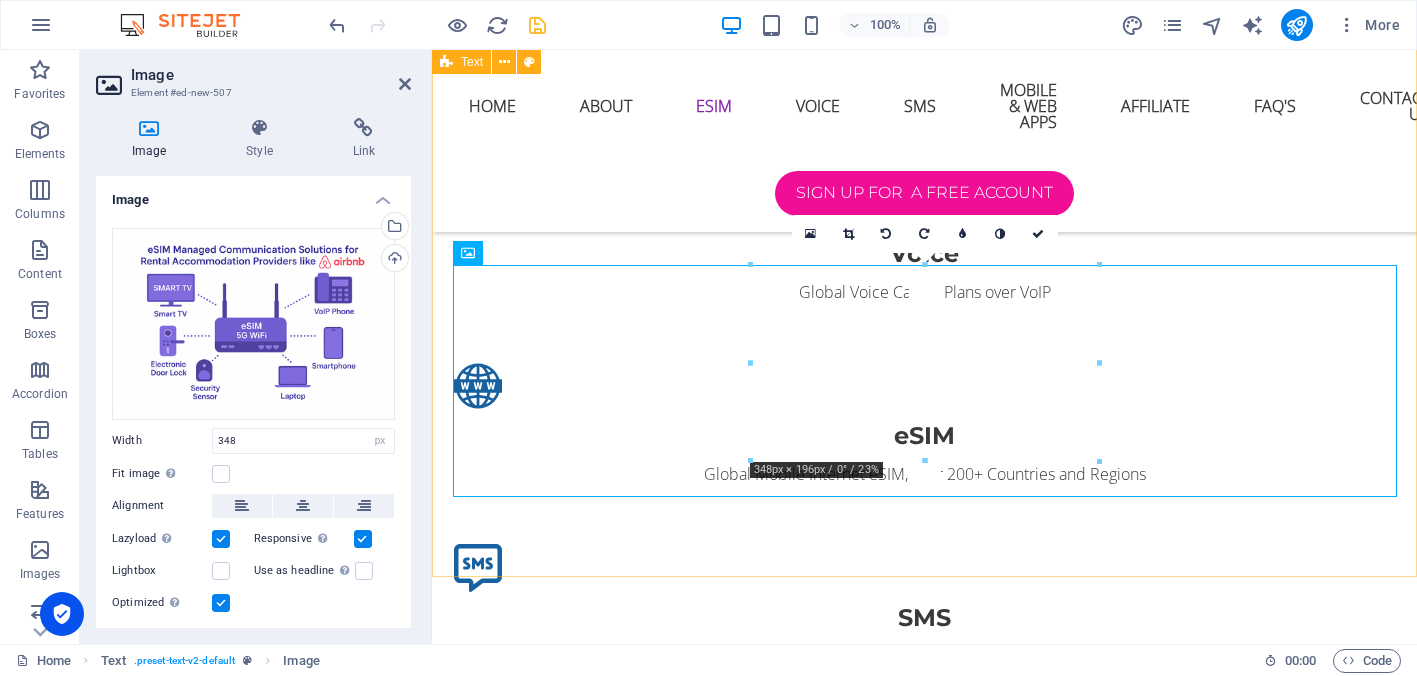 click on "eSIM eSIM Technology is an embedded version of the traditional SIM card that is directly integrated into a device. With eSIM these is no need to swap out or physically handle SIM cards. Instead, users can download and activate profiles directly on their devices, allowing them to switch carriers or service seamlessly. Why Choose Our eSIM Platform ? Instant Activation:  Our eSIM platform allows users to activate their services instantly without the hassle of waiting for a physical SIM card. This eliminates delays and provides an exceptional user experience.   Global Coverage:  We offer access to extensive international networks, ensuring seamless global roaming and connectivity, no matter where you are. Flexible Plans:  With our eSIM solutions, users can select tailored plans that suit their individual or business needs, giving them the freedom to choose between local, regional or international services. S ecure and Reliable: Effortless Management: Internet Access & Telemetry for Rental Accommodation:" at bounding box center [924, 1457] 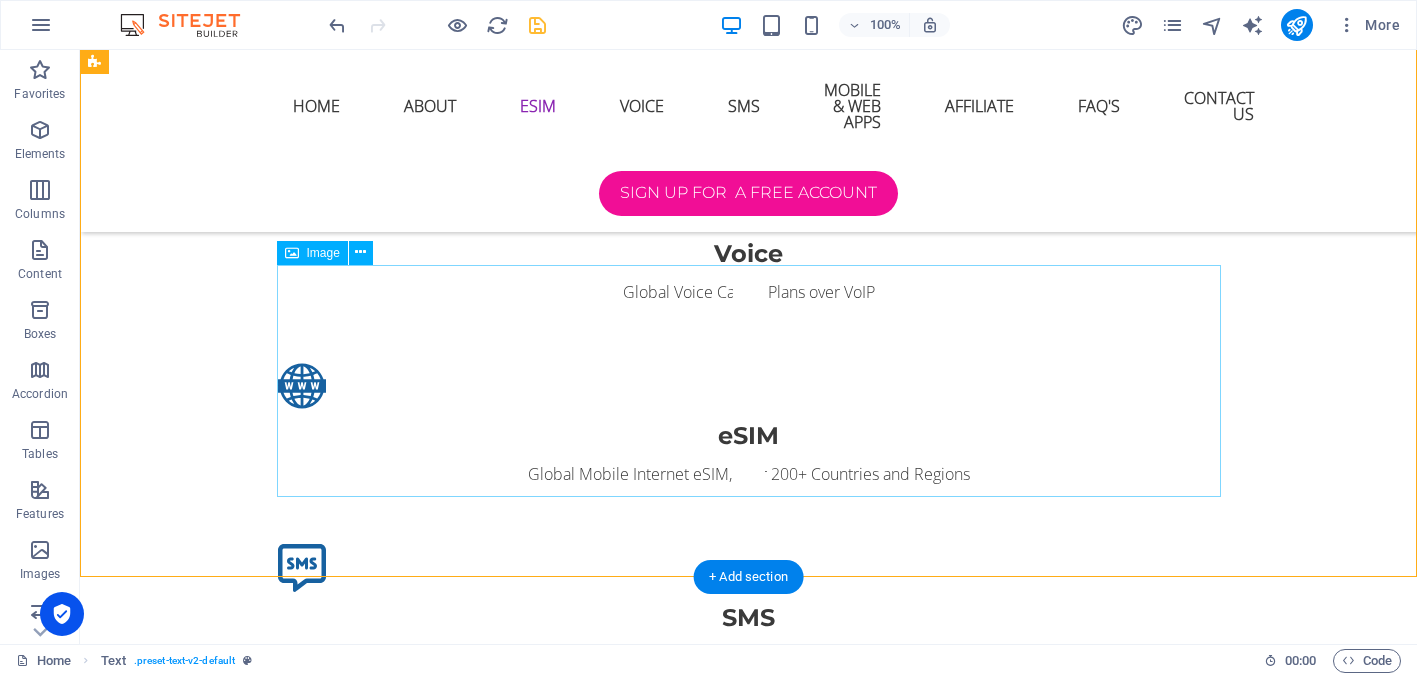 scroll, scrollTop: 2479, scrollLeft: 0, axis: vertical 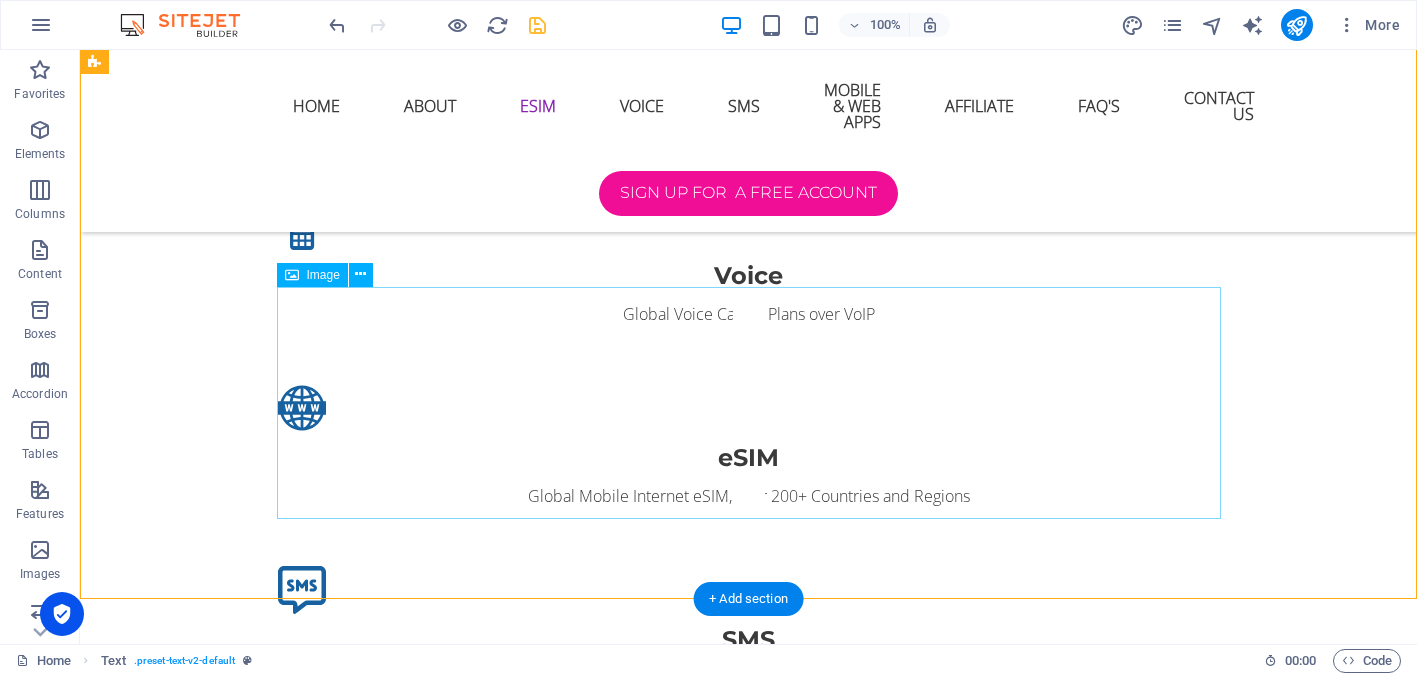 click at bounding box center [749, 1786] 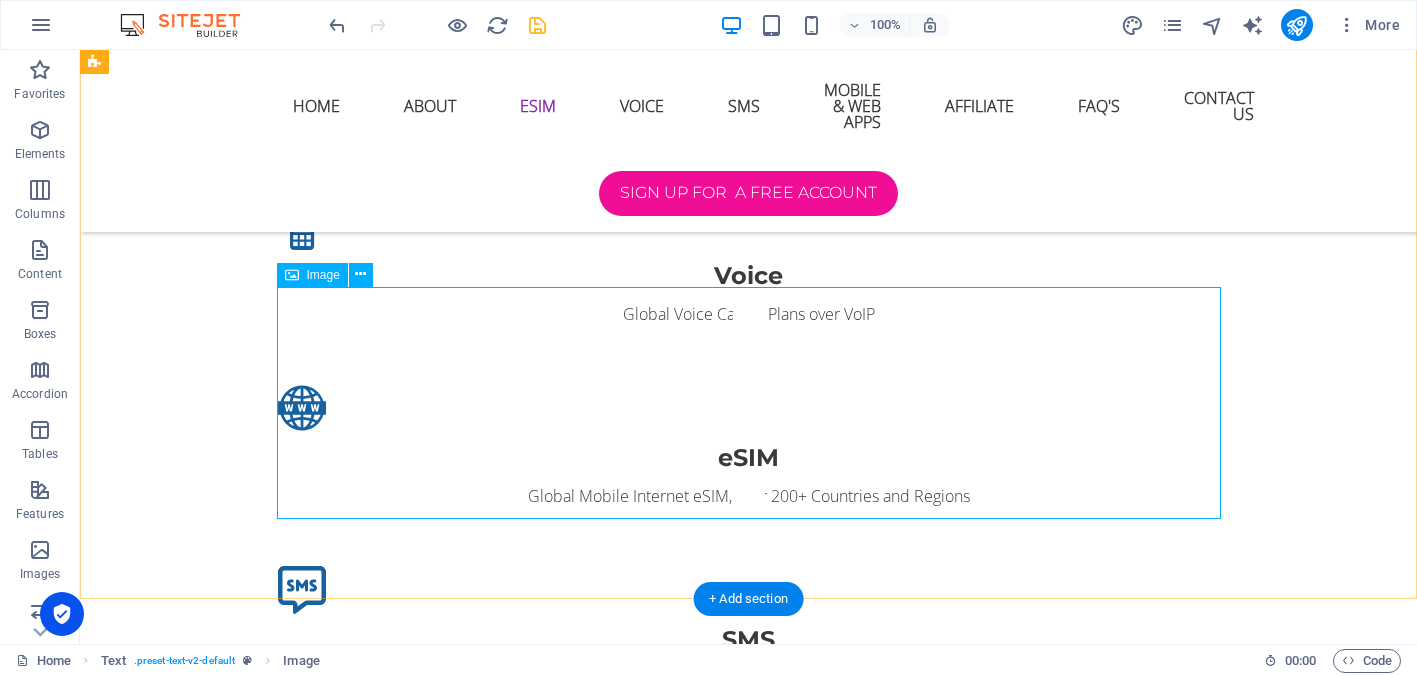 click at bounding box center [749, 1786] 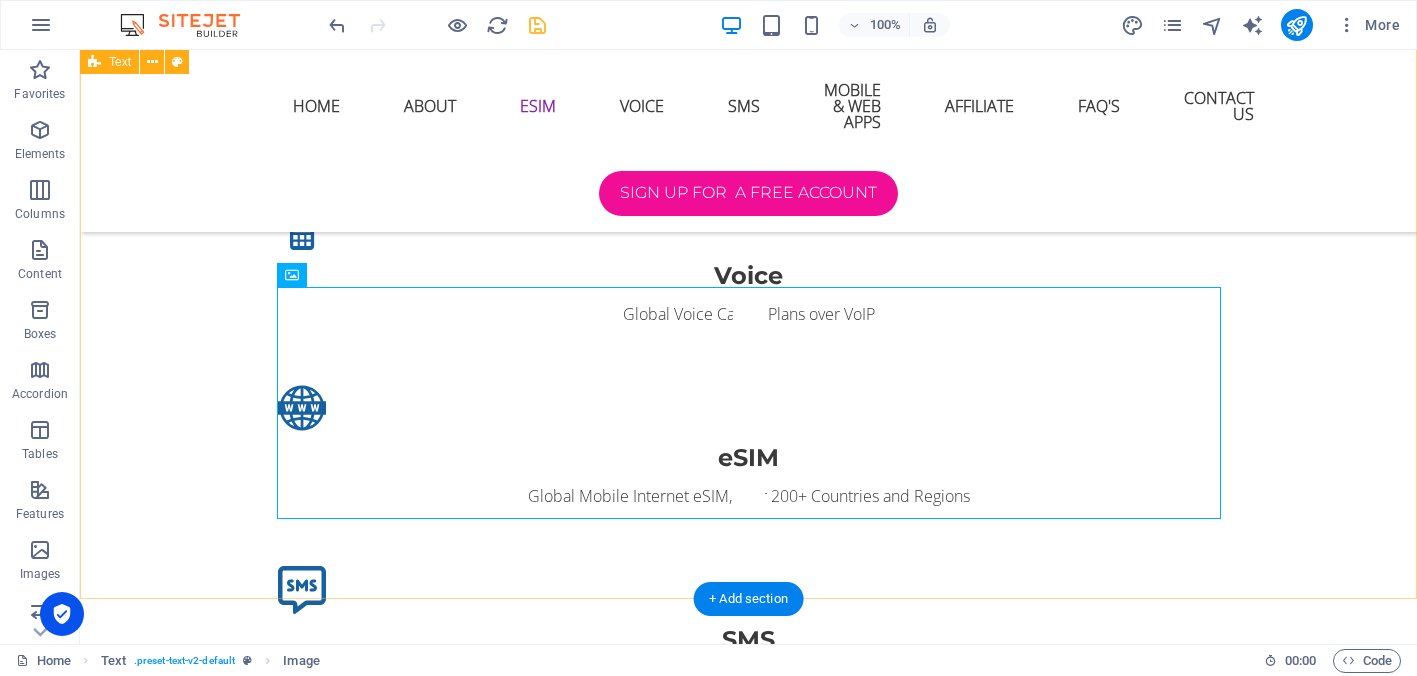drag, startPoint x: 1219, startPoint y: 516, endPoint x: 1286, endPoint y: 550, distance: 75.13322 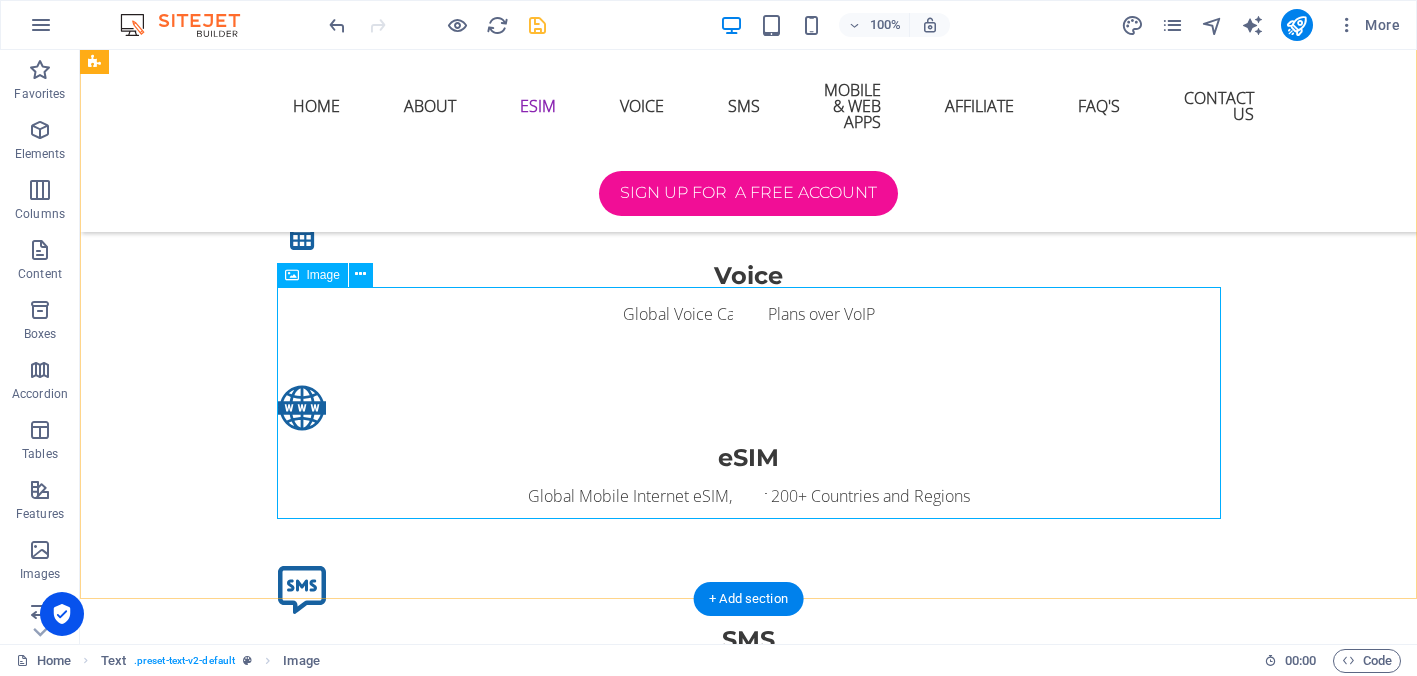 click at bounding box center [749, 1786] 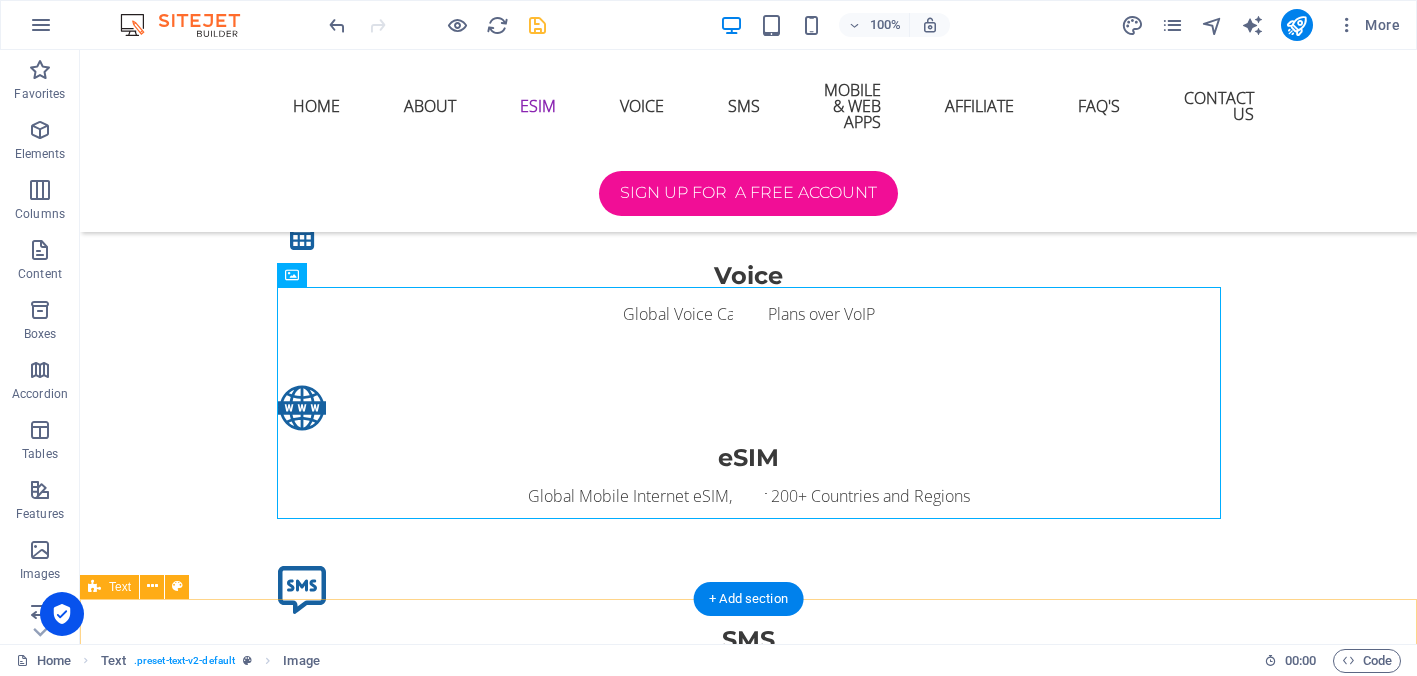 click on "Voice A Virtual   Phone   Number is a phone number that isn't tied to a physical SIM card or line. It operates over the internet and can be used to make and receive Voice calls. With our Mobile and Web Apps you can make and receive Voice calls to and from anywhere in the world, no need for expensive roaming charges. When operated with one of our eSIMs this gives you a Total Global Voice Calling, SMS and Internet Solution." at bounding box center (748, 2080) 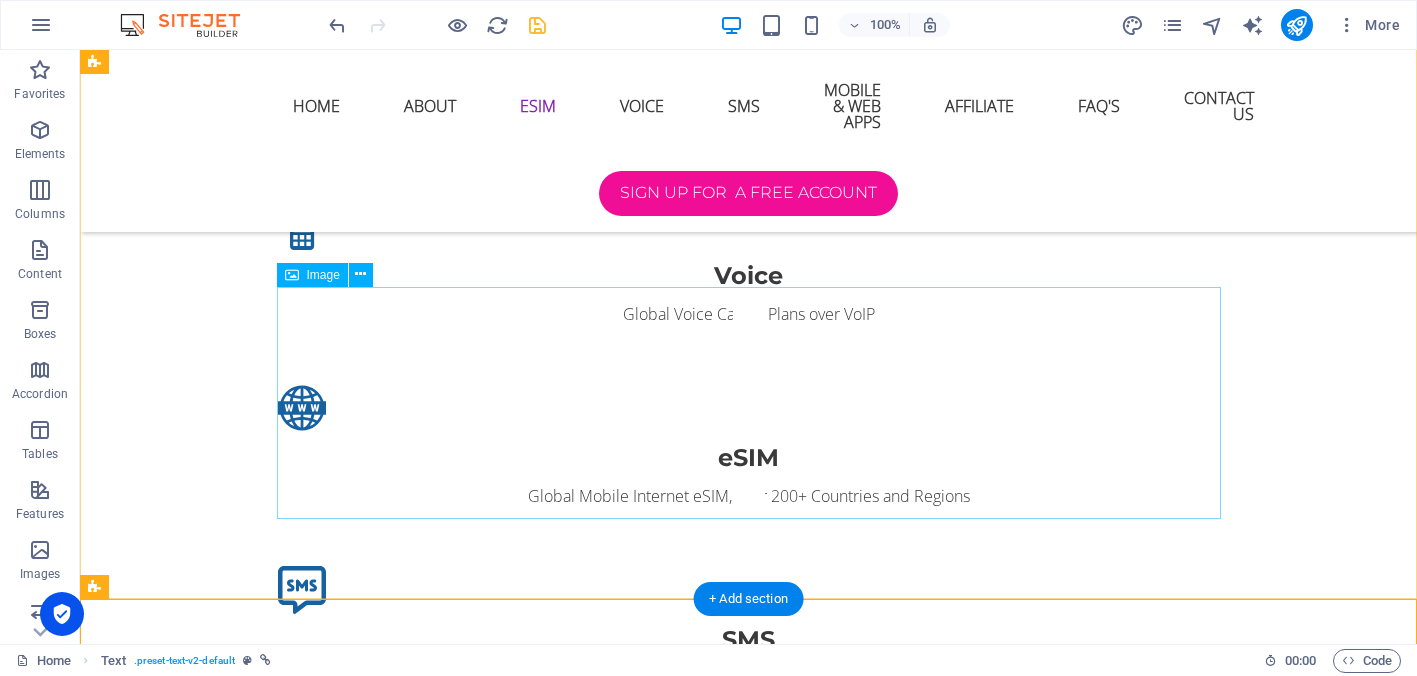 click at bounding box center [749, 1786] 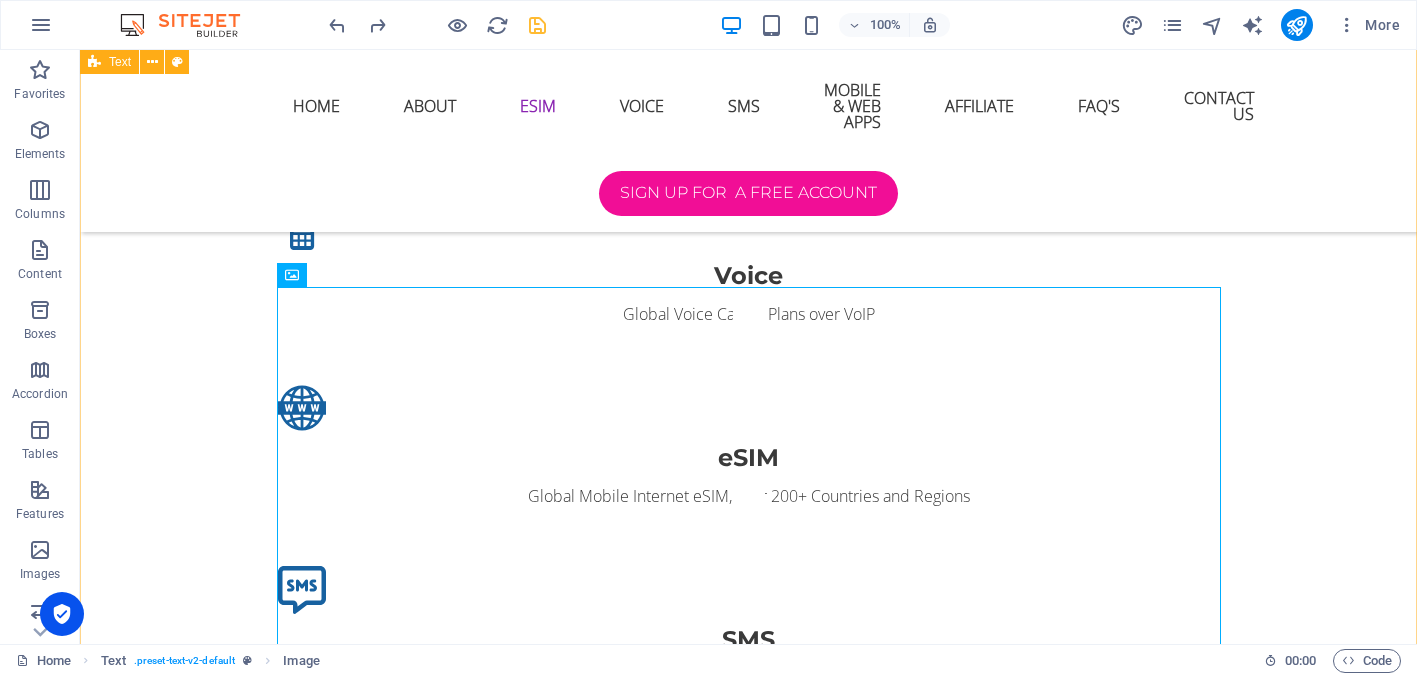 click on "eSIM eSIM Technology is an embedded version of the traditional SIM card that is directly integrated into a device. With eSIM these is no need to swap out or physically handle SIM cards. Instead, users can download and activate profiles directly on their devices, allowing them to switch carriers or service seamlessly. Why Choose Our eSIM Platform ? Instant Activation:  Our eSIM platform allows users to activate their services instantly without the hassle of waiting for a physical SIM card. This eliminates delays and provides an exceptional user experience.   Global Coverage:  We offer access to extensive international networks, ensuring seamless global roaming and connectivity, no matter where you are. Flexible Plans:  With our eSIM solutions, users can select tailored plans that suit their individual or business needs, giving them the freedom to choose between local, regional or international services. S ecure and Reliable: Effortless Management: Internet Access & Telemetry for Rental Accommodation:" at bounding box center [748, 1809] 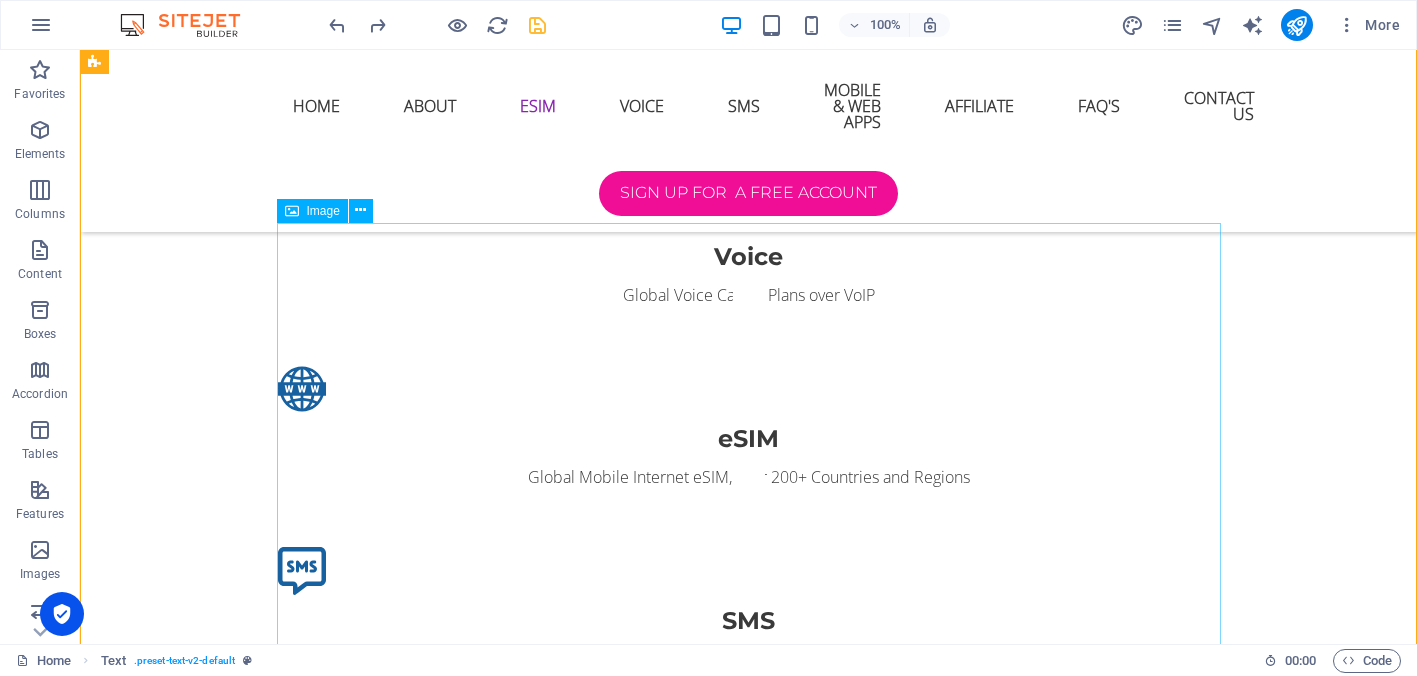 scroll, scrollTop: 2486, scrollLeft: 0, axis: vertical 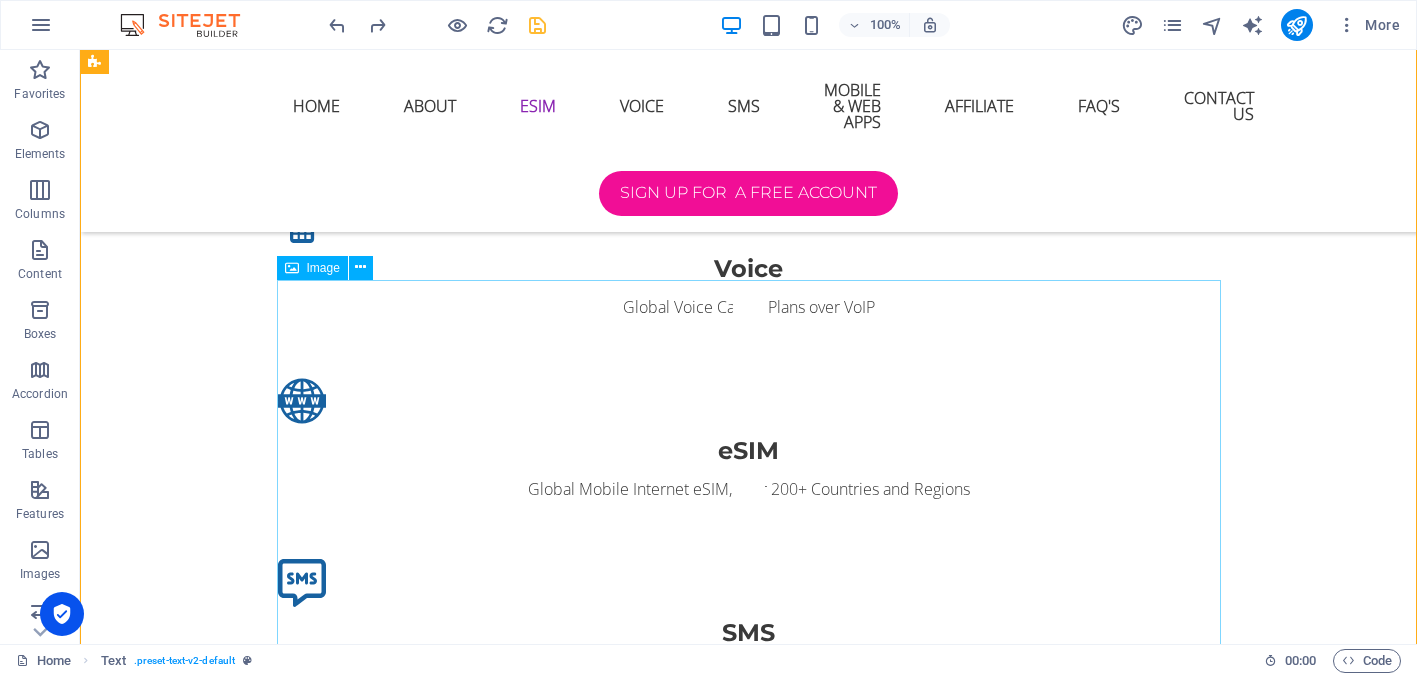 click at bounding box center (749, 2109) 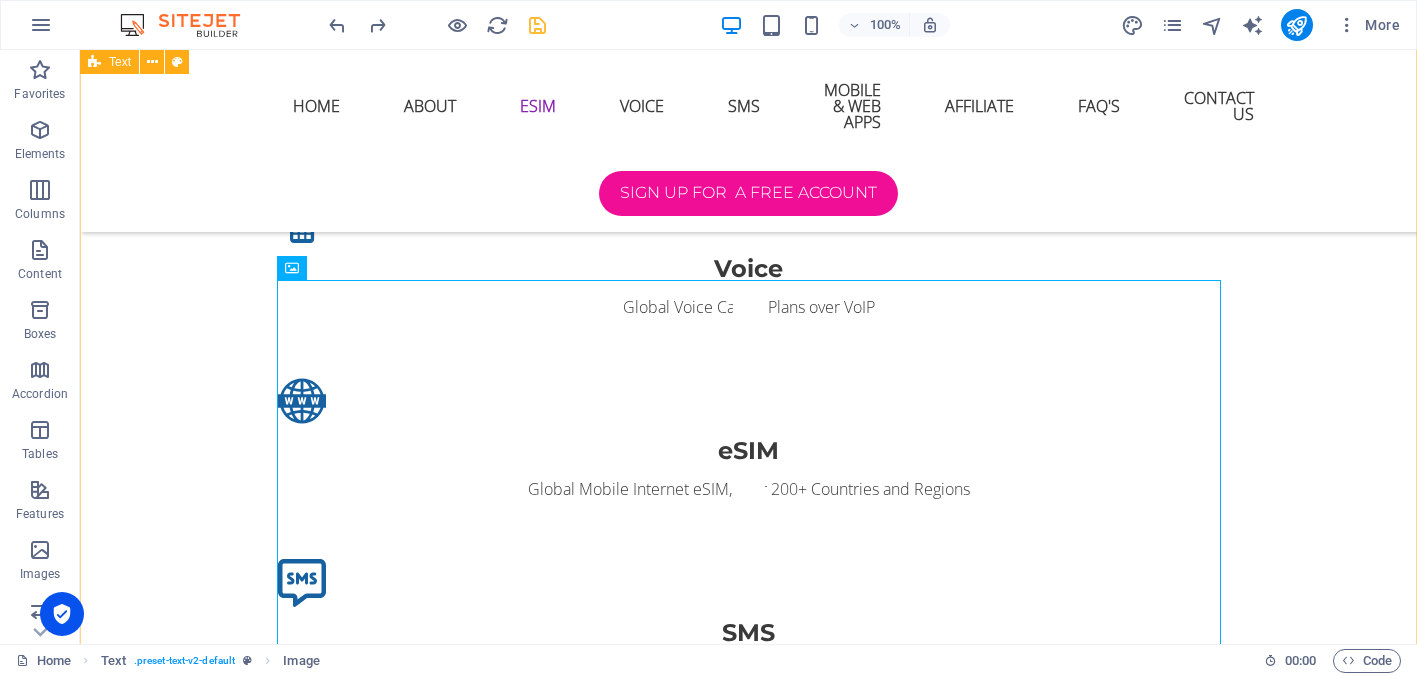 click on "eSIM eSIM Technology is an embedded version of the traditional SIM card that is directly integrated into a device. With eSIM these is no need to swap out or physically handle SIM cards. Instead, users can download and activate profiles directly on their devices, allowing them to switch carriers or service seamlessly. Why Choose Our eSIM Platform ? Instant Activation:  Our eSIM platform allows users to activate their services instantly without the hassle of waiting for a physical SIM card. This eliminates delays and provides an exceptional user experience.   Global Coverage:  We offer access to extensive international networks, ensuring seamless global roaming and connectivity, no matter where you are. Flexible Plans:  With our eSIM solutions, users can select tailored plans that suit their individual or business needs, giving them the freedom to choose between local, regional or international services. S ecure and Reliable: Effortless Management: Internet Access & Telemetry for Rental Accommodation:" at bounding box center (748, 1802) 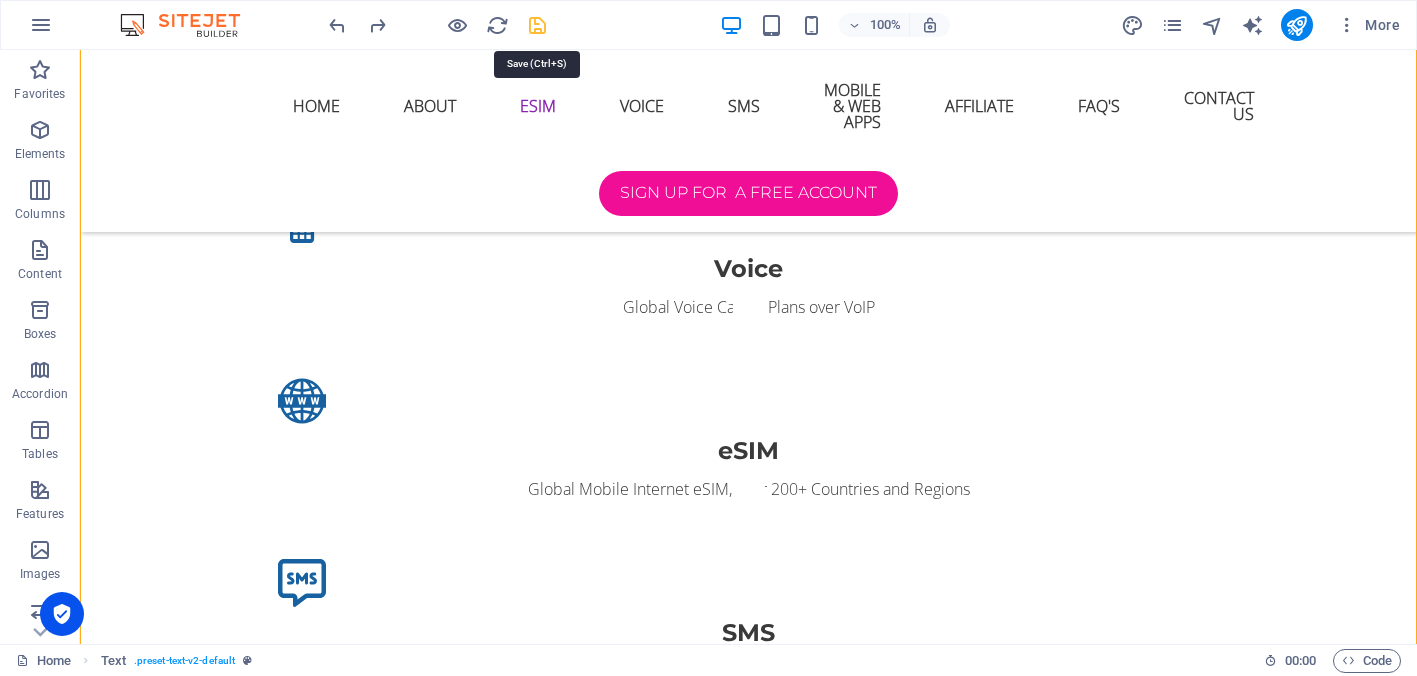 click at bounding box center (537, 25) 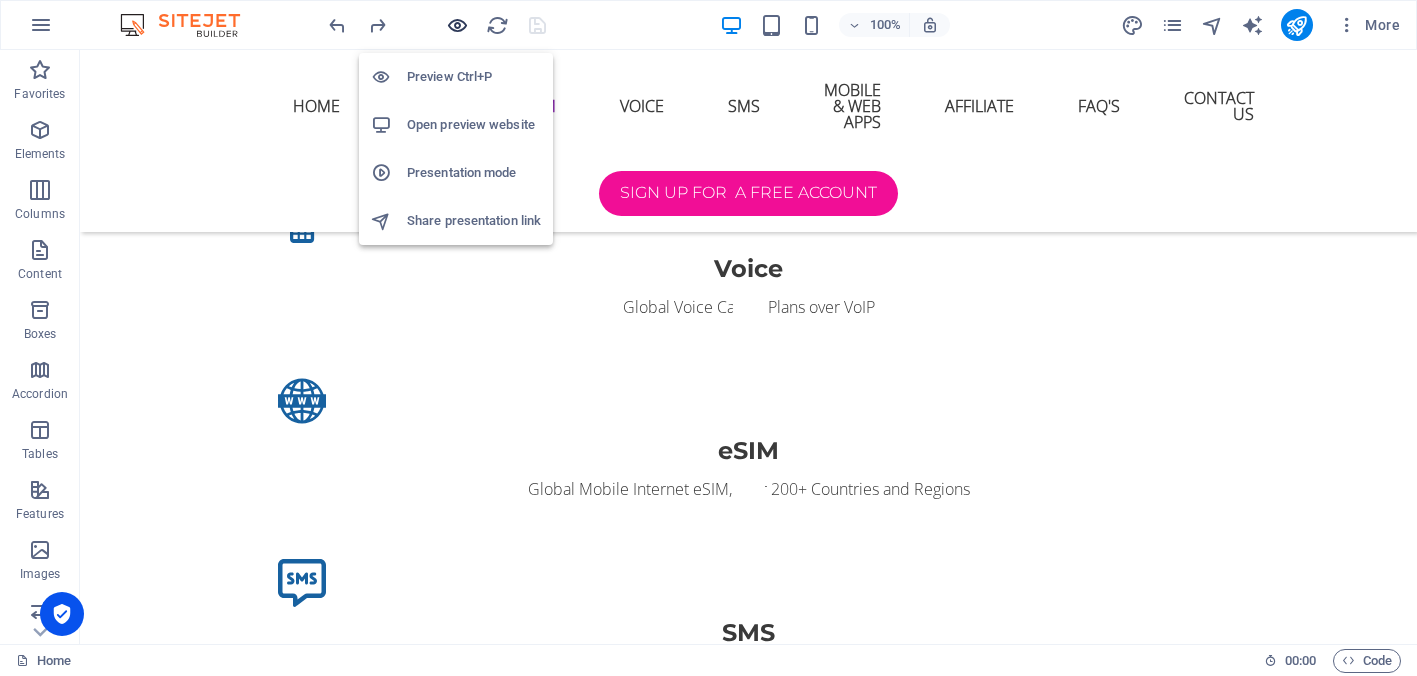 click at bounding box center (457, 25) 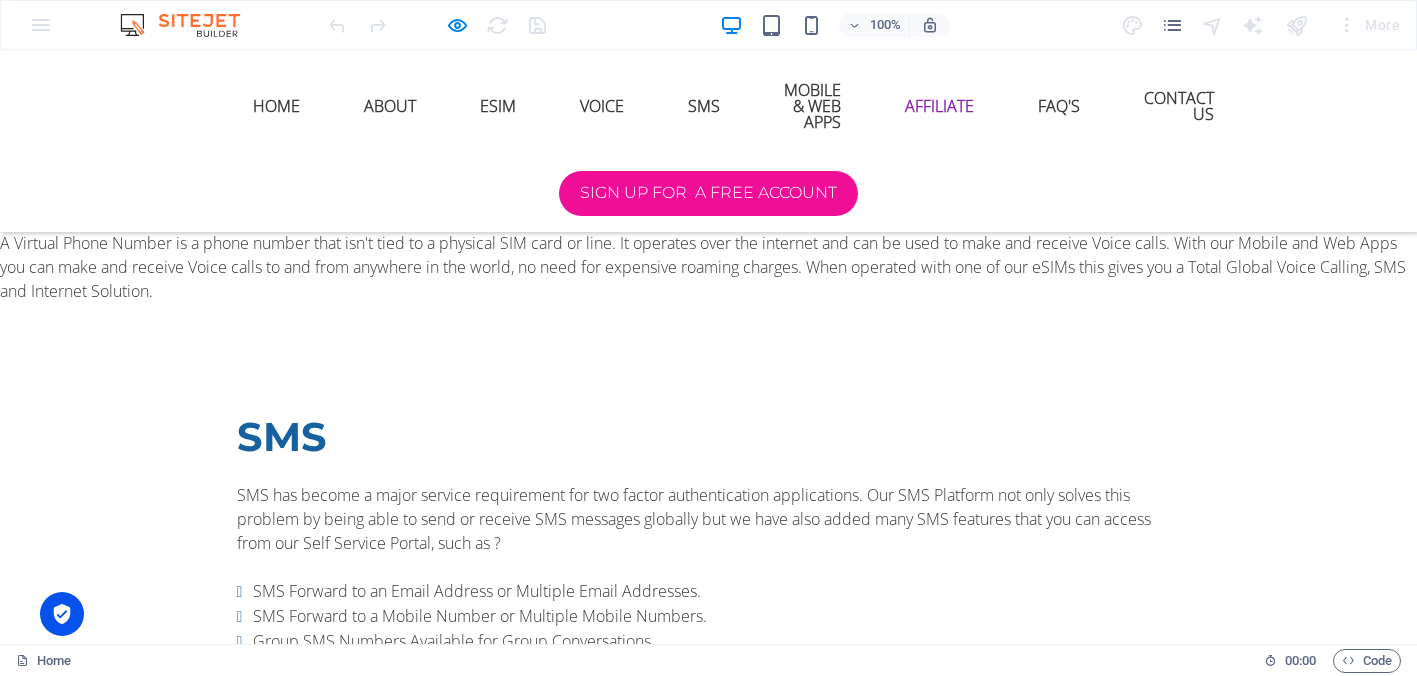 scroll, scrollTop: 5110, scrollLeft: 0, axis: vertical 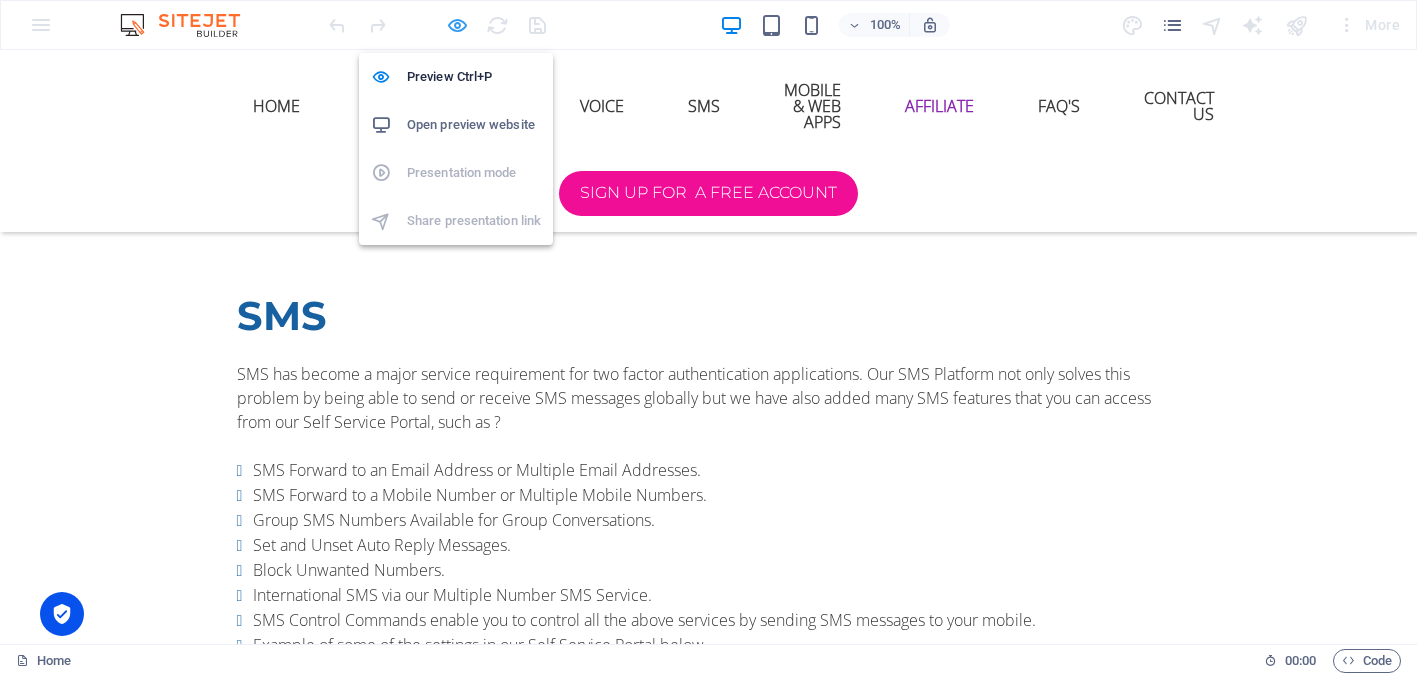 click at bounding box center [457, 25] 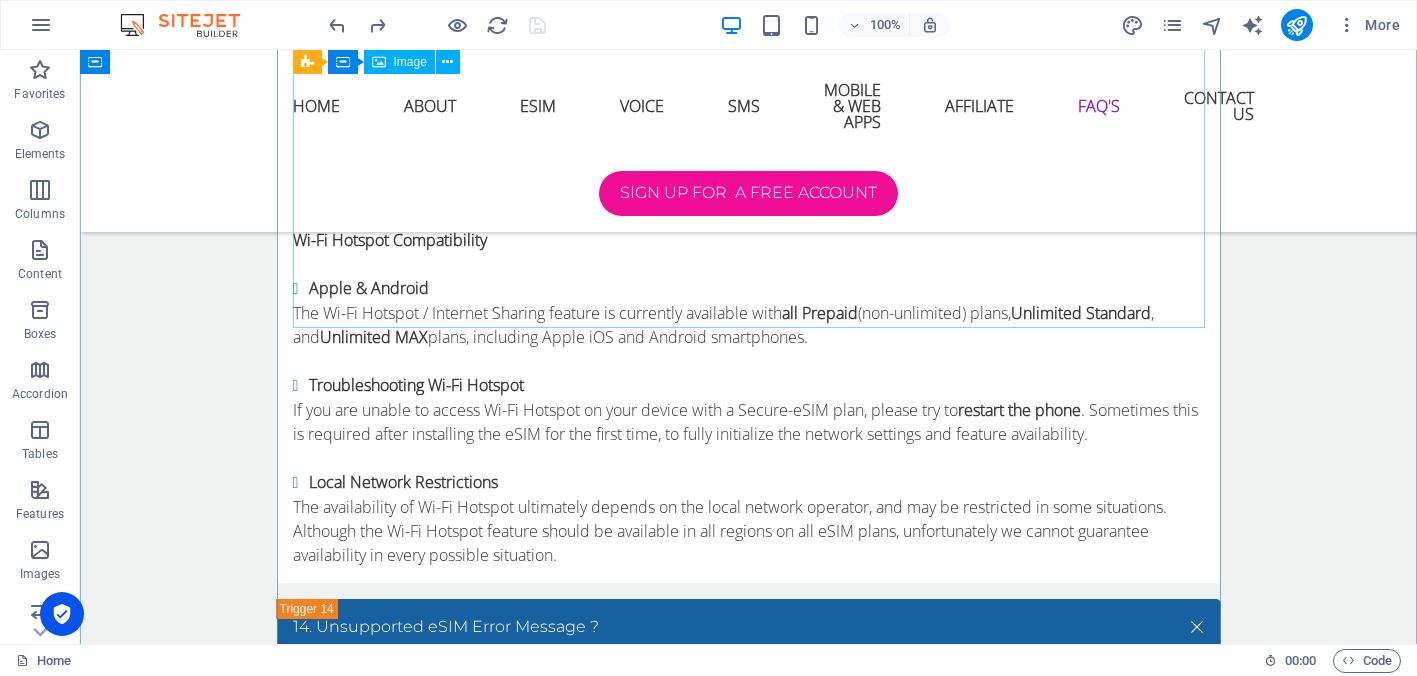 scroll, scrollTop: 13139, scrollLeft: 0, axis: vertical 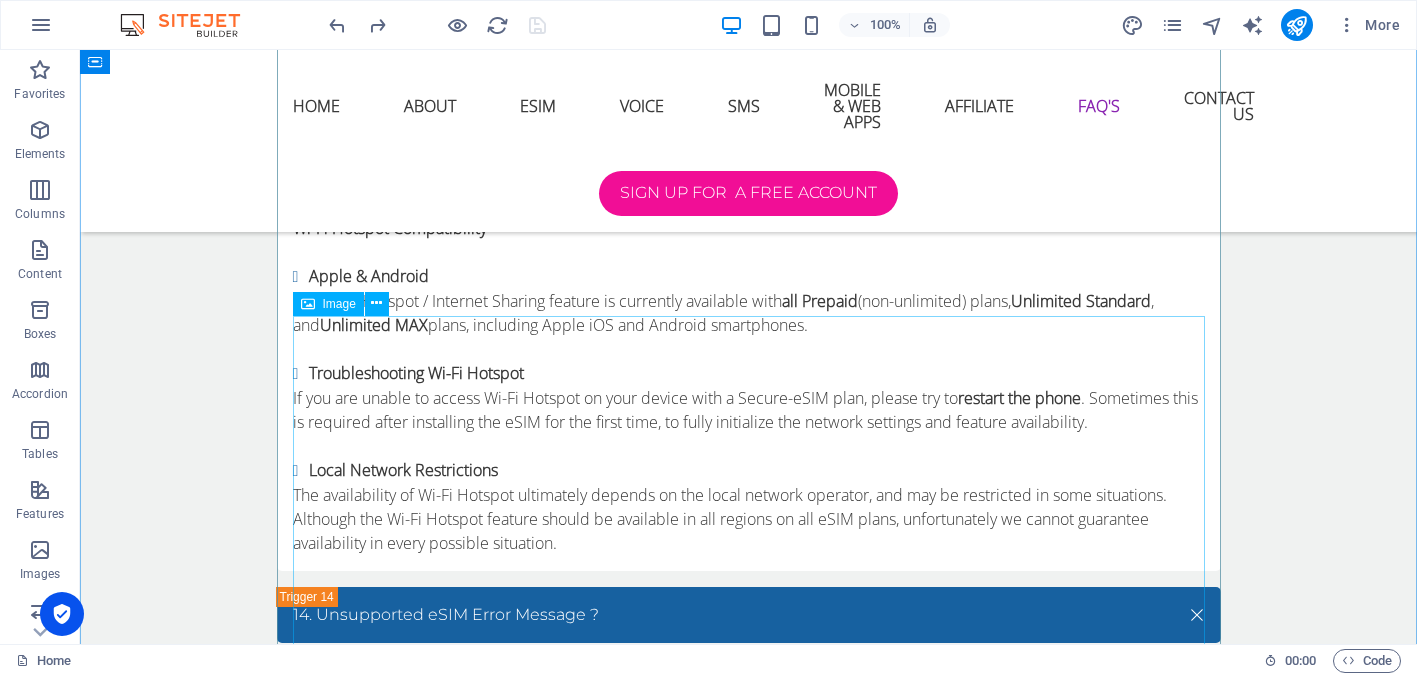 click at bounding box center [749, 4785] 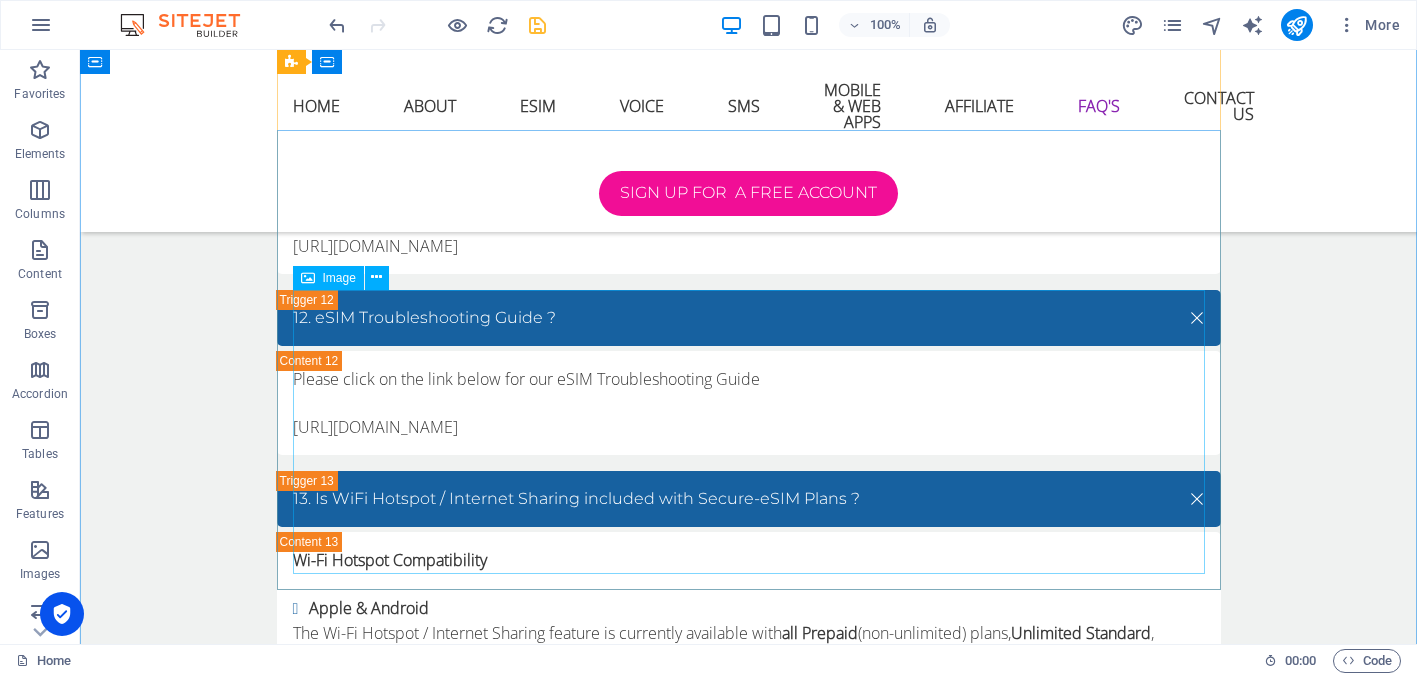 scroll, scrollTop: 12772, scrollLeft: 0, axis: vertical 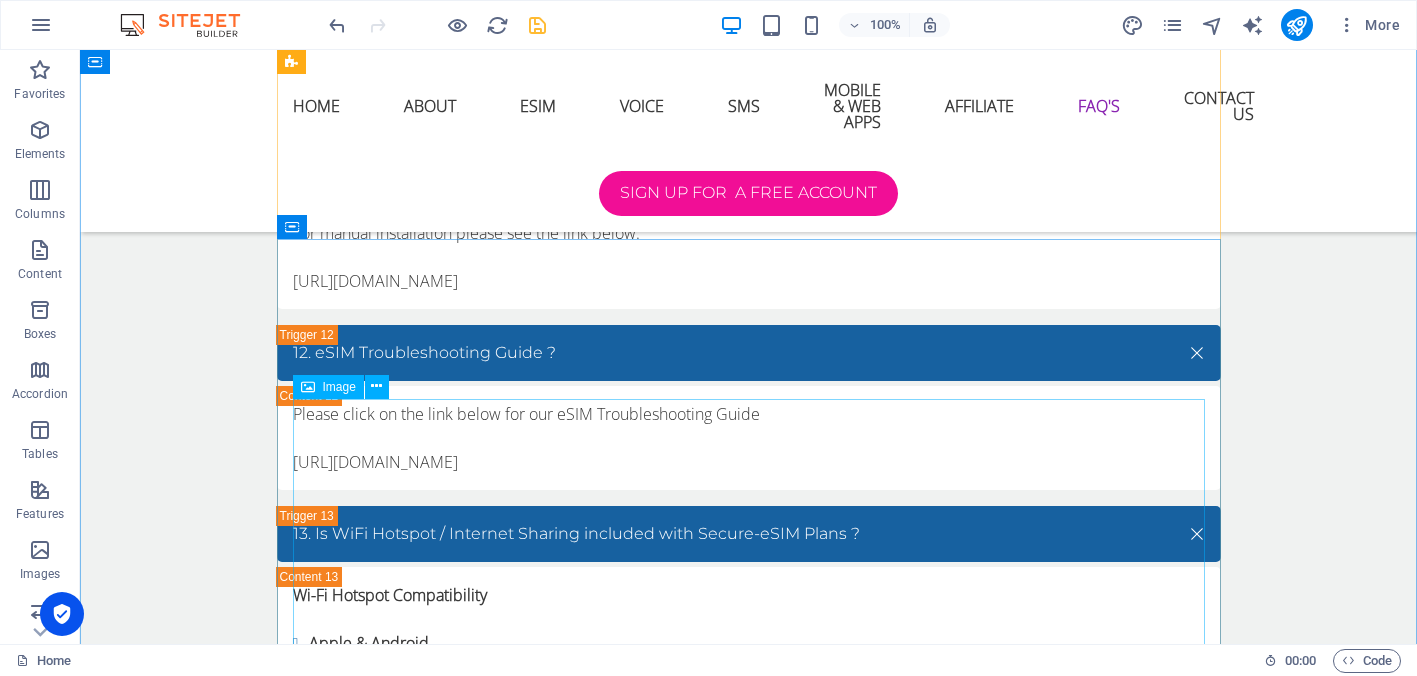 click at bounding box center [749, 4564] 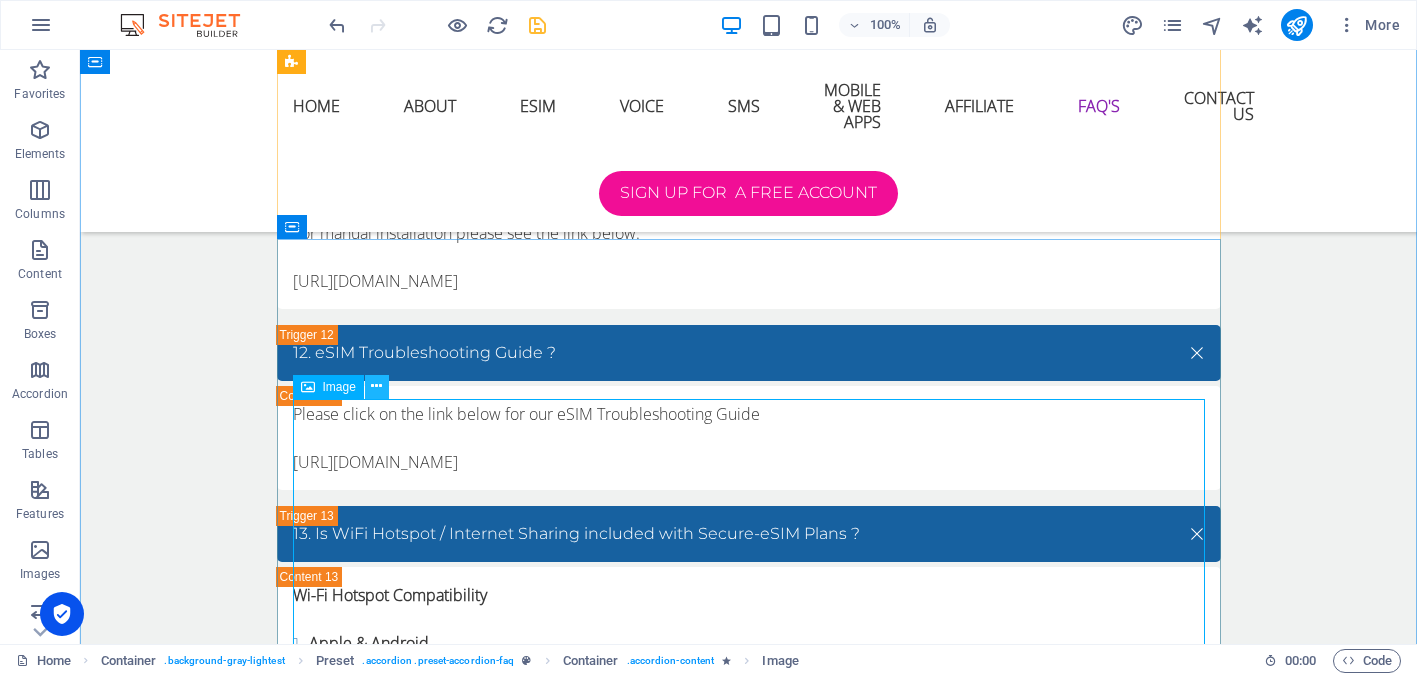 click at bounding box center (376, 386) 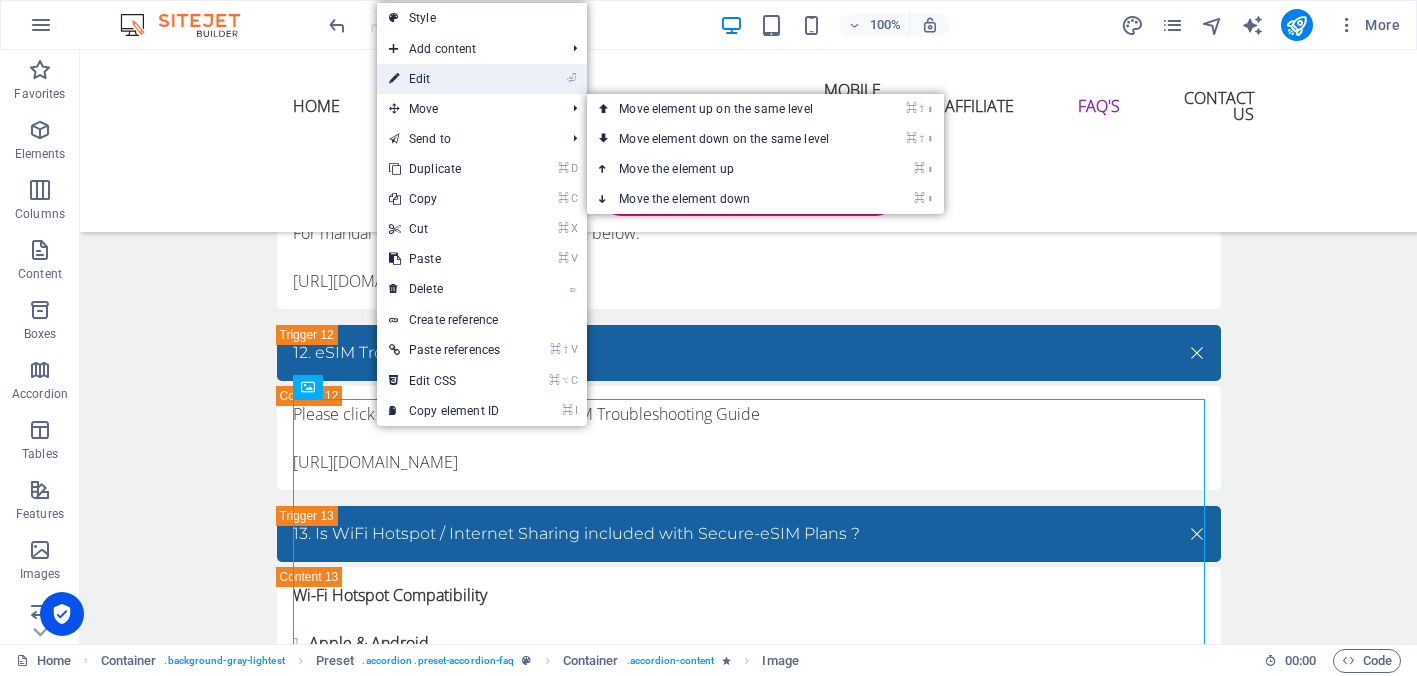 click at bounding box center [394, 79] 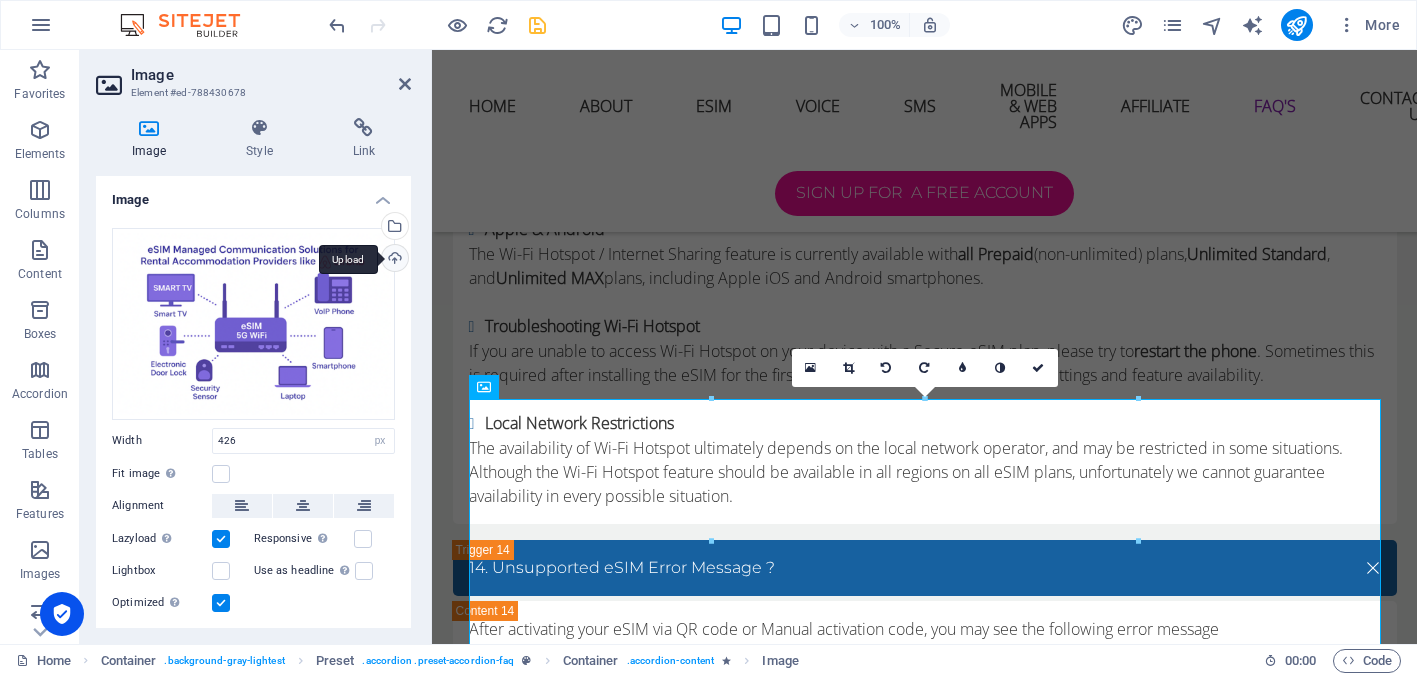 click on "Upload" at bounding box center (393, 260) 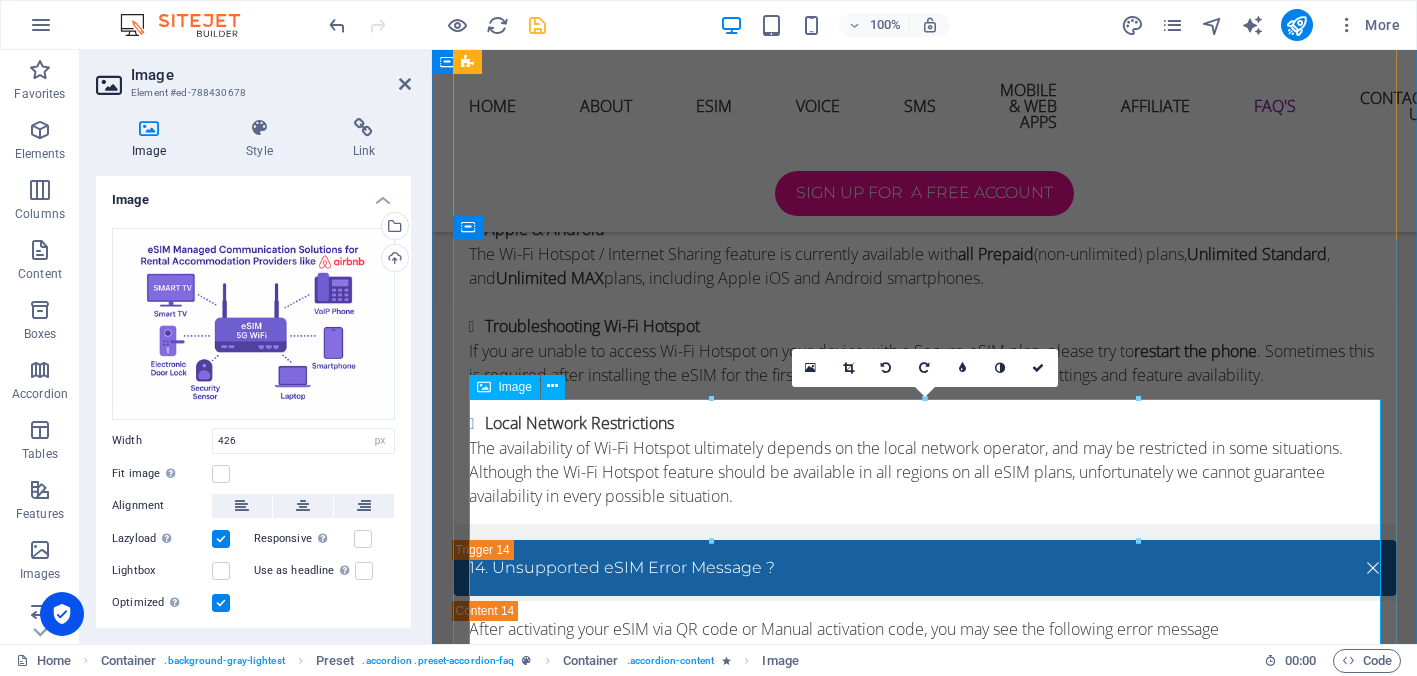 click at bounding box center [925, 4150] 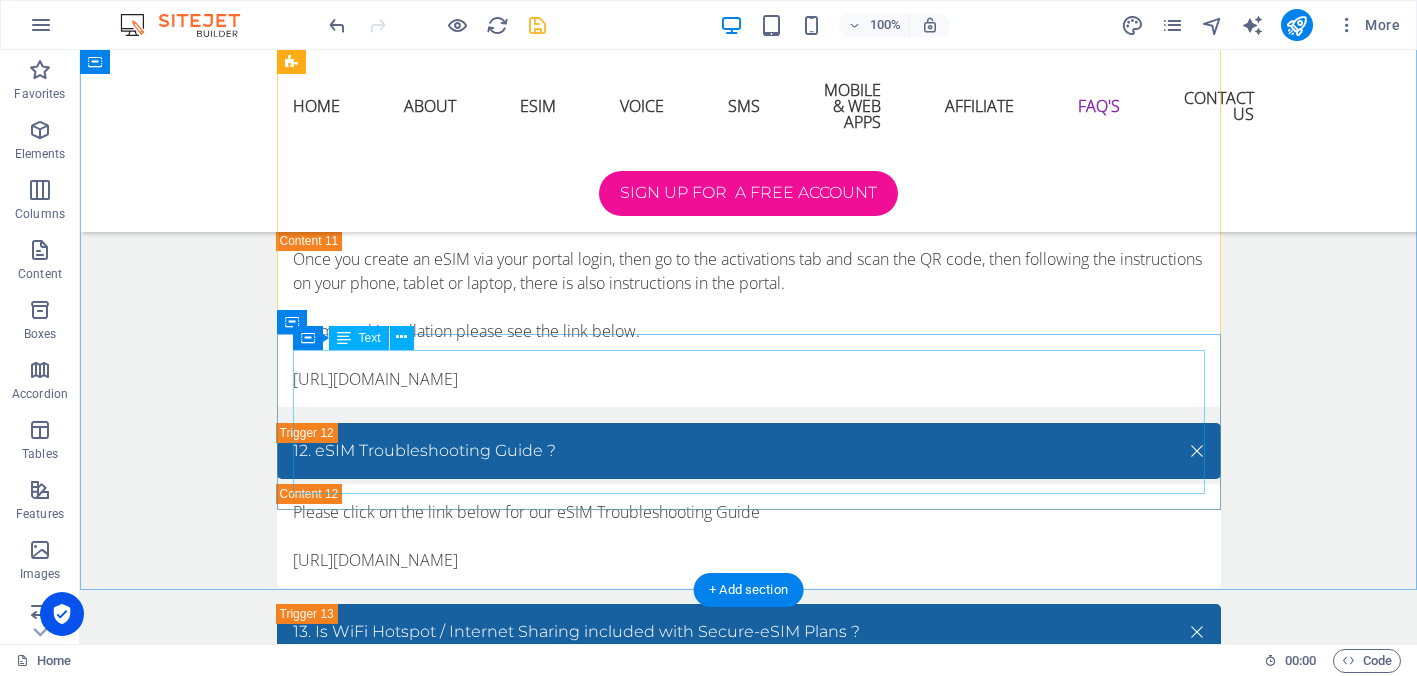 scroll, scrollTop: 12666, scrollLeft: 0, axis: vertical 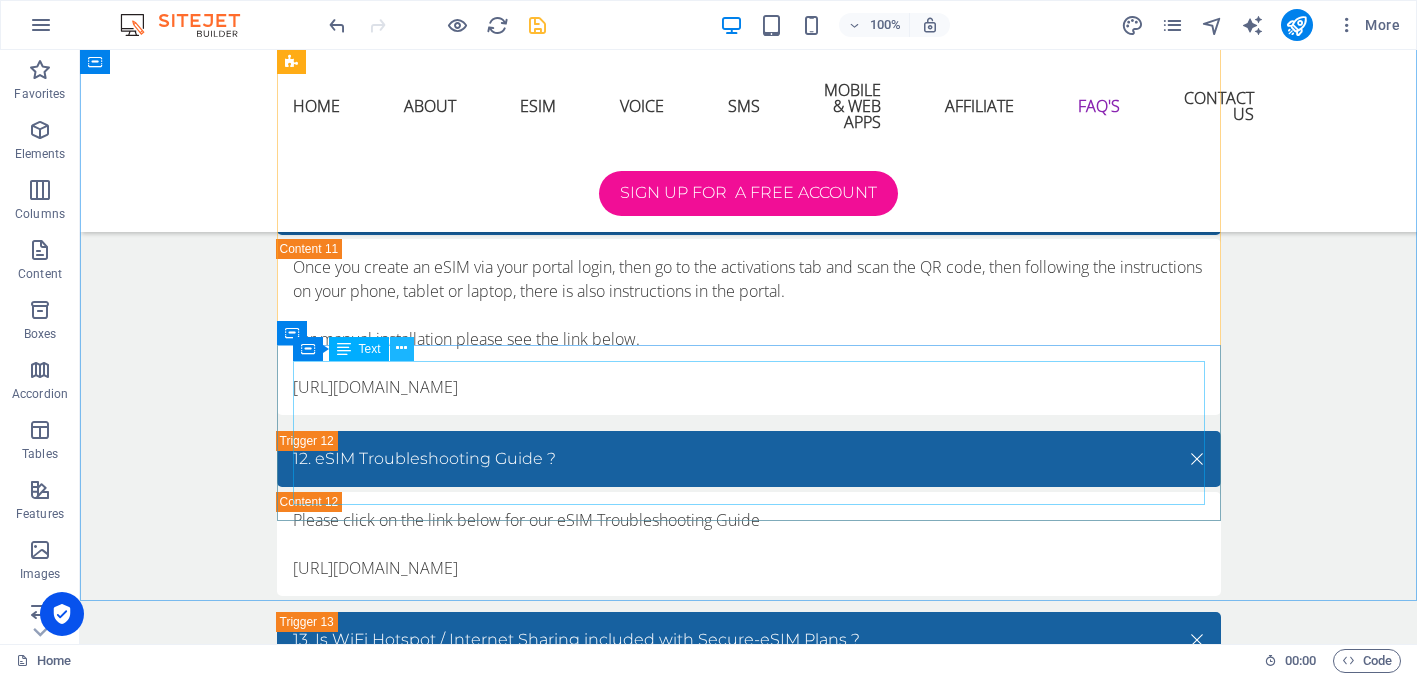 click at bounding box center [401, 348] 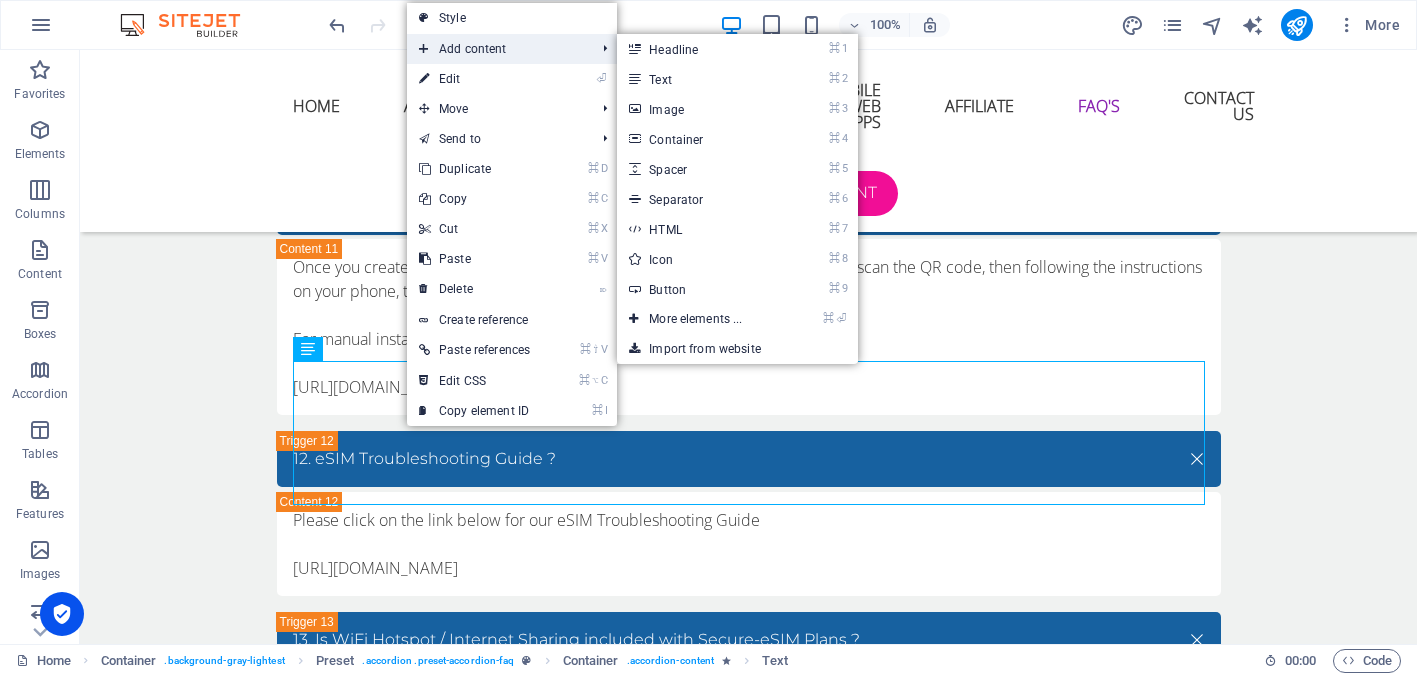click on "Add content" at bounding box center (497, 49) 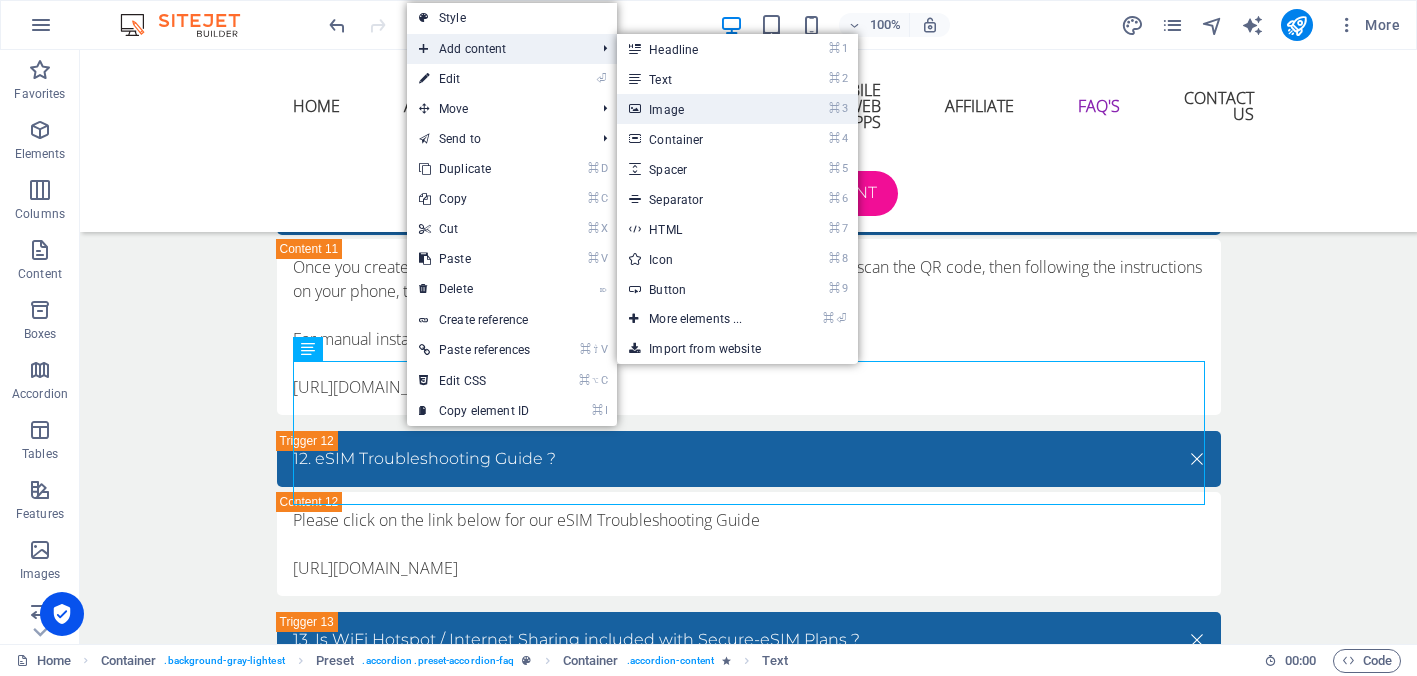 click on "⌘ 3  Image" at bounding box center (699, 109) 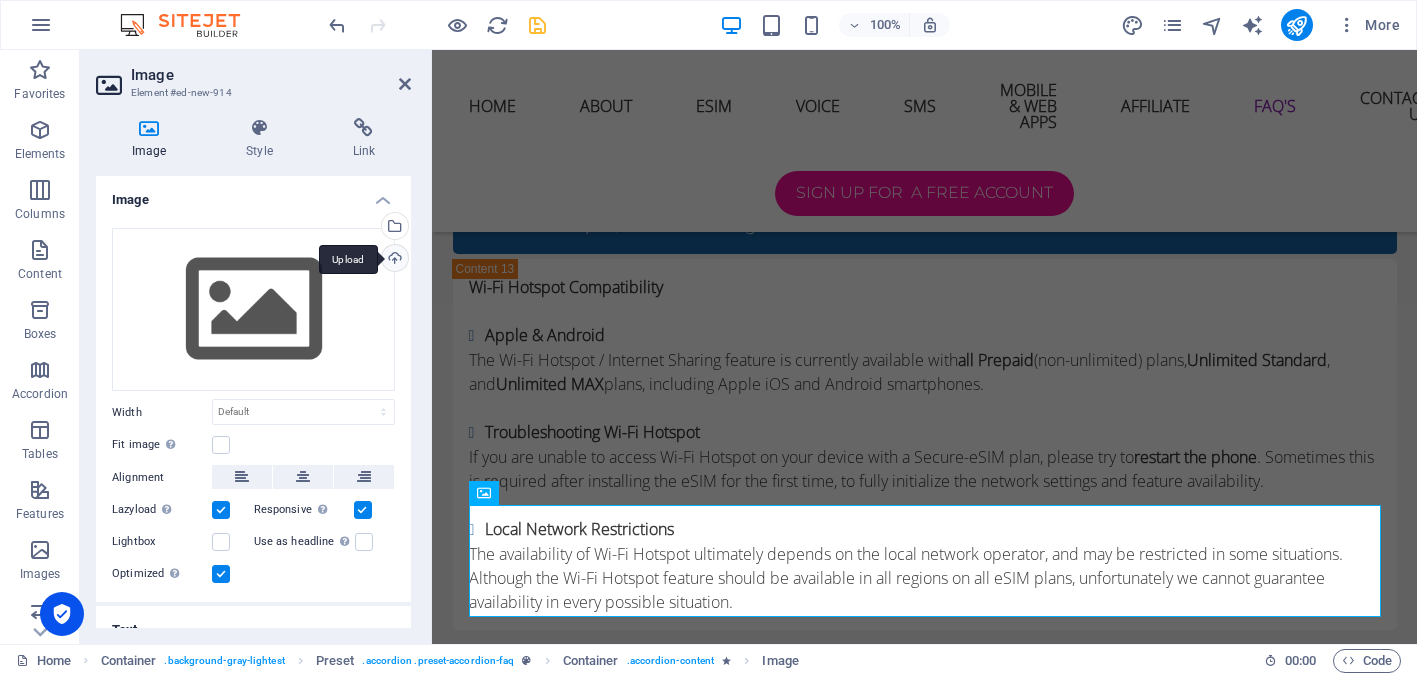 click on "Upload" at bounding box center (393, 260) 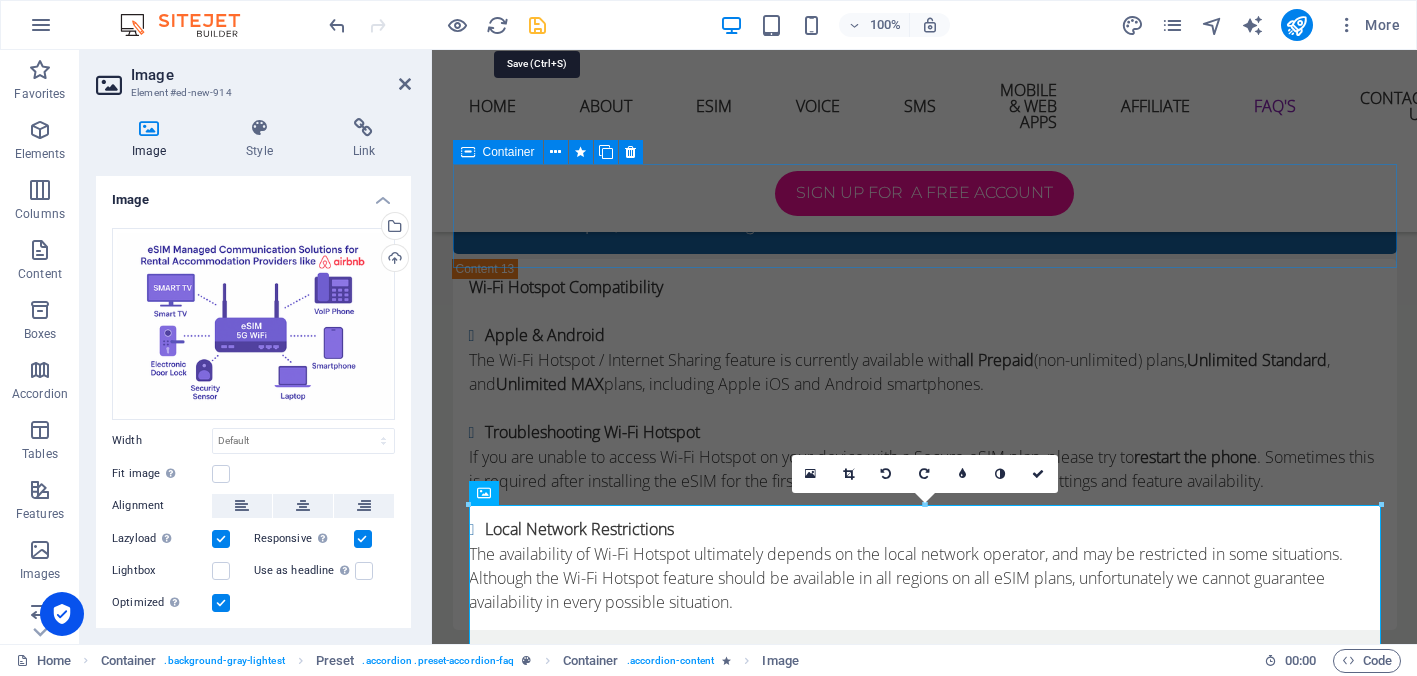 click at bounding box center [537, 25] 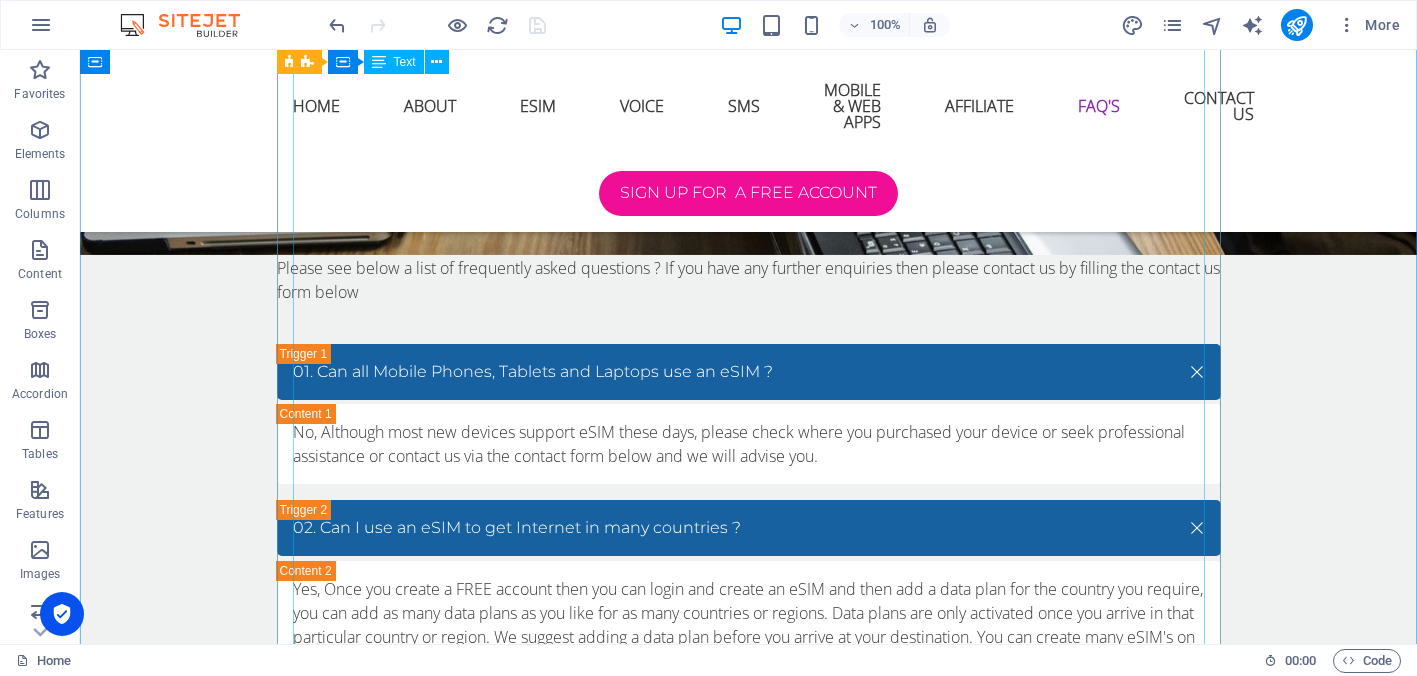 scroll, scrollTop: 10088, scrollLeft: 0, axis: vertical 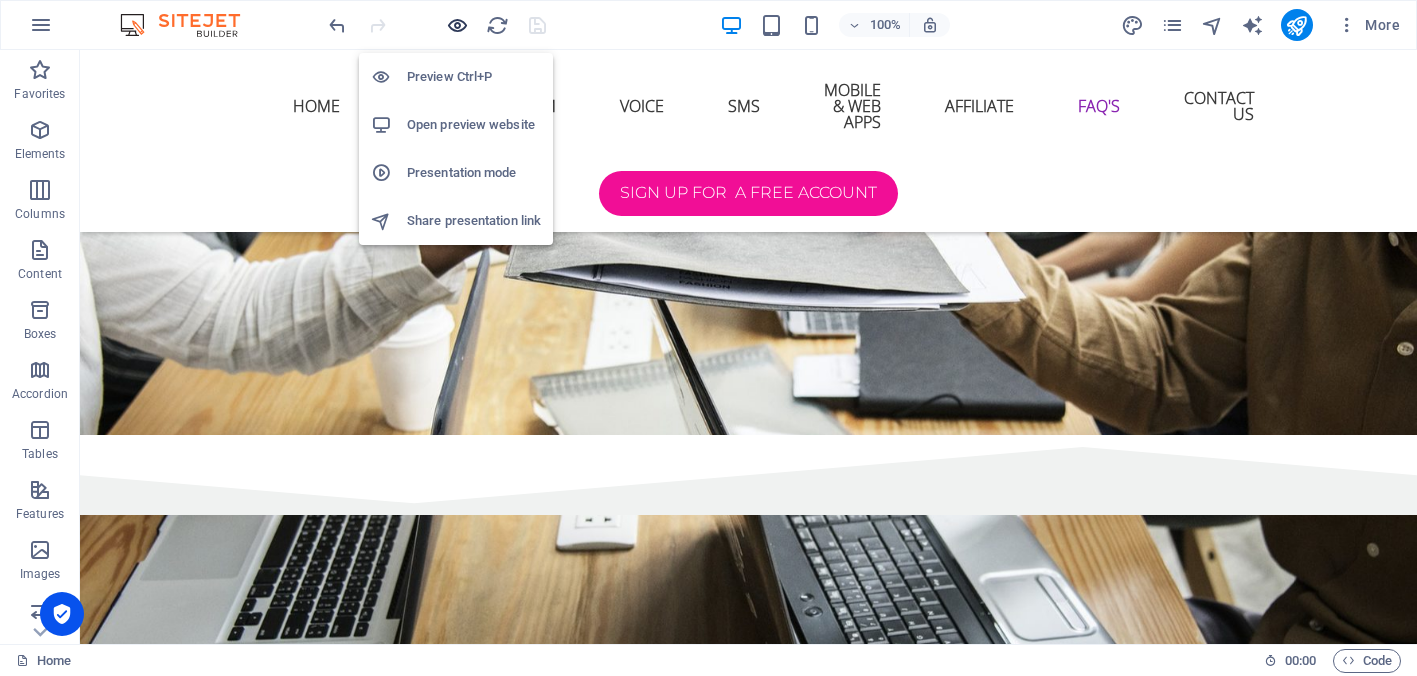 click at bounding box center [457, 25] 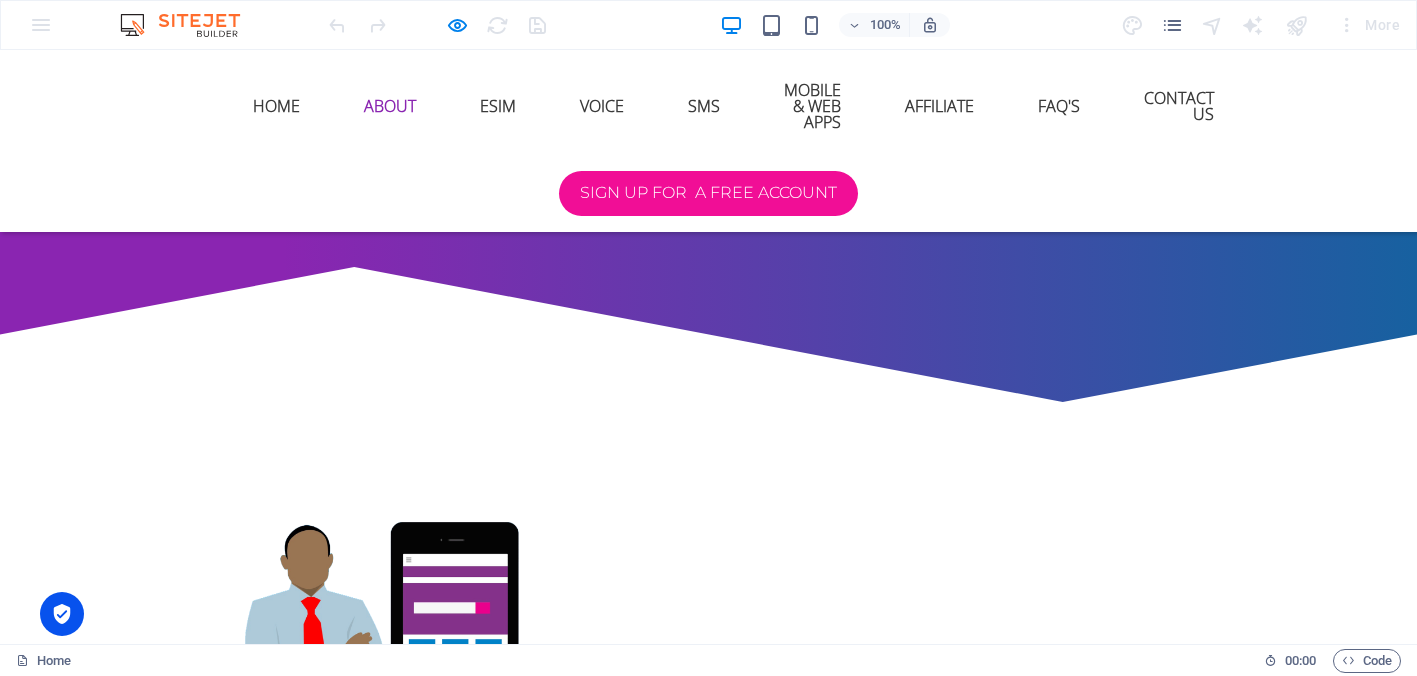scroll, scrollTop: 1431, scrollLeft: 0, axis: vertical 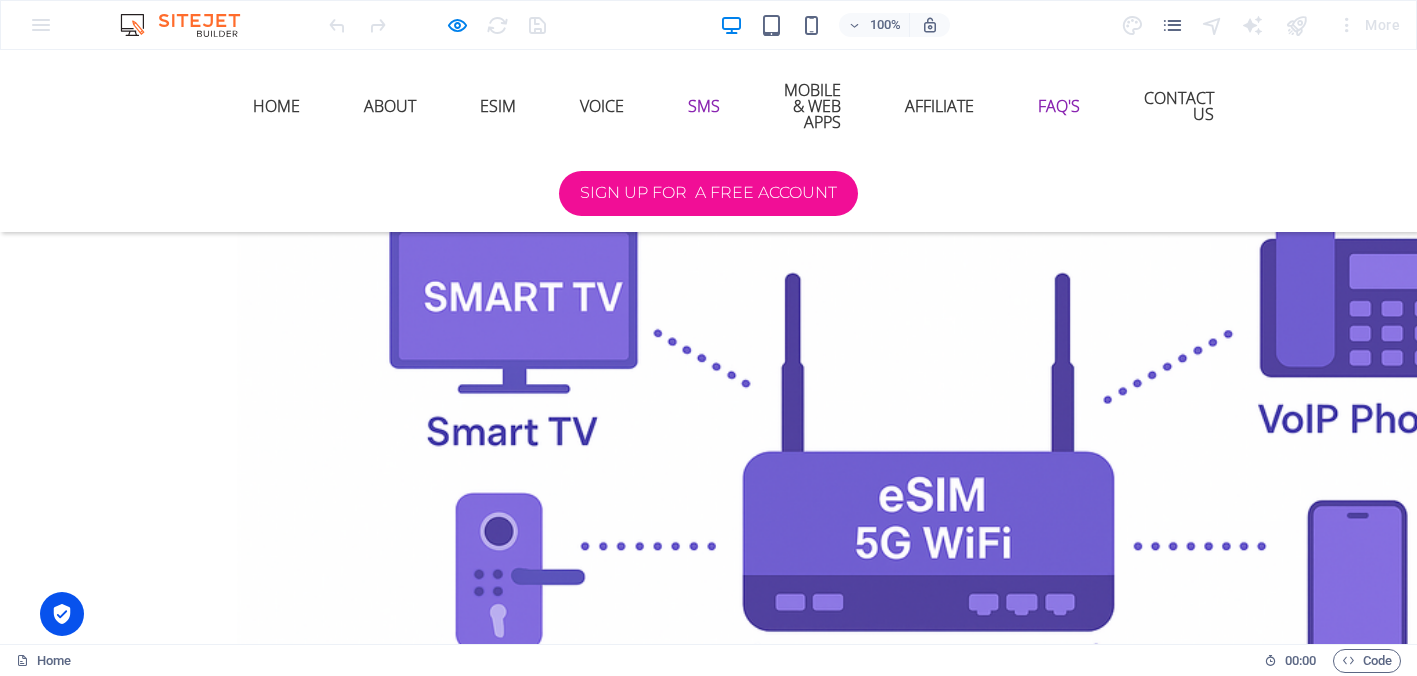 click on "FAQ'S" at bounding box center (1059, 106) 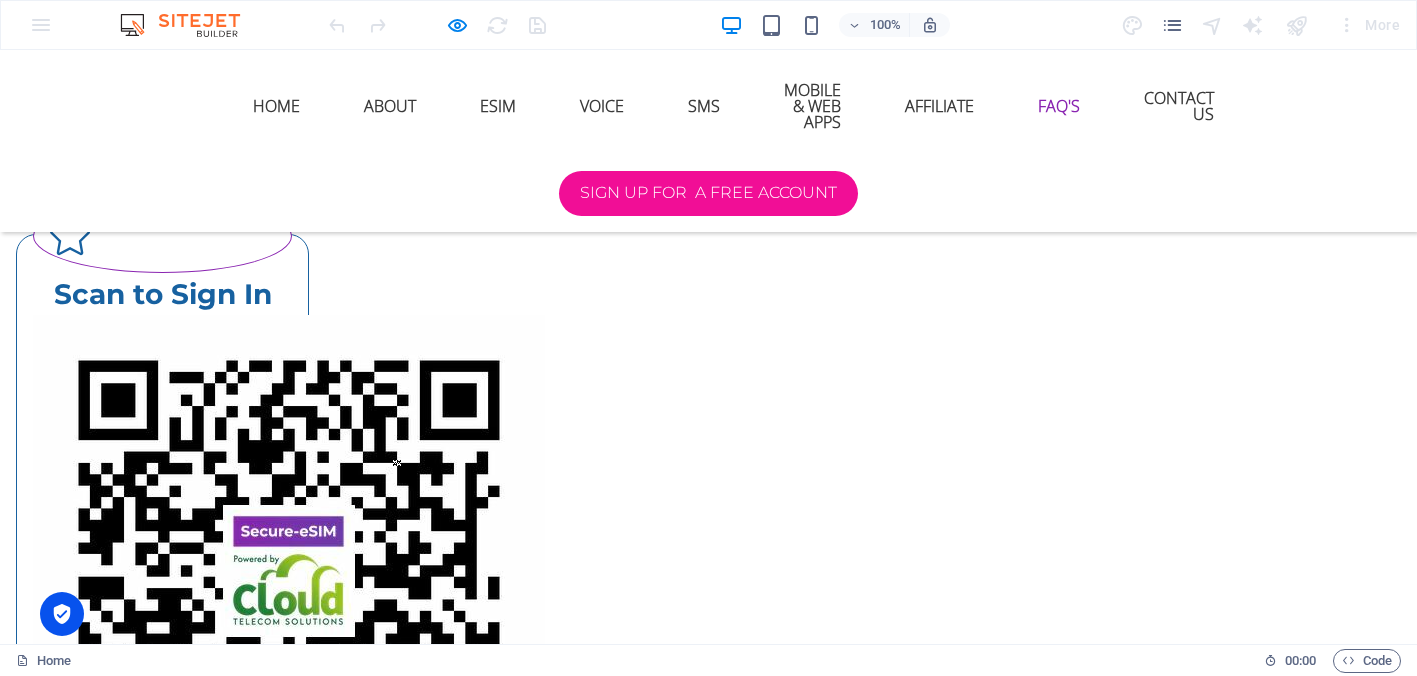 scroll, scrollTop: 8647, scrollLeft: 0, axis: vertical 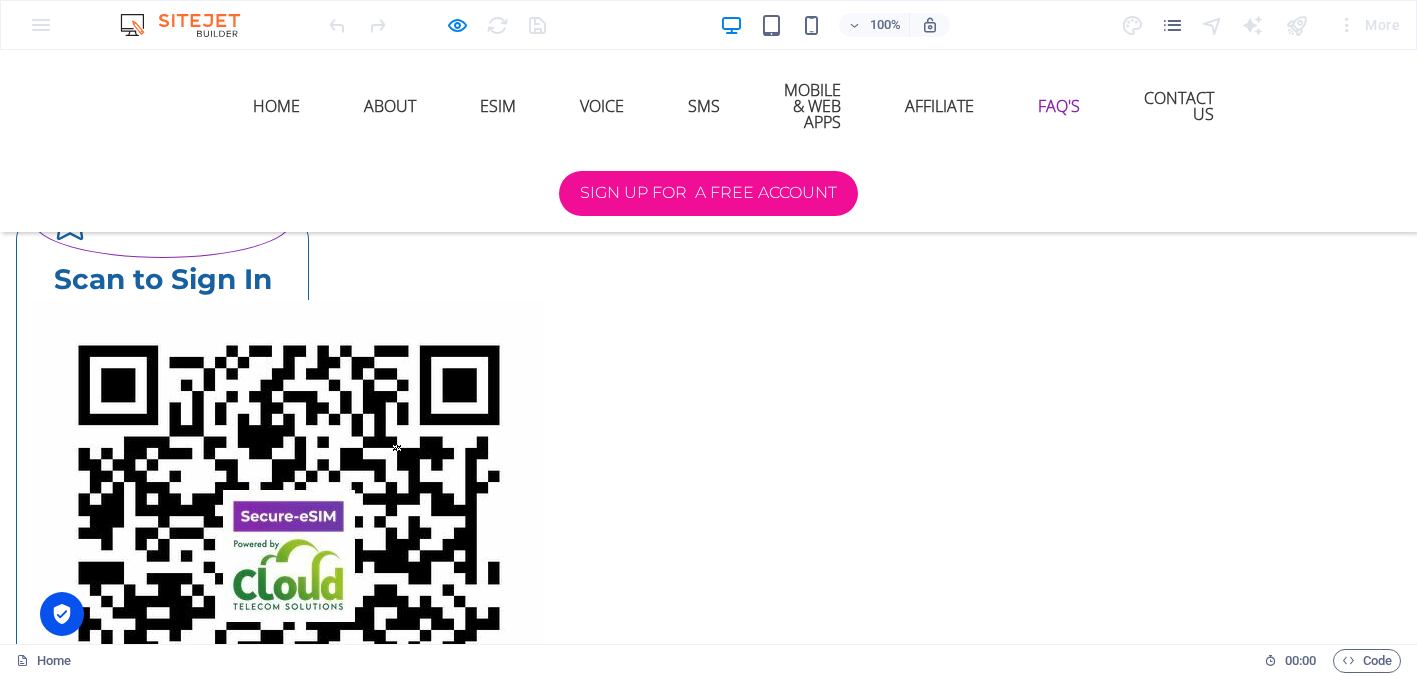 click on "21. Can I use eSIM Technology to provide Internet Access and Remote Control in my Rental Accommodation ?" at bounding box center [709, 3722] 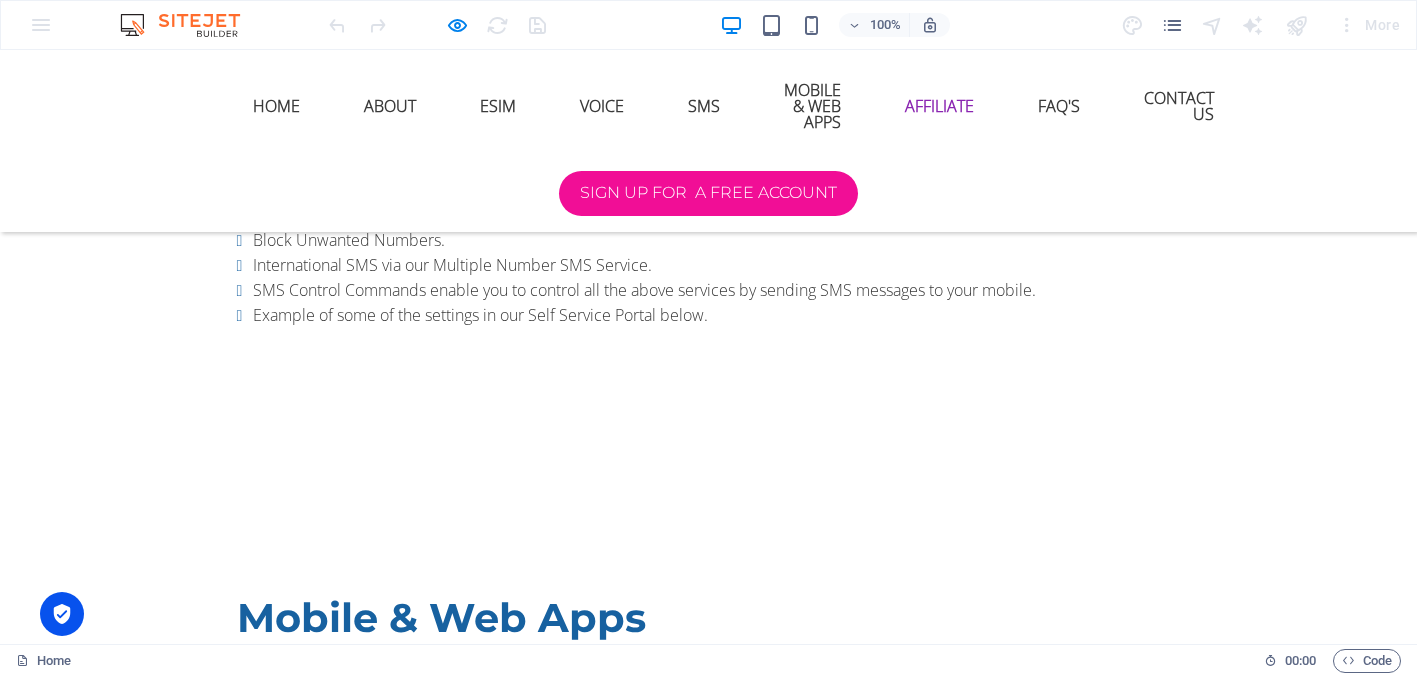 scroll, scrollTop: 5312, scrollLeft: 0, axis: vertical 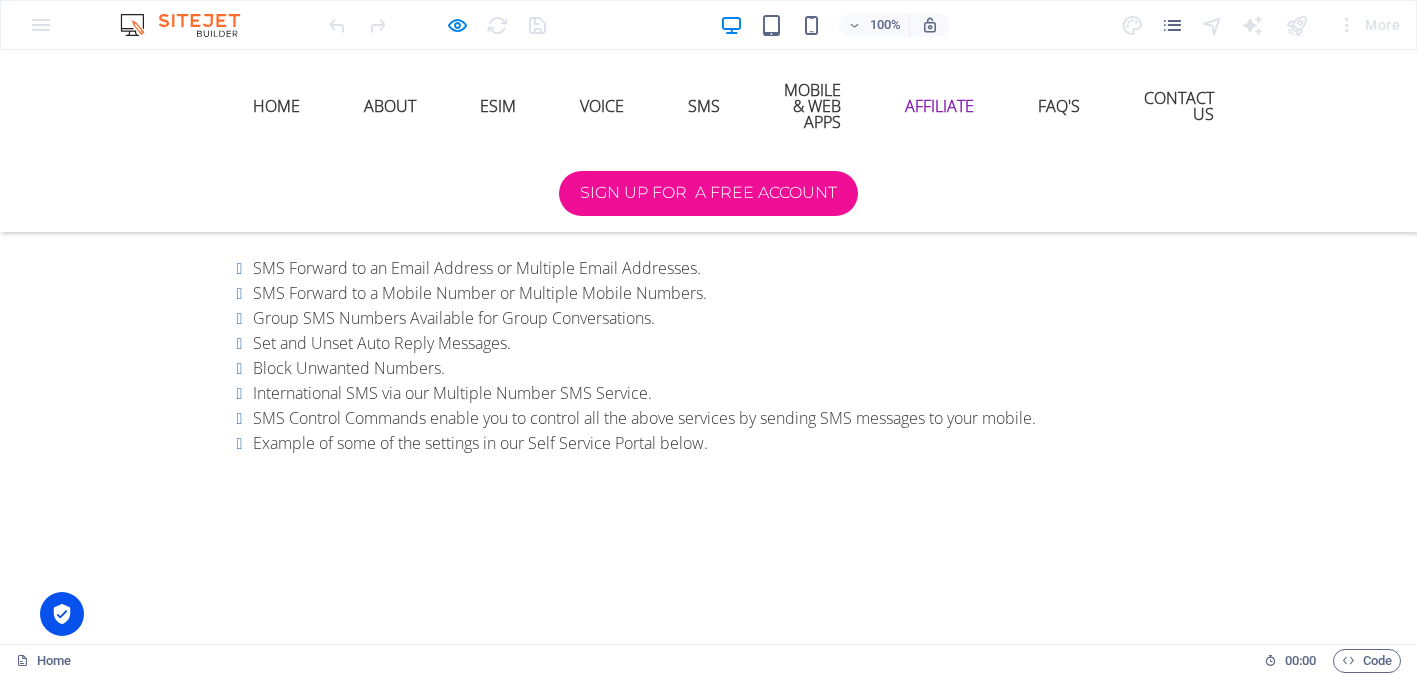 click at bounding box center (437, 25) 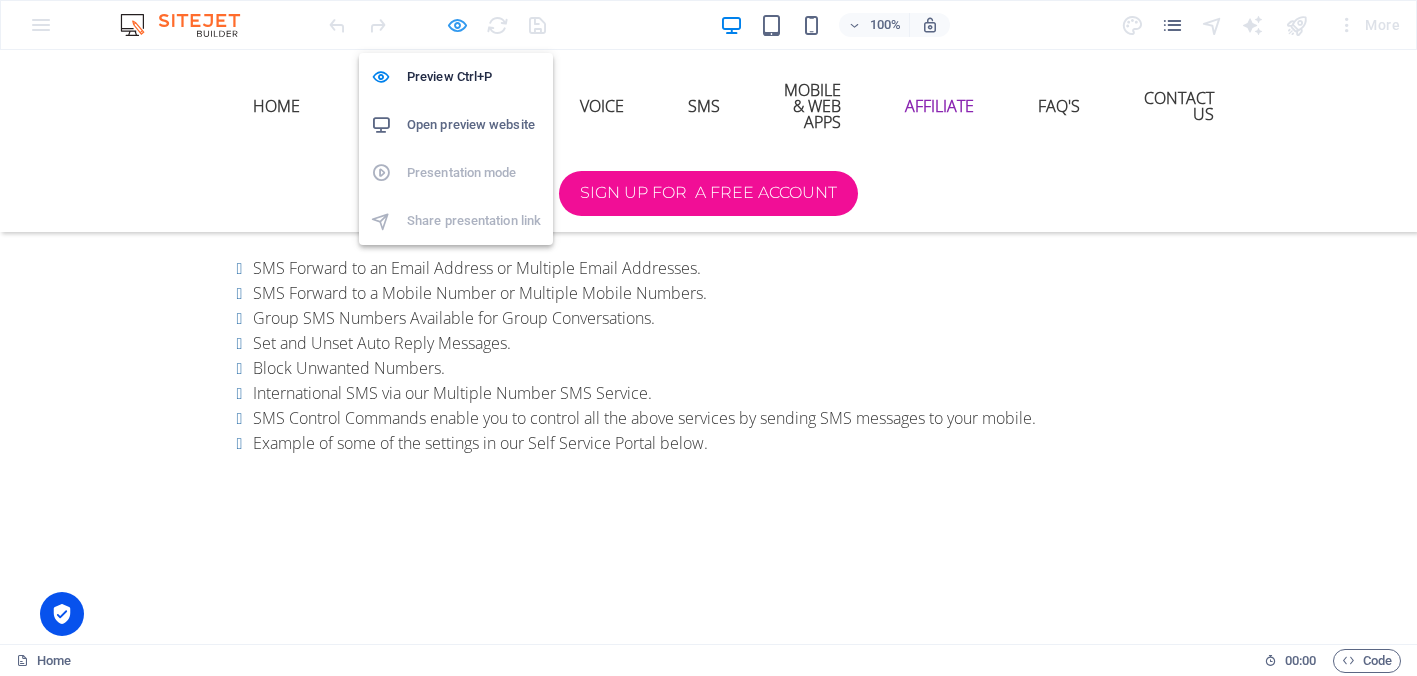 click at bounding box center [457, 25] 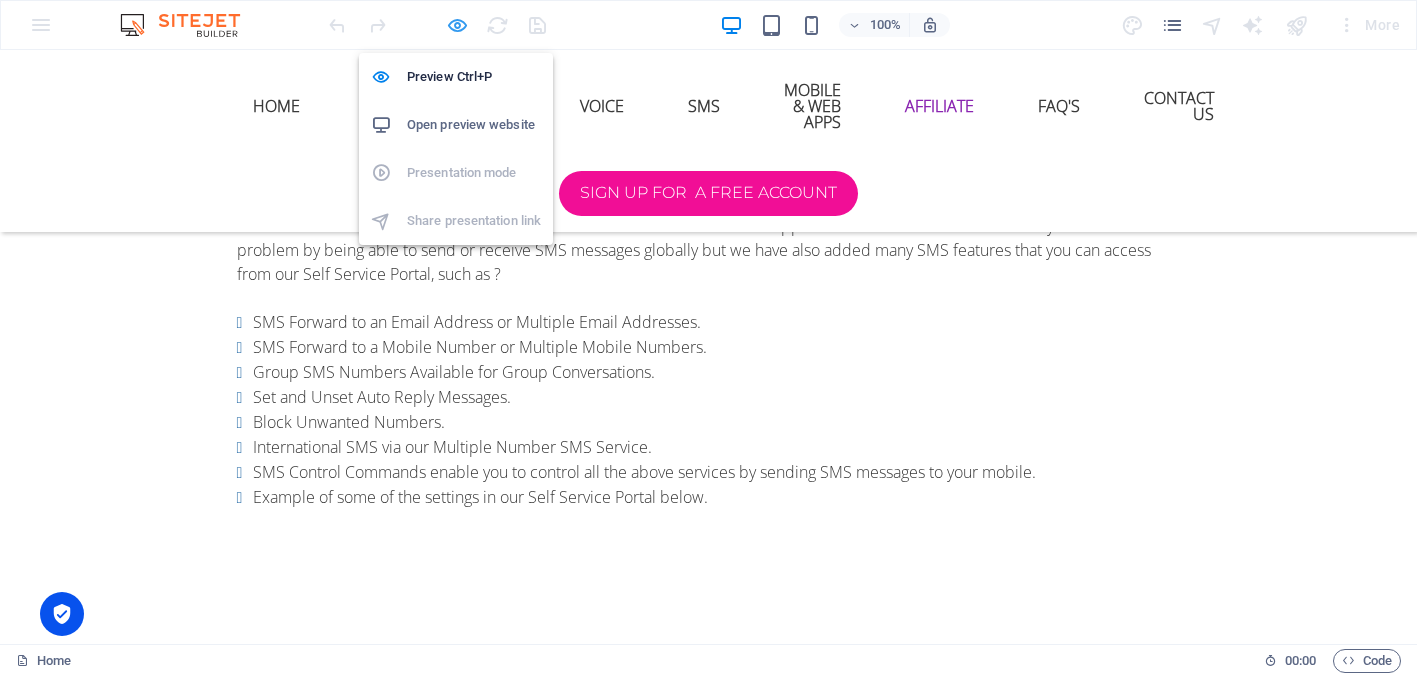 scroll, scrollTop: 5366, scrollLeft: 0, axis: vertical 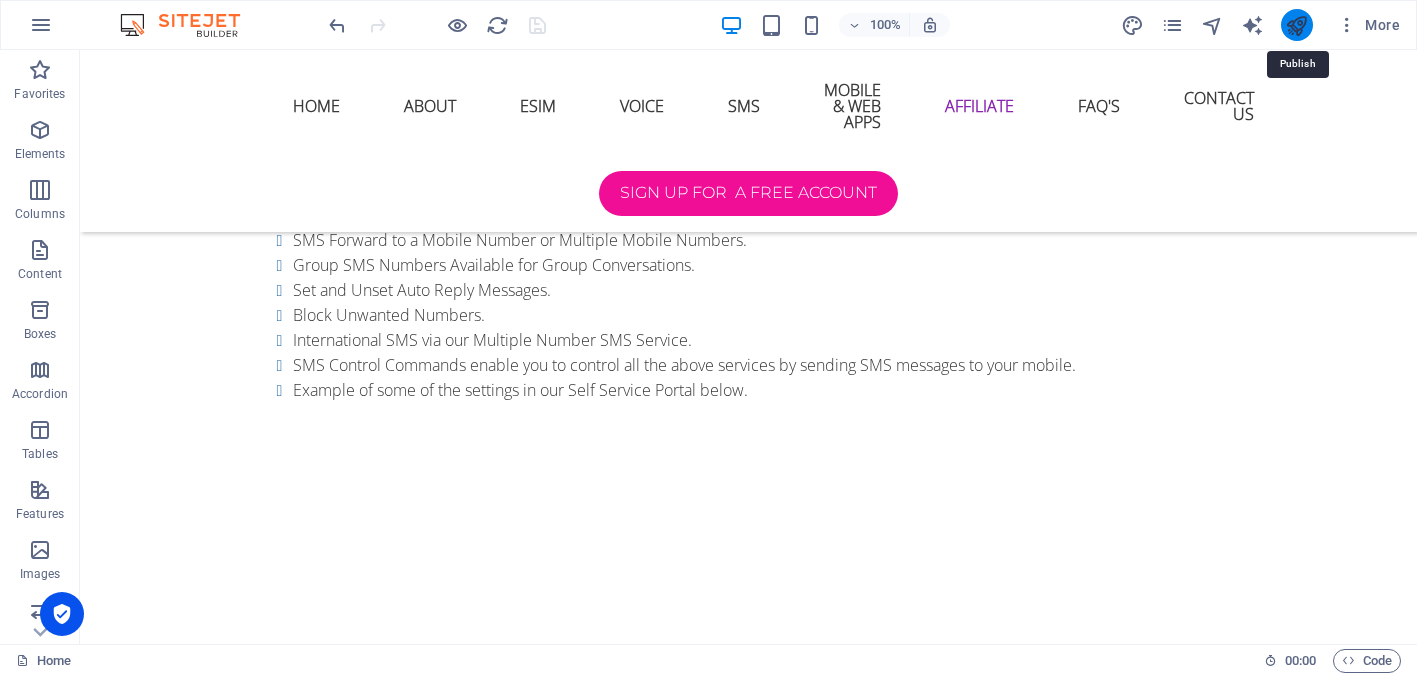 click at bounding box center [1296, 25] 